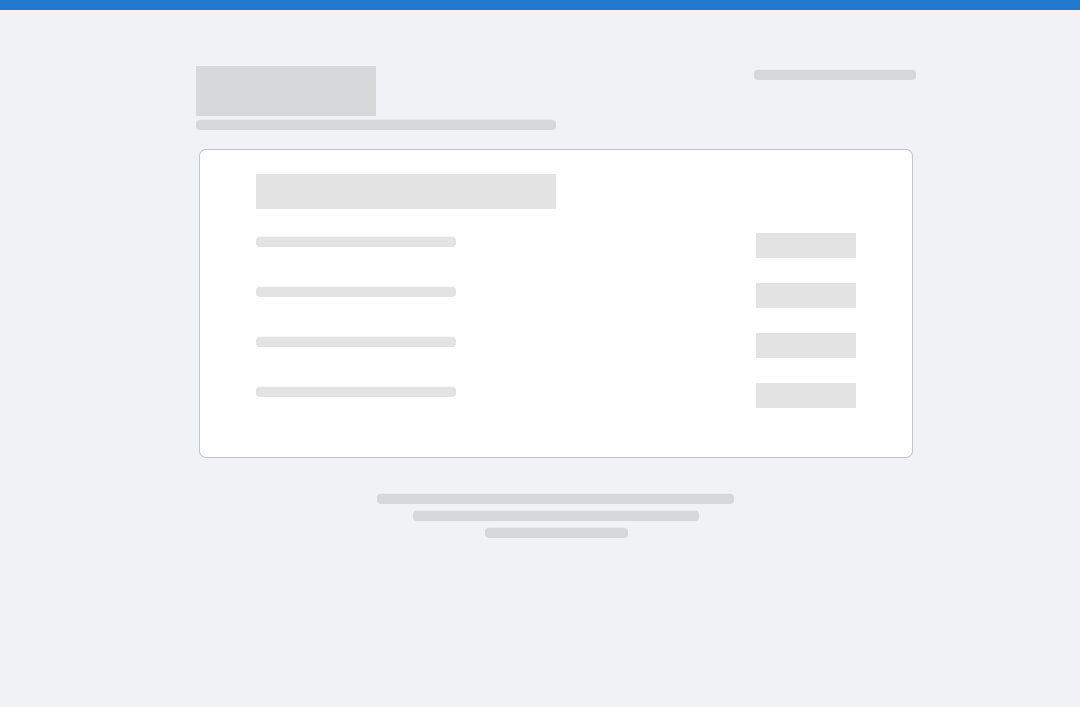 scroll, scrollTop: 0, scrollLeft: 0, axis: both 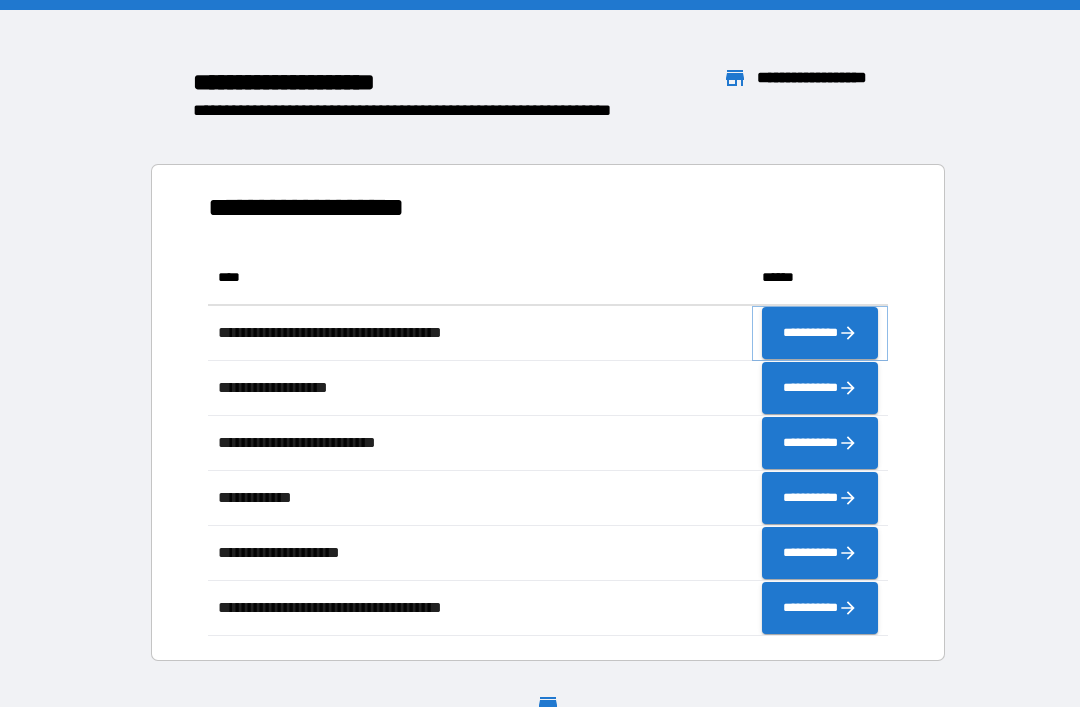 click on "**********" at bounding box center (820, 333) 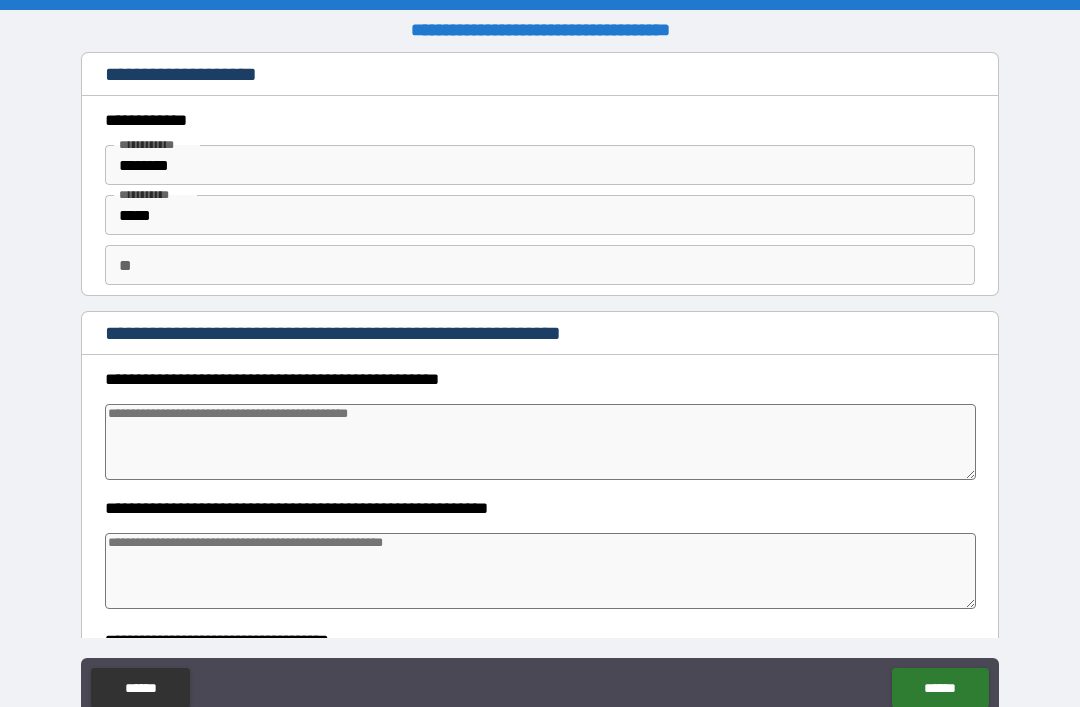 type on "*" 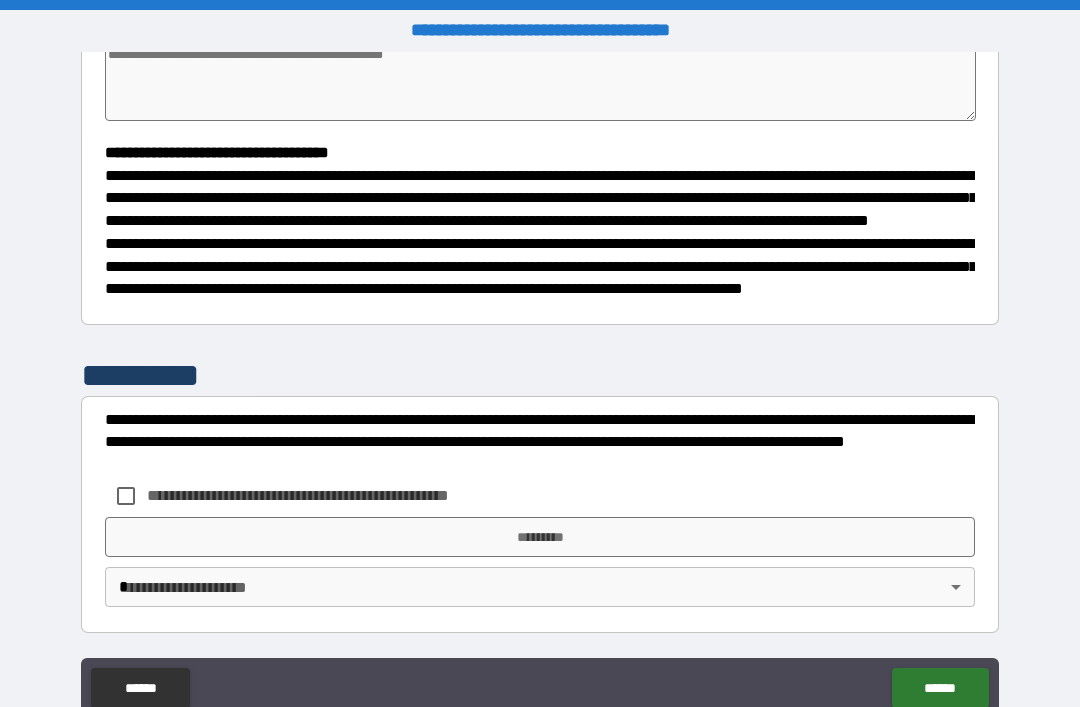 scroll, scrollTop: 526, scrollLeft: 0, axis: vertical 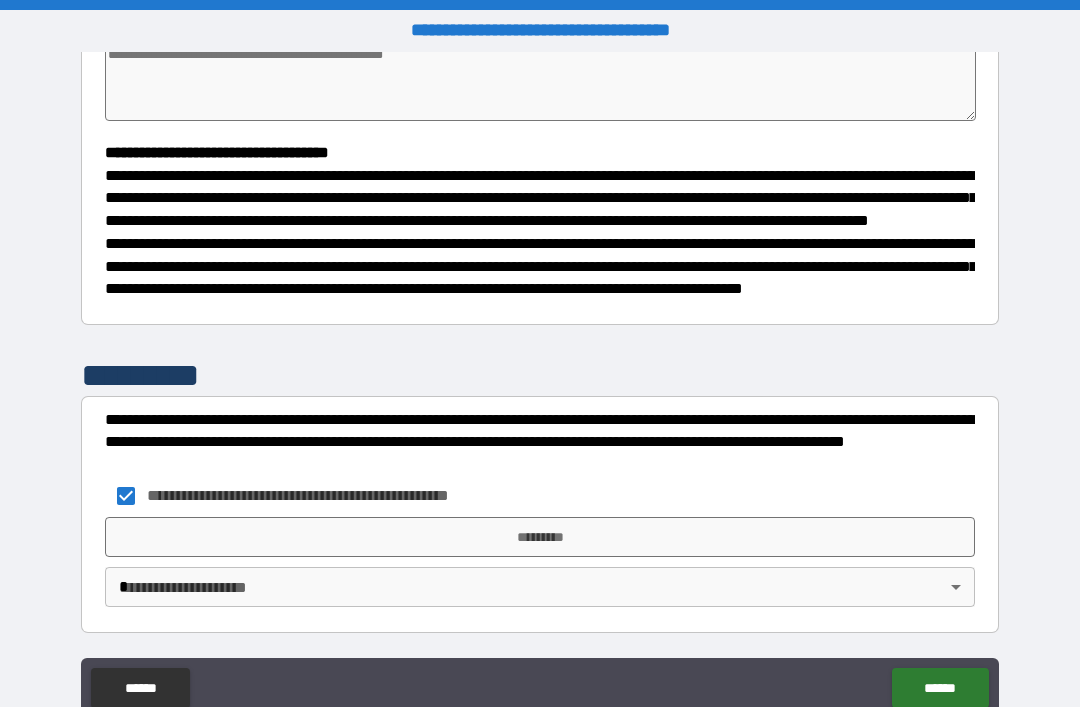 type on "*" 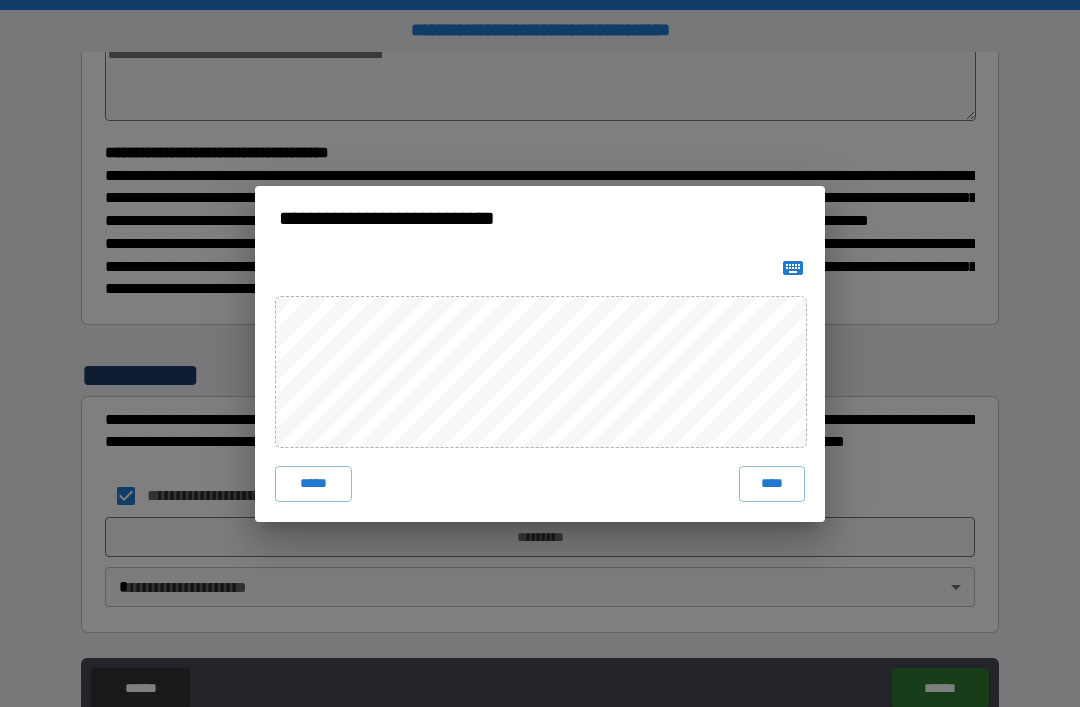 click on "****" at bounding box center (772, 484) 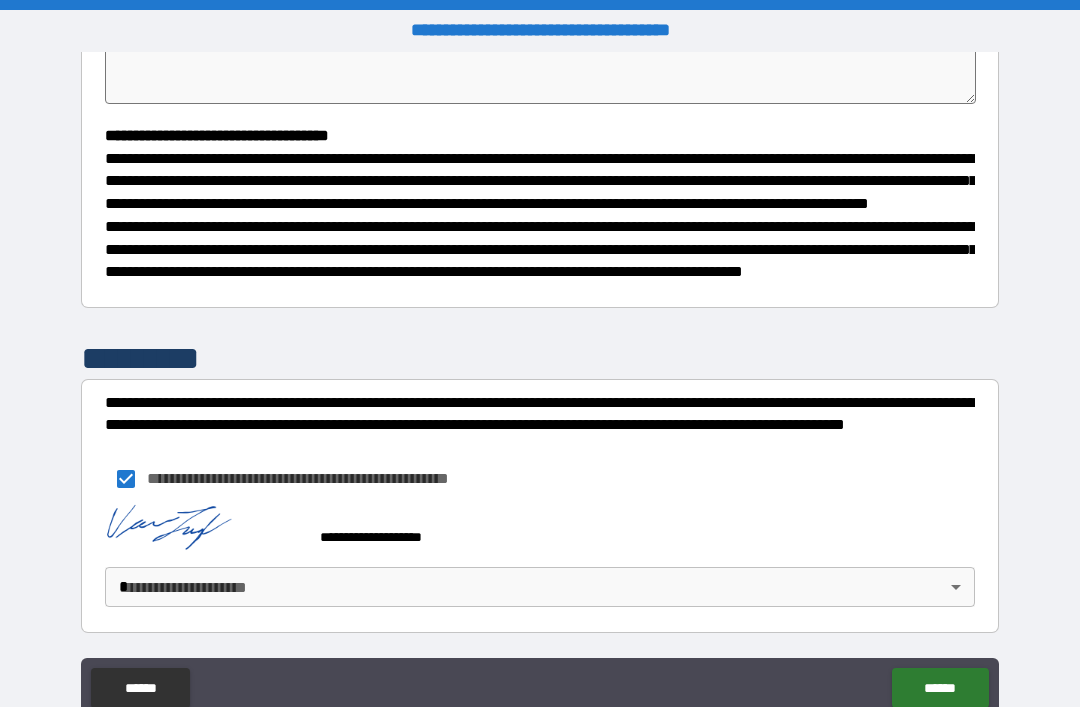 type on "*" 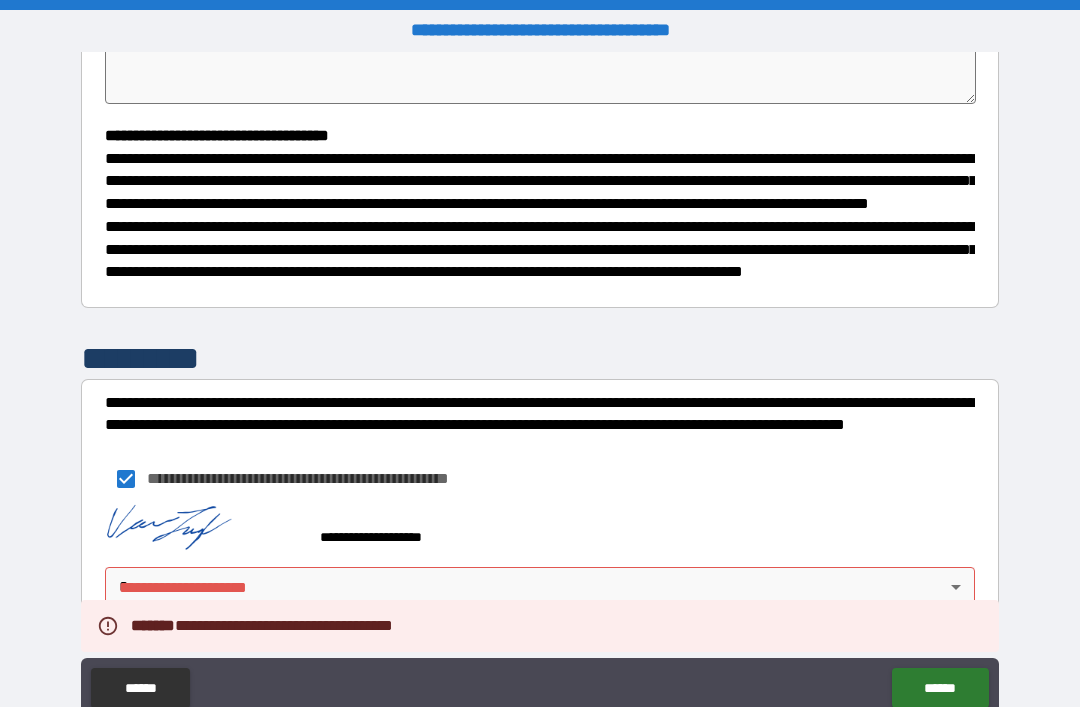 type on "*" 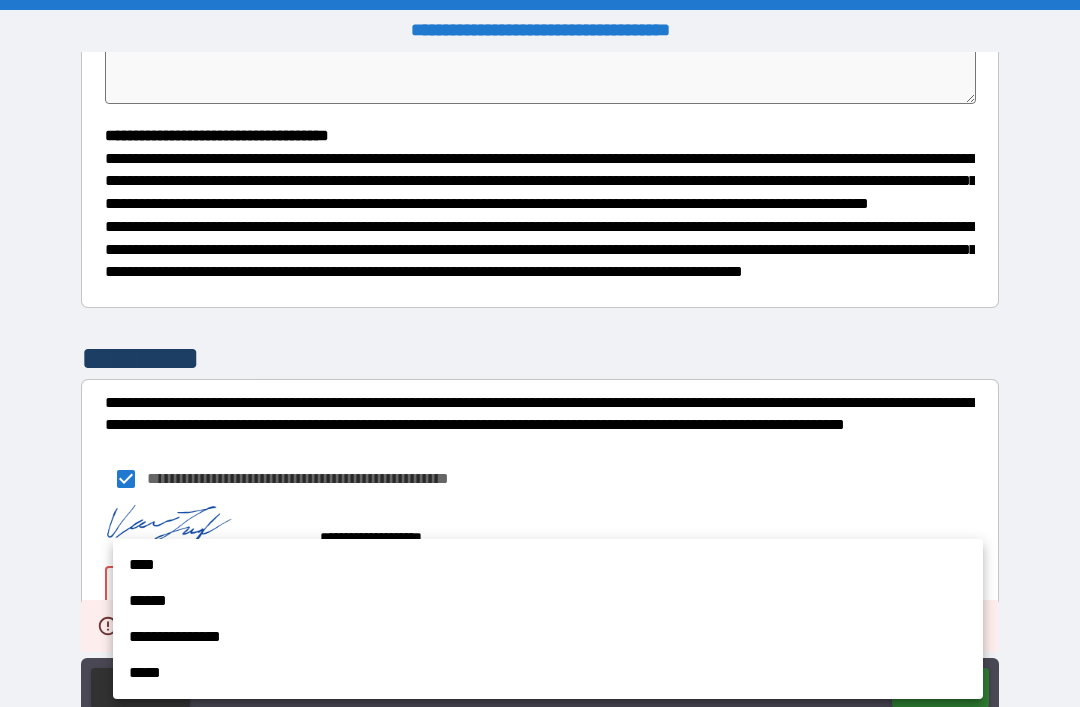 click on "****" at bounding box center [548, 565] 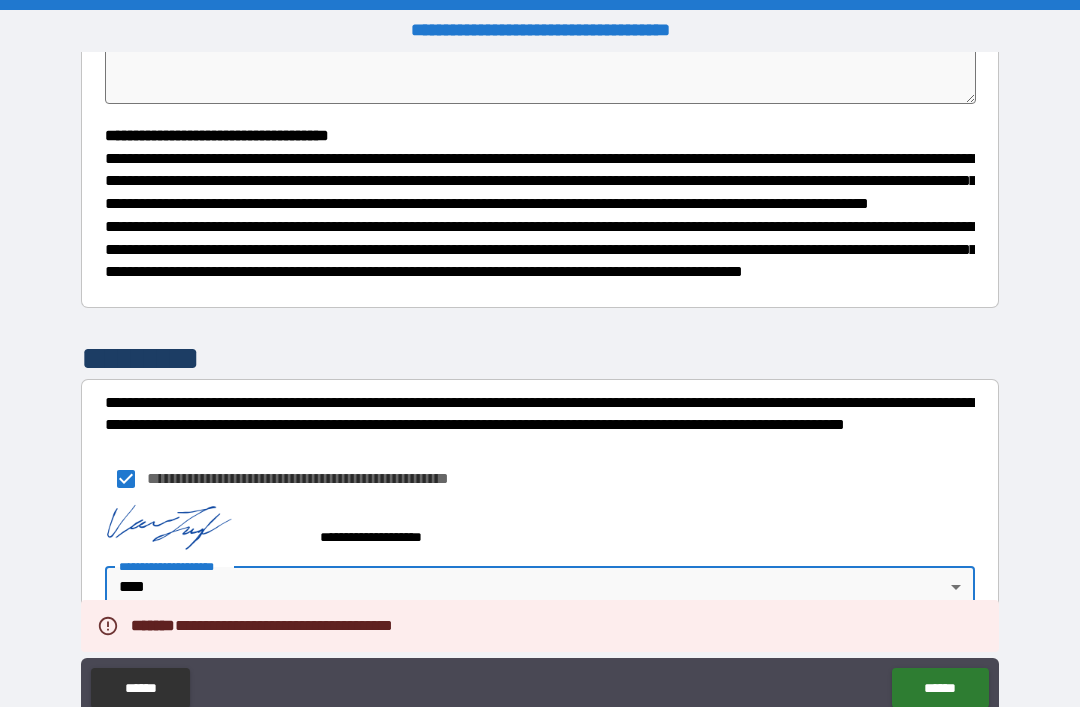 type on "*" 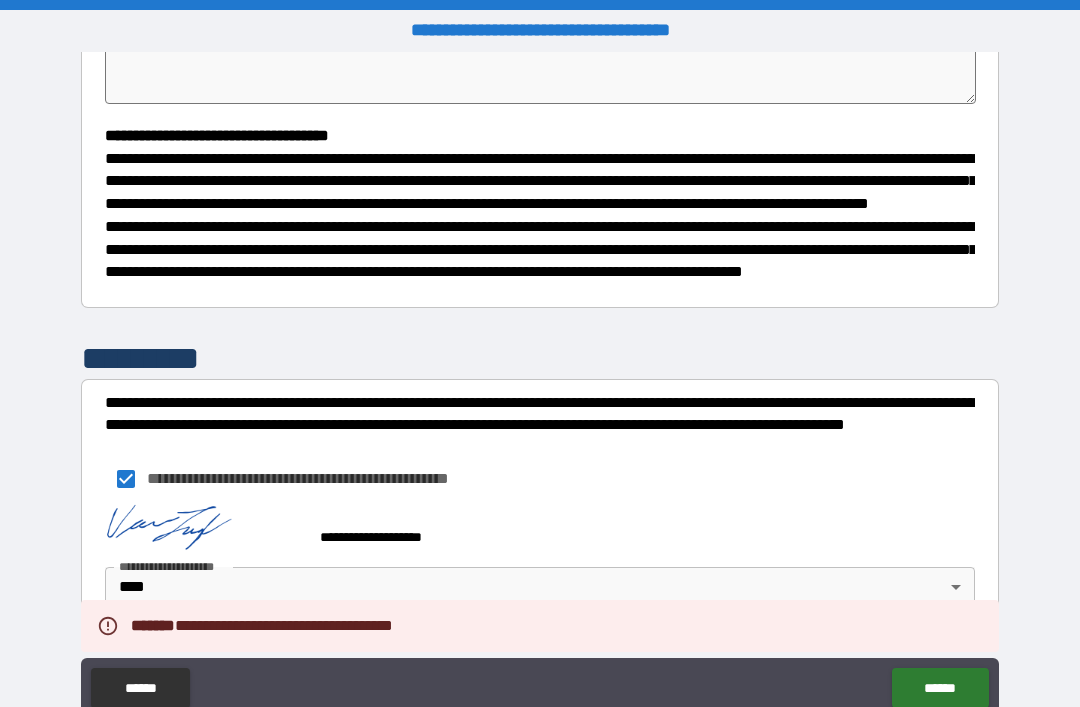 type on "*" 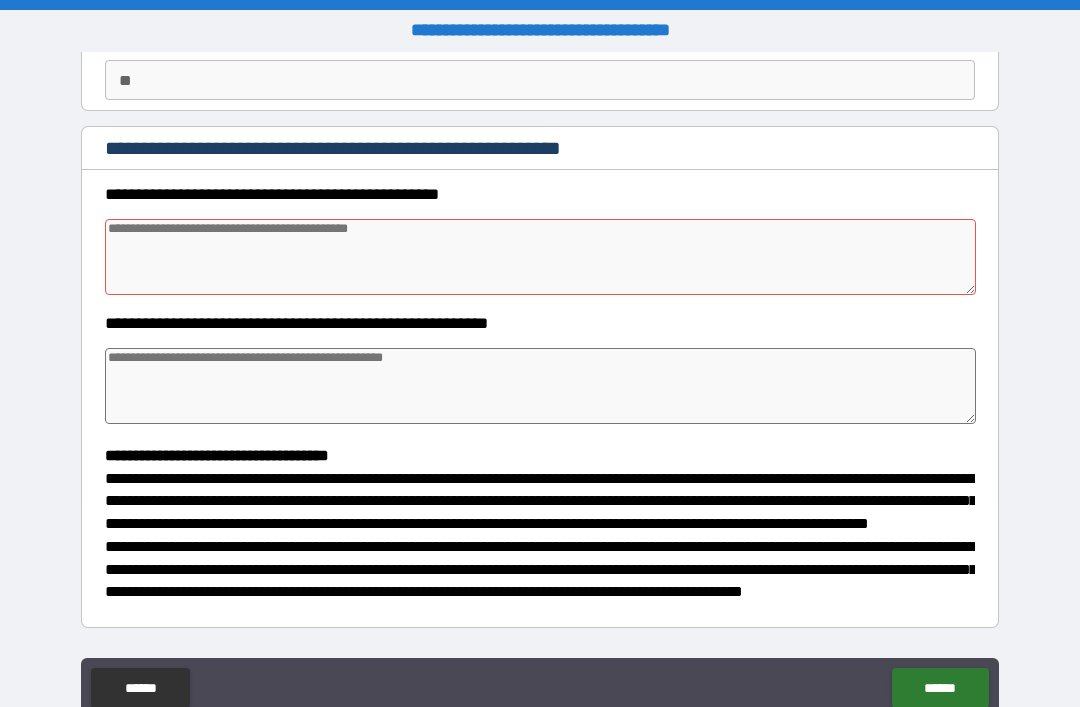 scroll, scrollTop: 184, scrollLeft: 0, axis: vertical 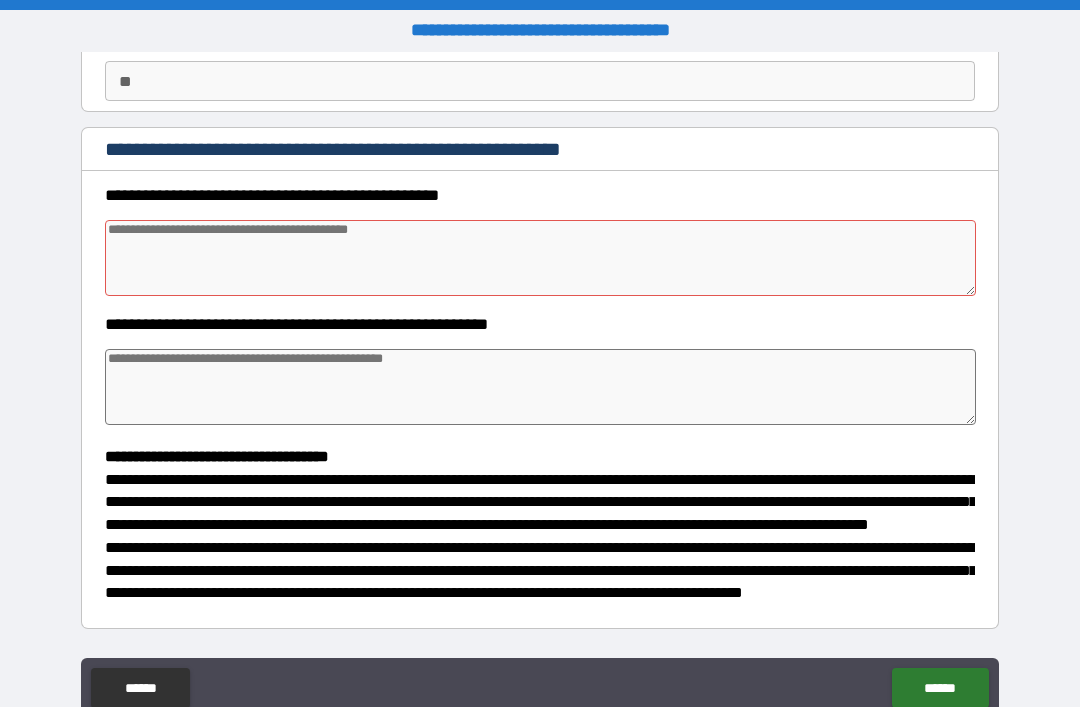click at bounding box center [540, 258] 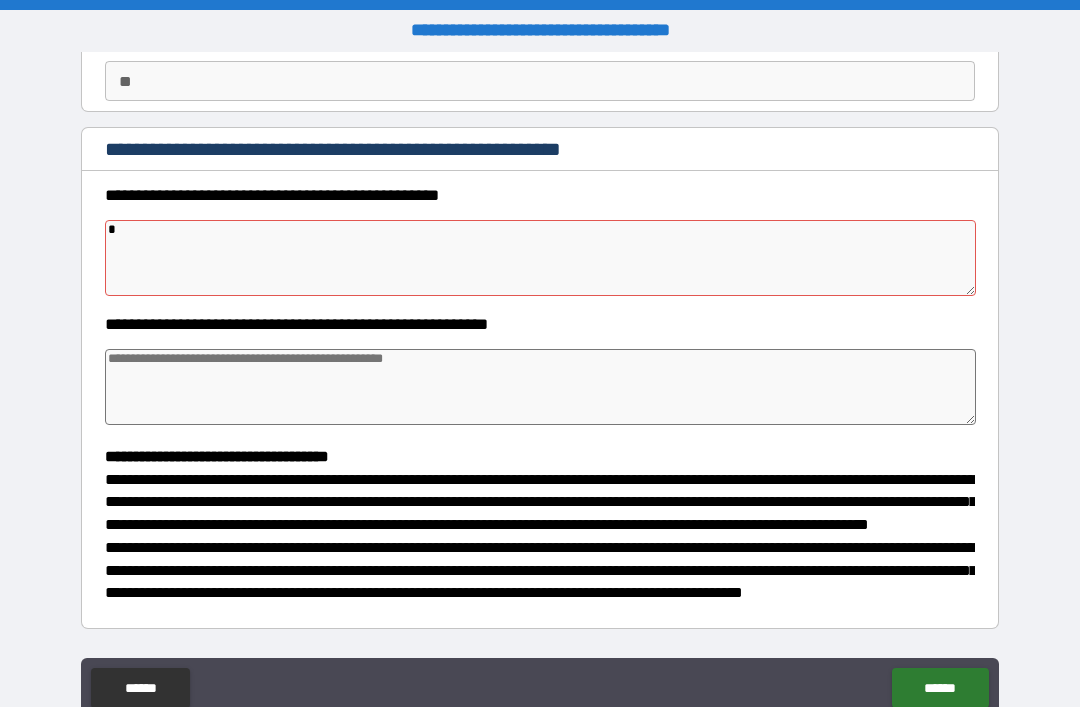 type on "**" 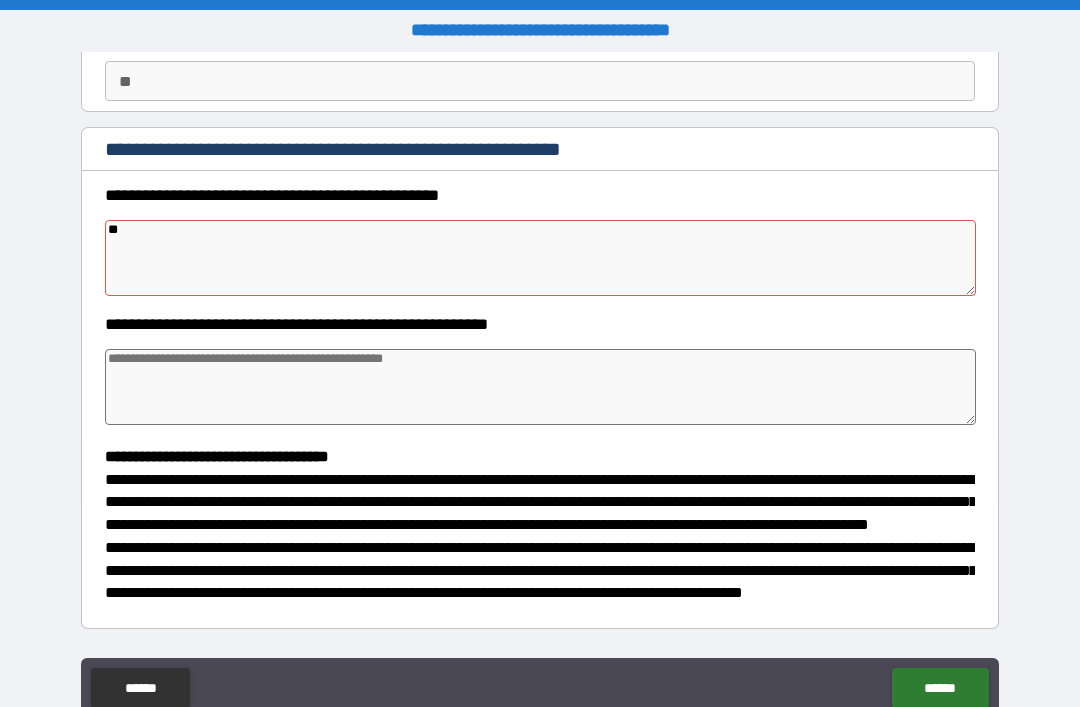 type on "*" 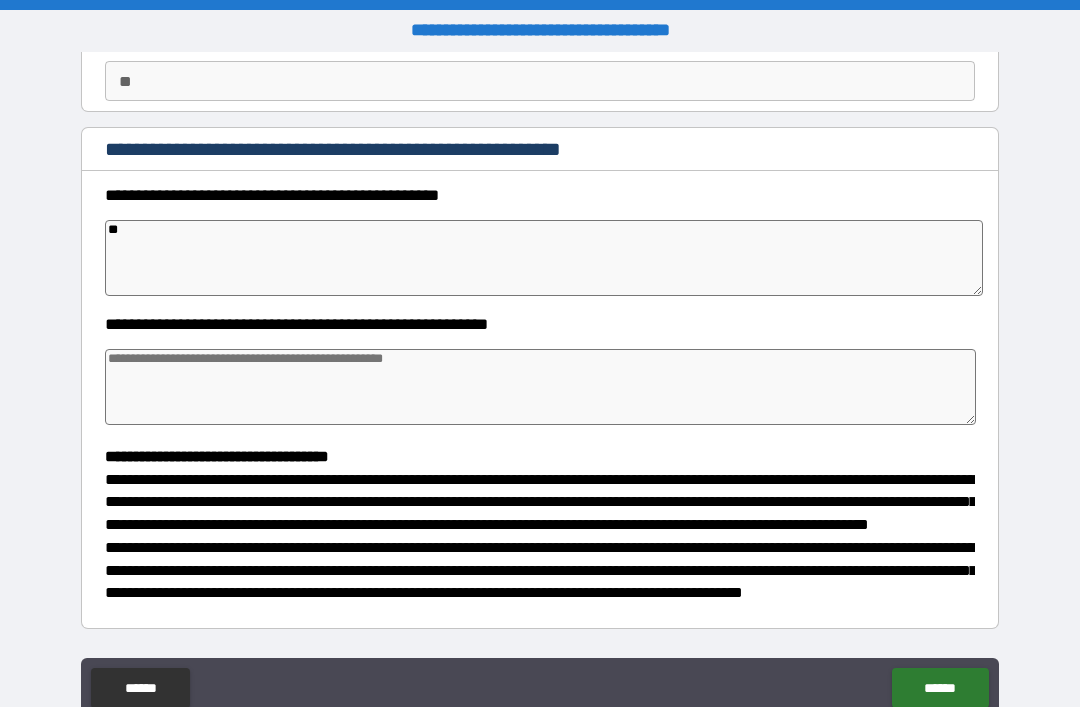 type on "*" 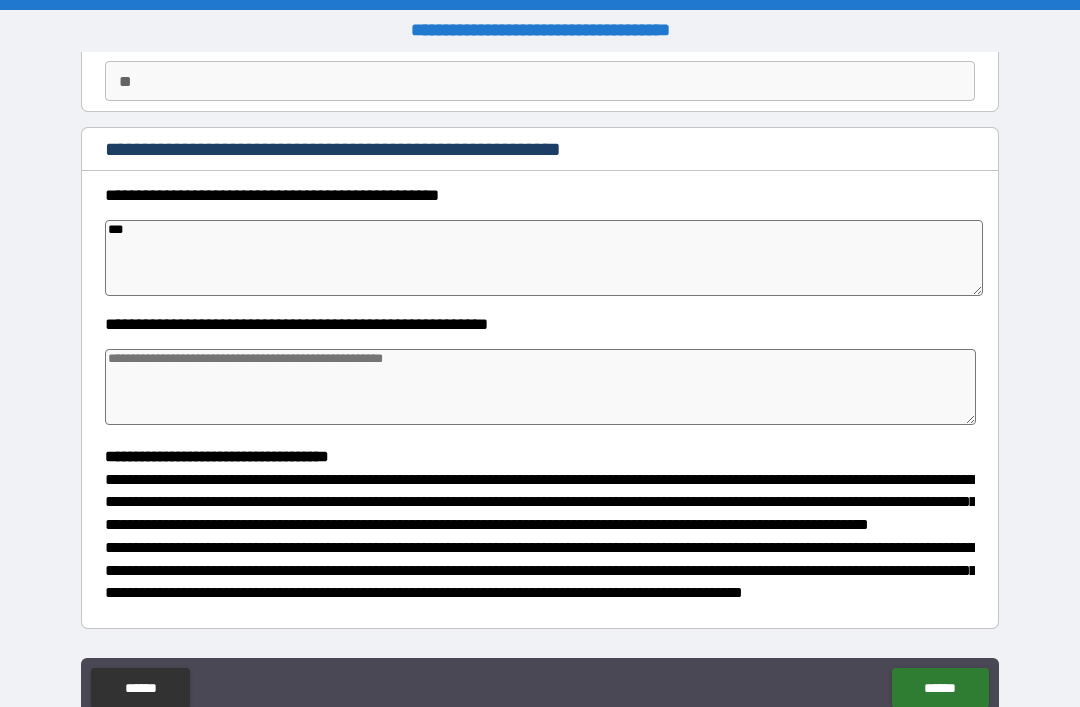 type on "*" 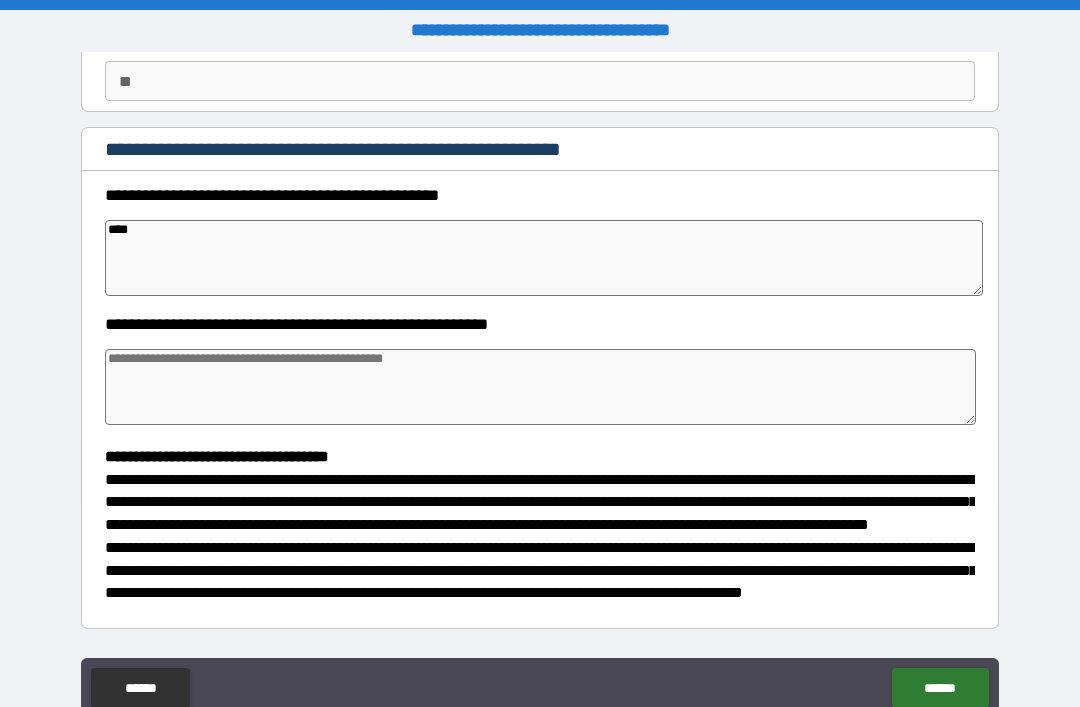 type on "*" 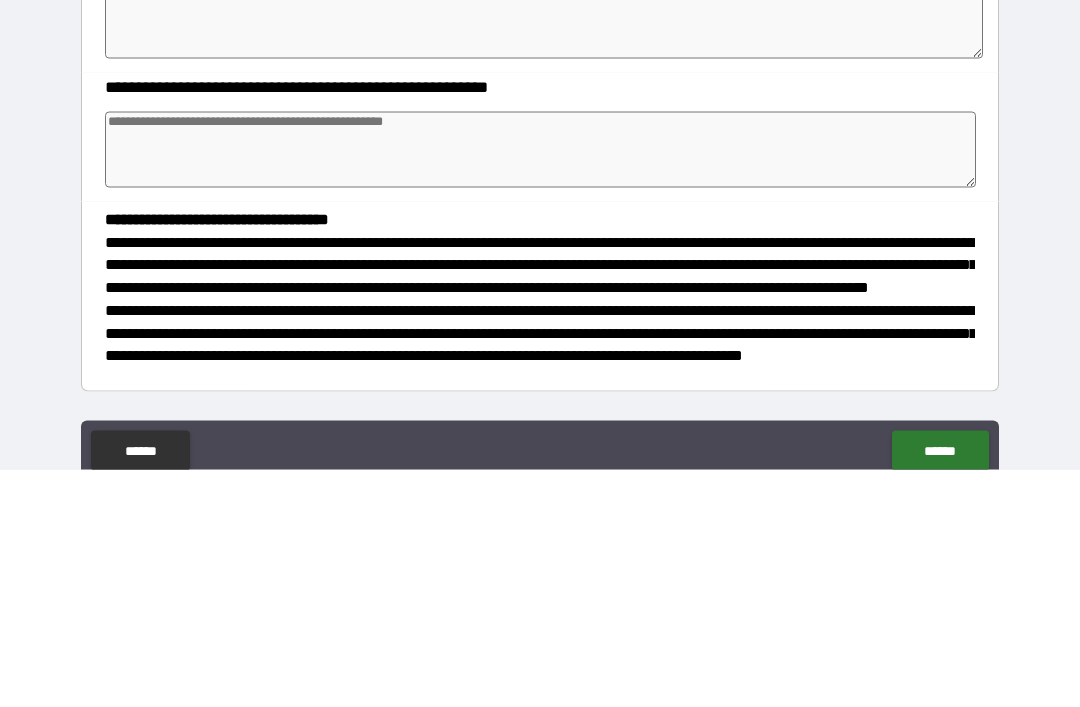 click on "**********" at bounding box center (540, 388) 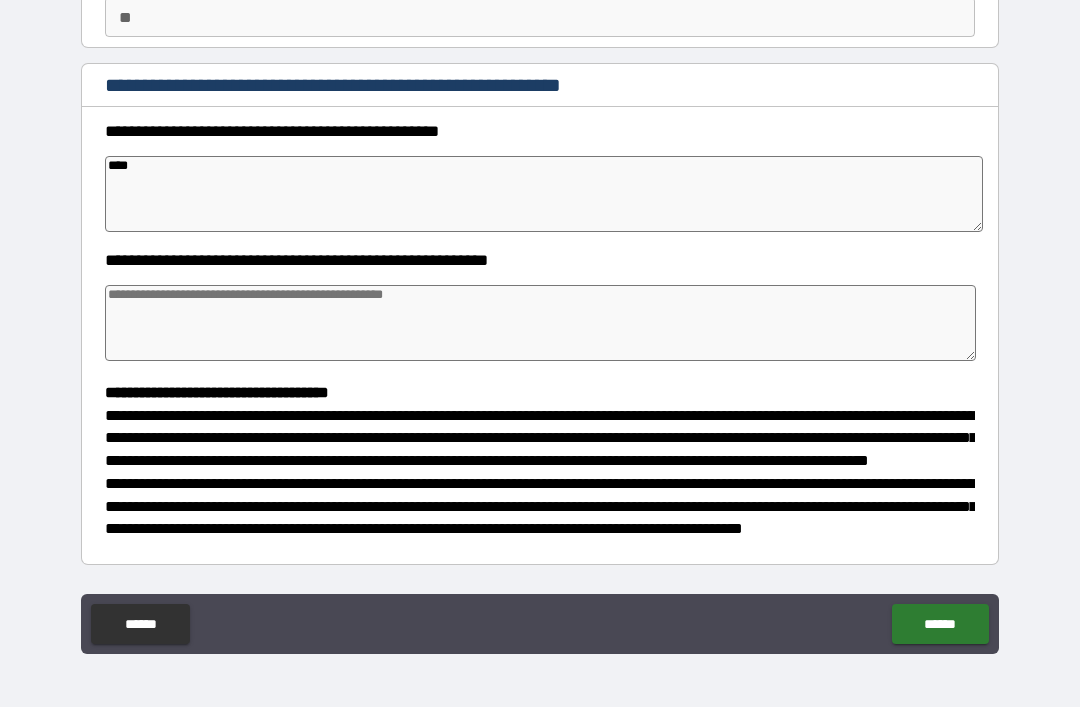 click on "******" at bounding box center (940, 624) 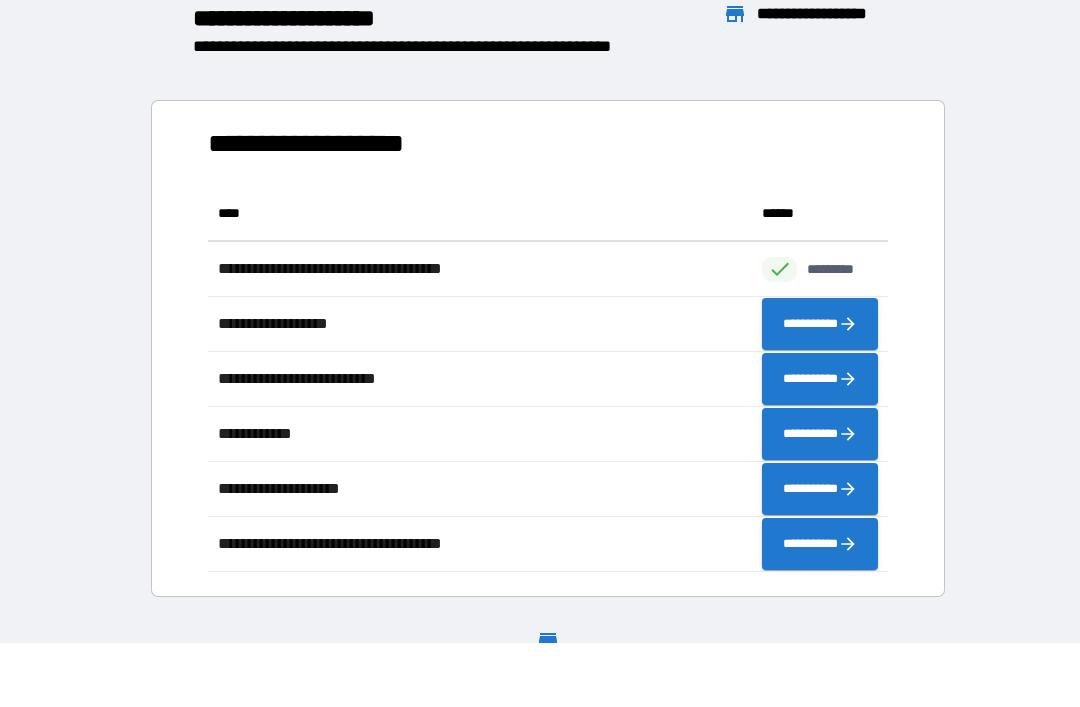 scroll, scrollTop: 1, scrollLeft: 1, axis: both 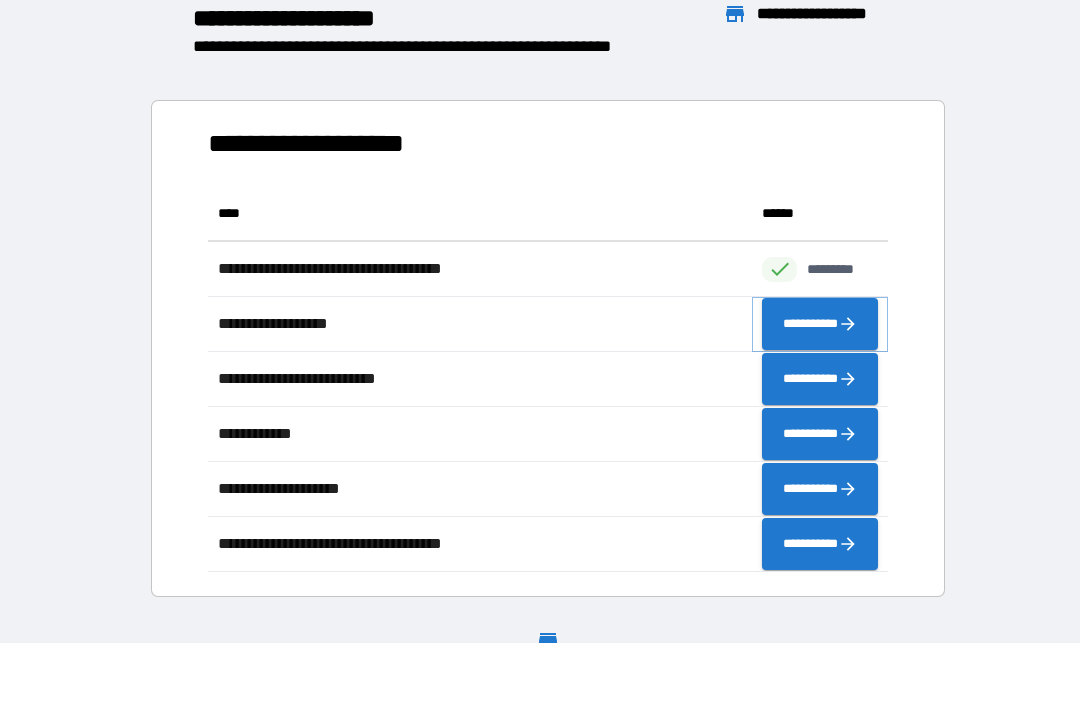 click on "**********" at bounding box center [820, 324] 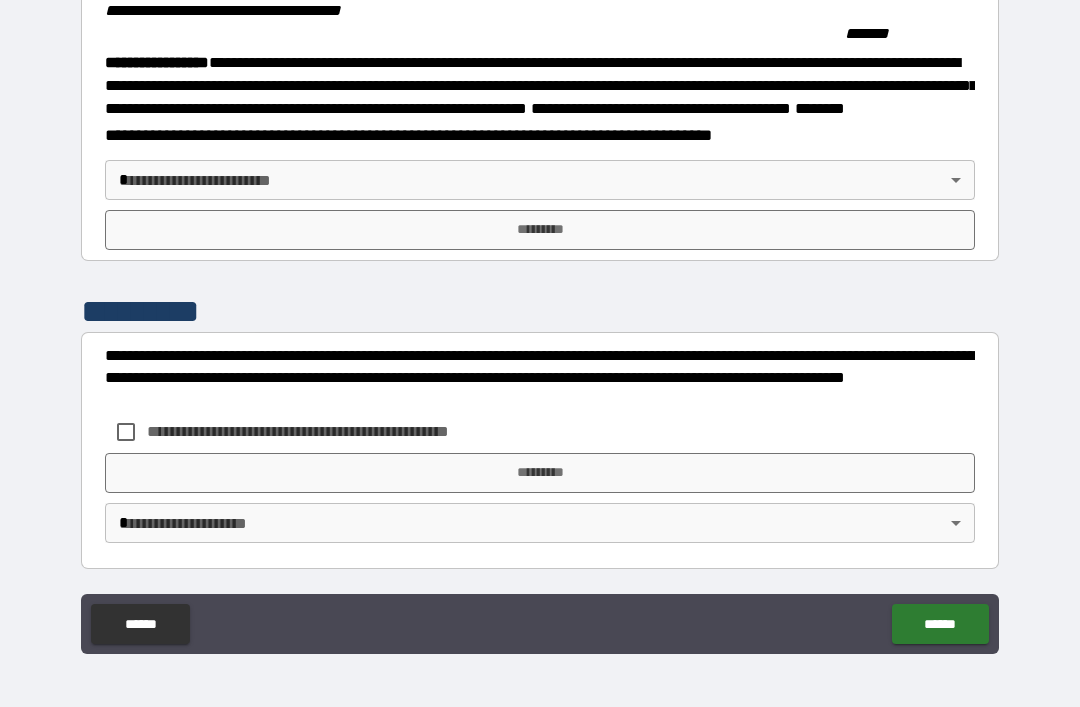 scroll, scrollTop: 2215, scrollLeft: 0, axis: vertical 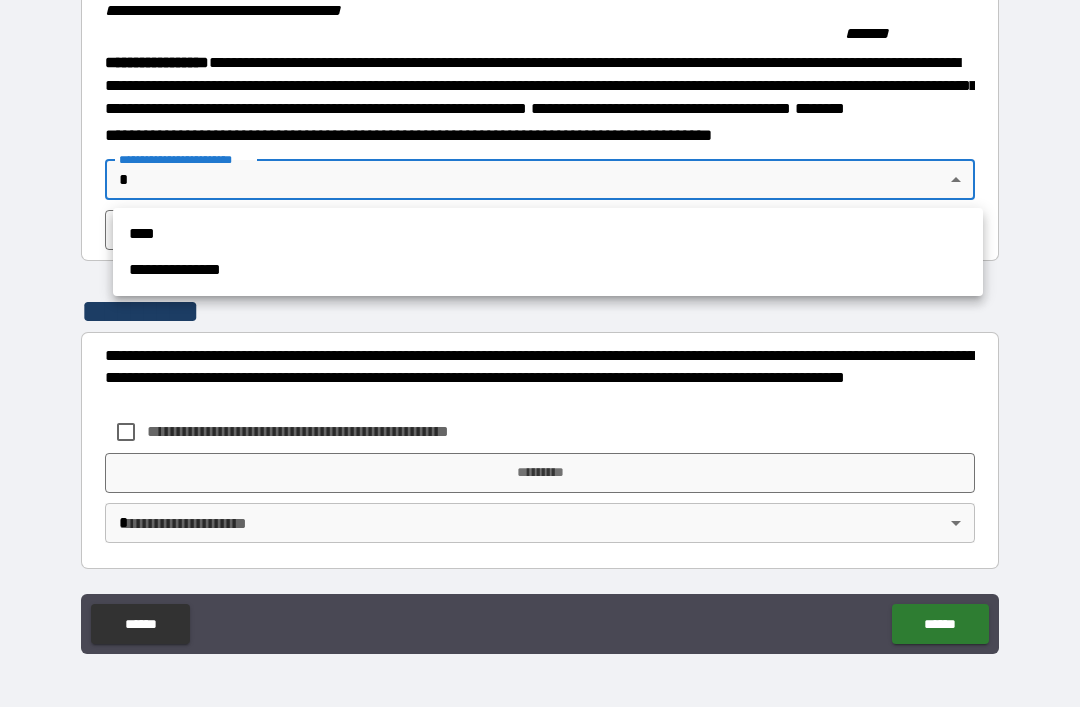 click on "****" at bounding box center [548, 234] 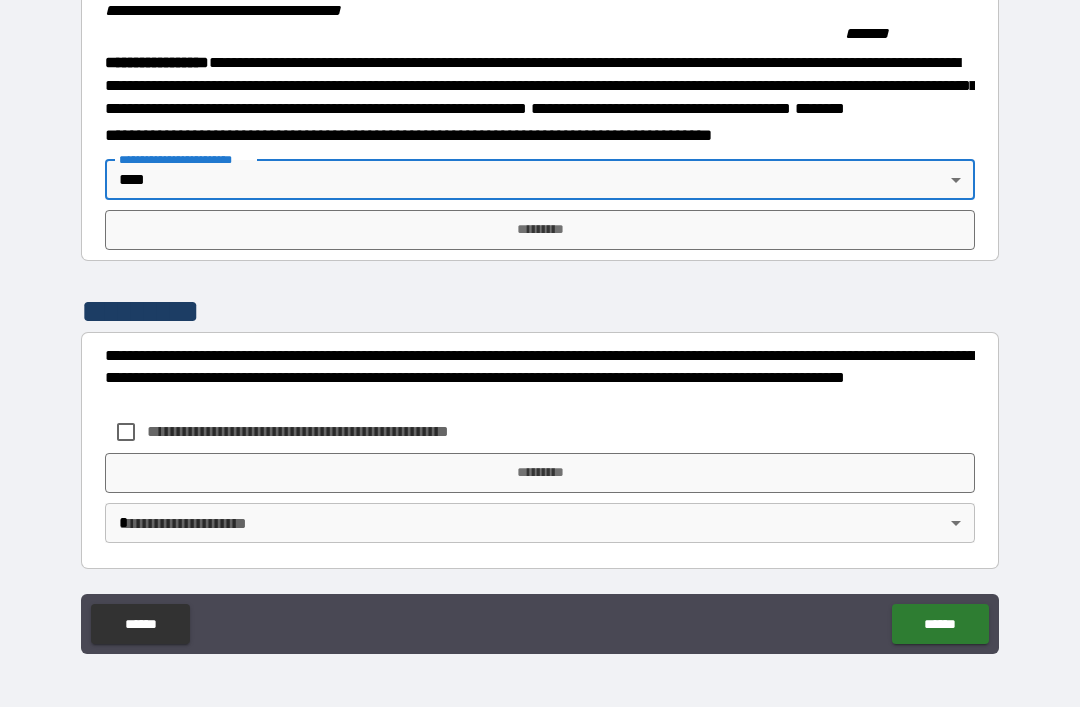 click on "**********" at bounding box center [540, 321] 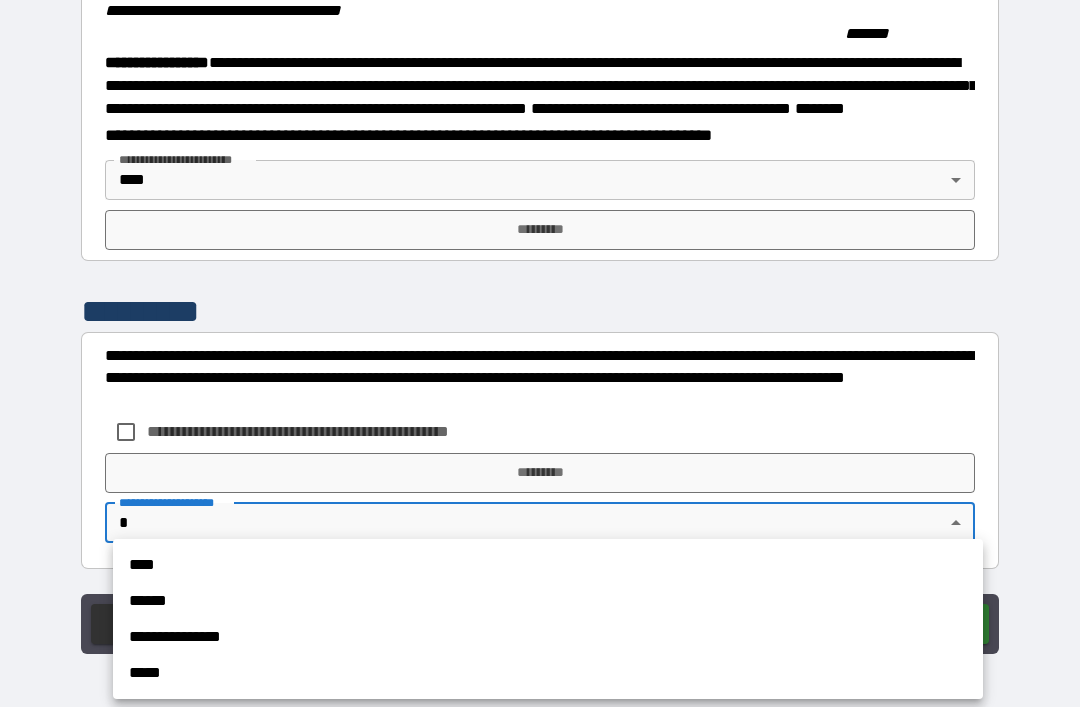click on "****" at bounding box center (548, 565) 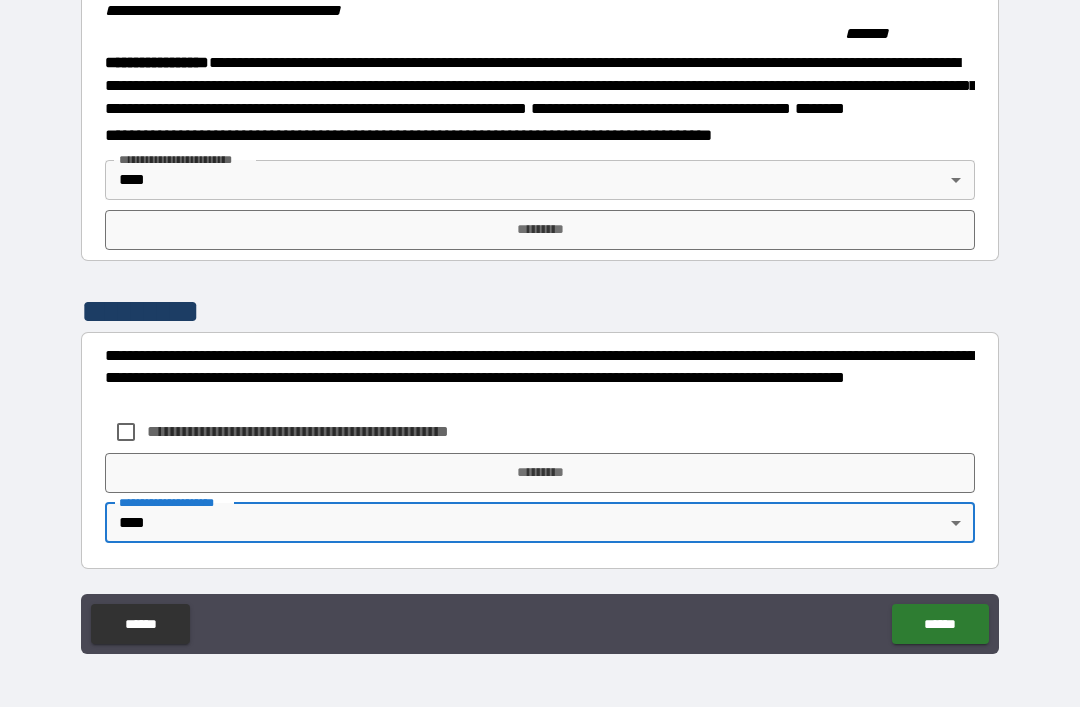 type on "****" 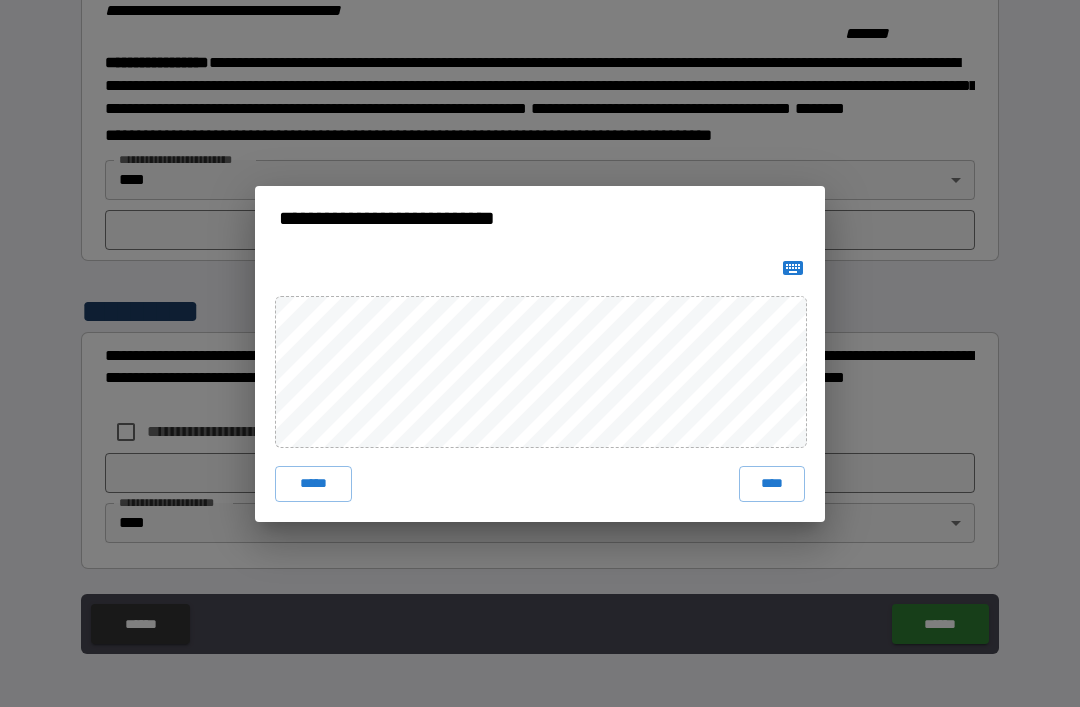 click on "****" at bounding box center [772, 484] 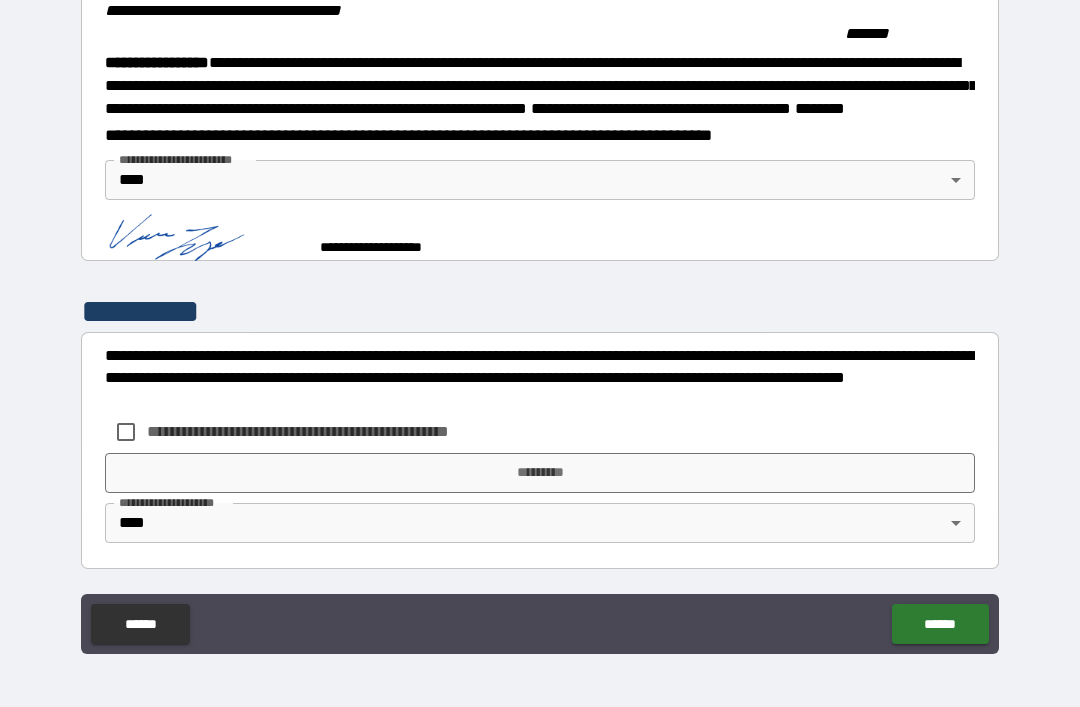 scroll, scrollTop: 2205, scrollLeft: 0, axis: vertical 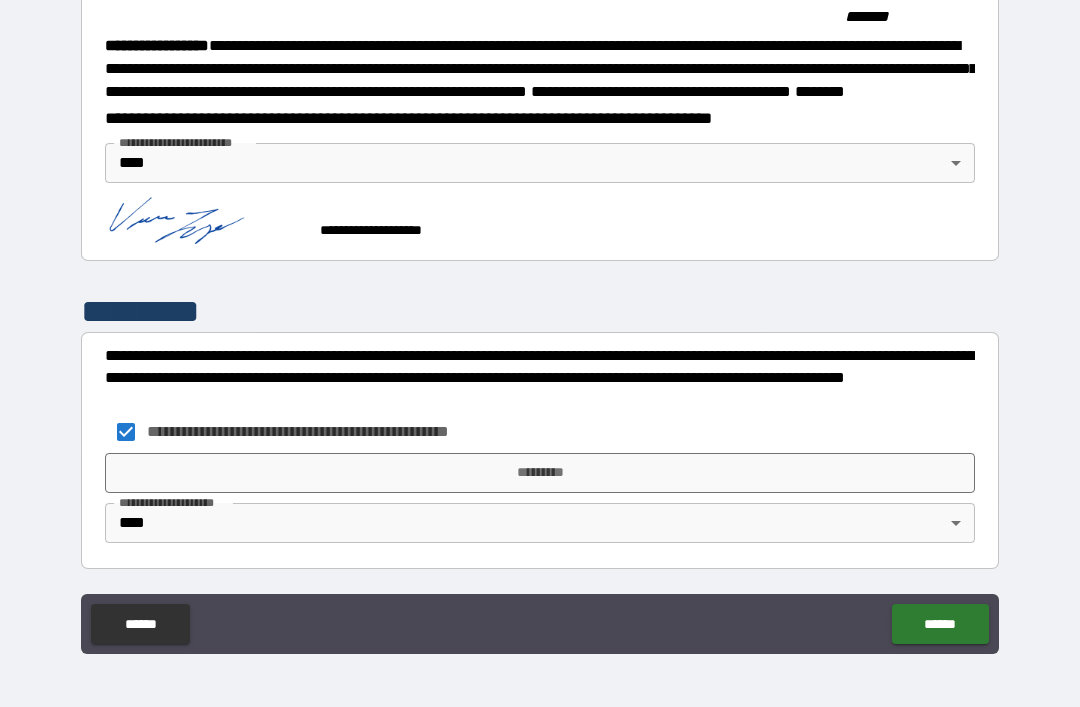 click on "*********" at bounding box center (540, 473) 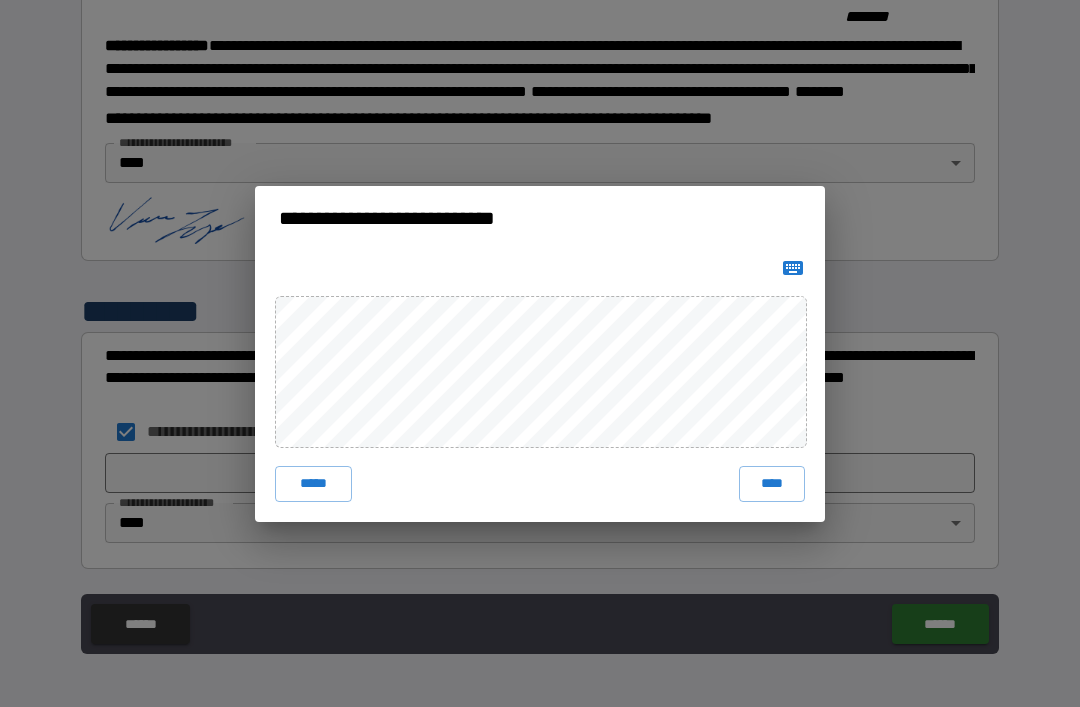 click on "****" at bounding box center [772, 484] 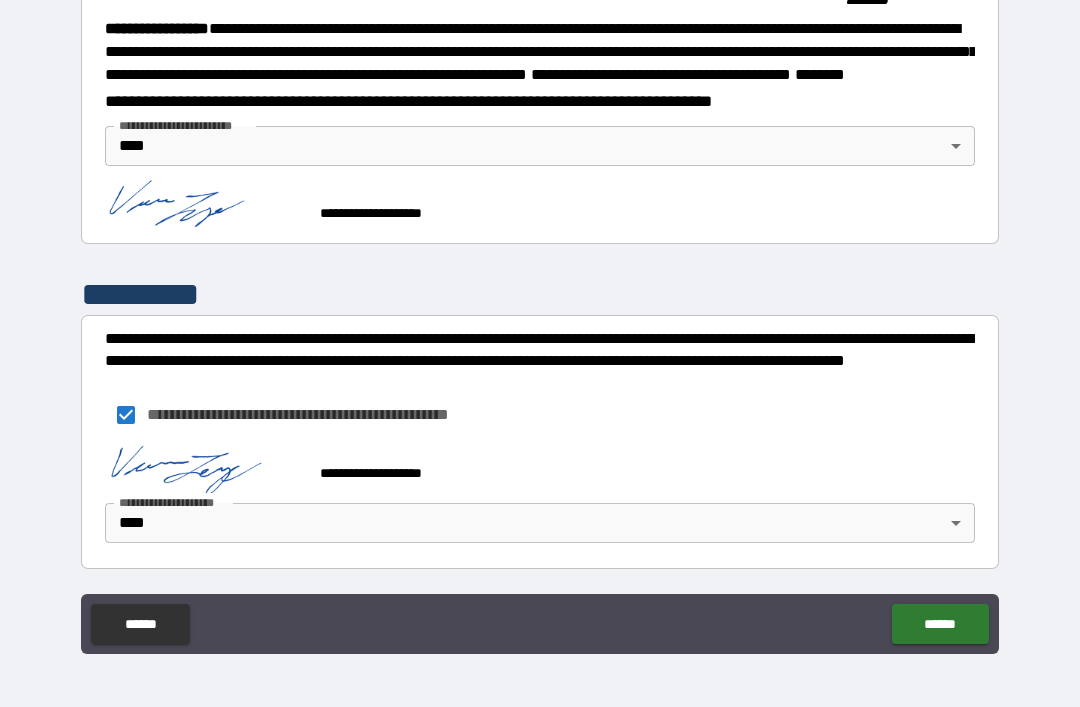 click on "******" at bounding box center [940, 624] 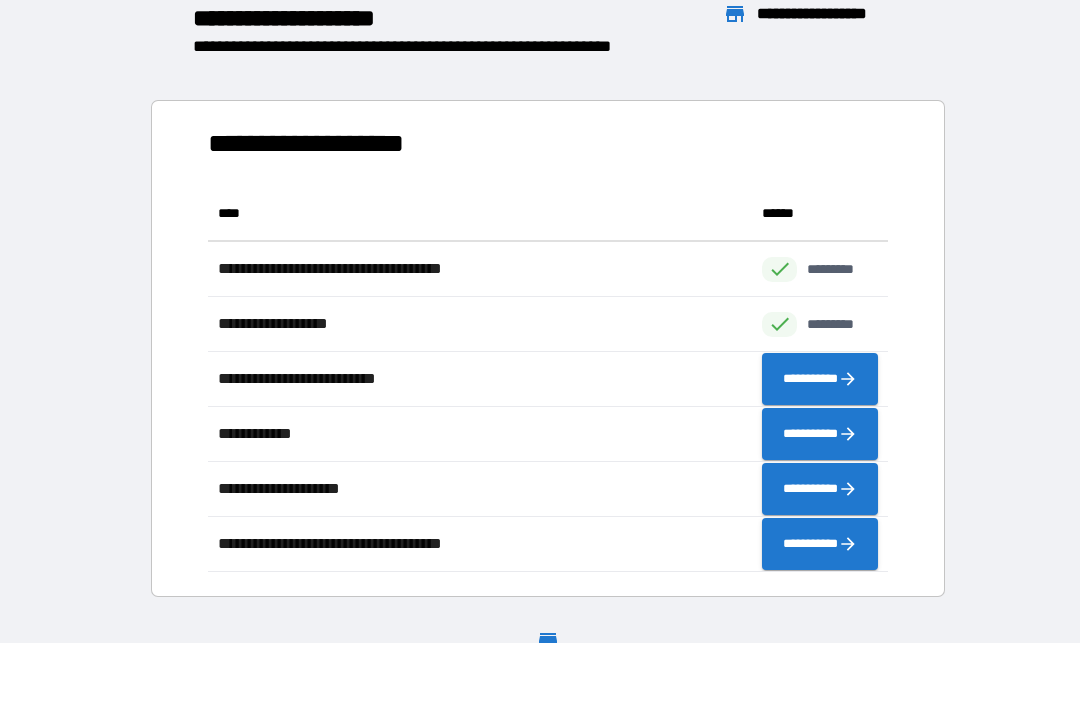 scroll, scrollTop: 386, scrollLeft: 680, axis: both 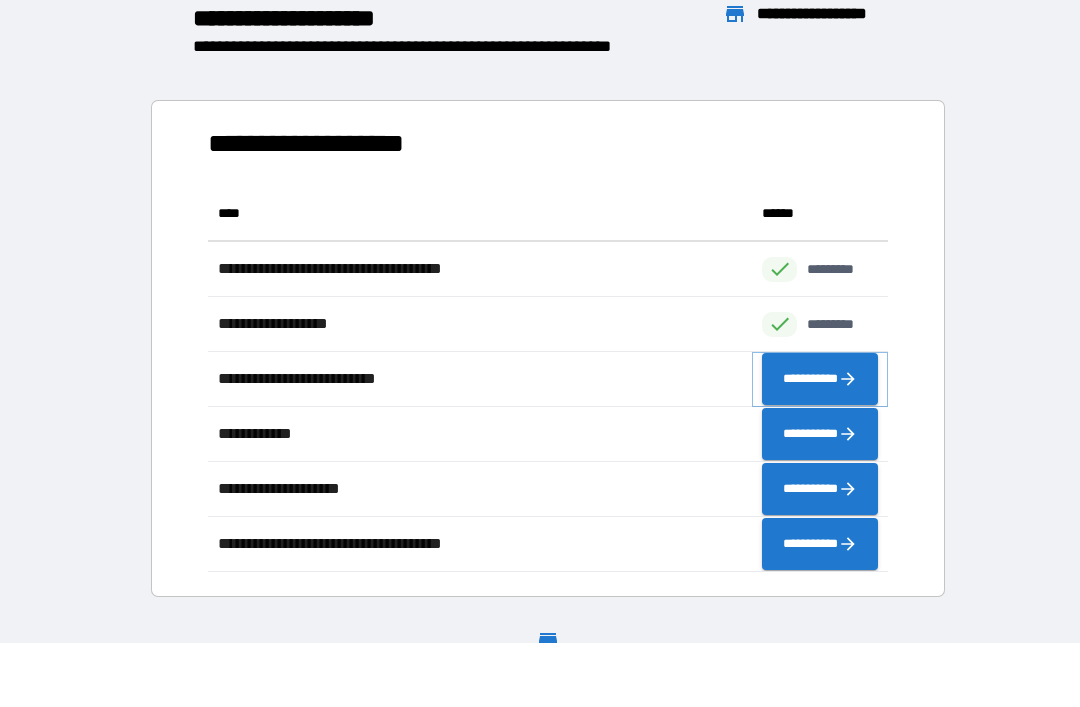 click on "**********" at bounding box center [820, 379] 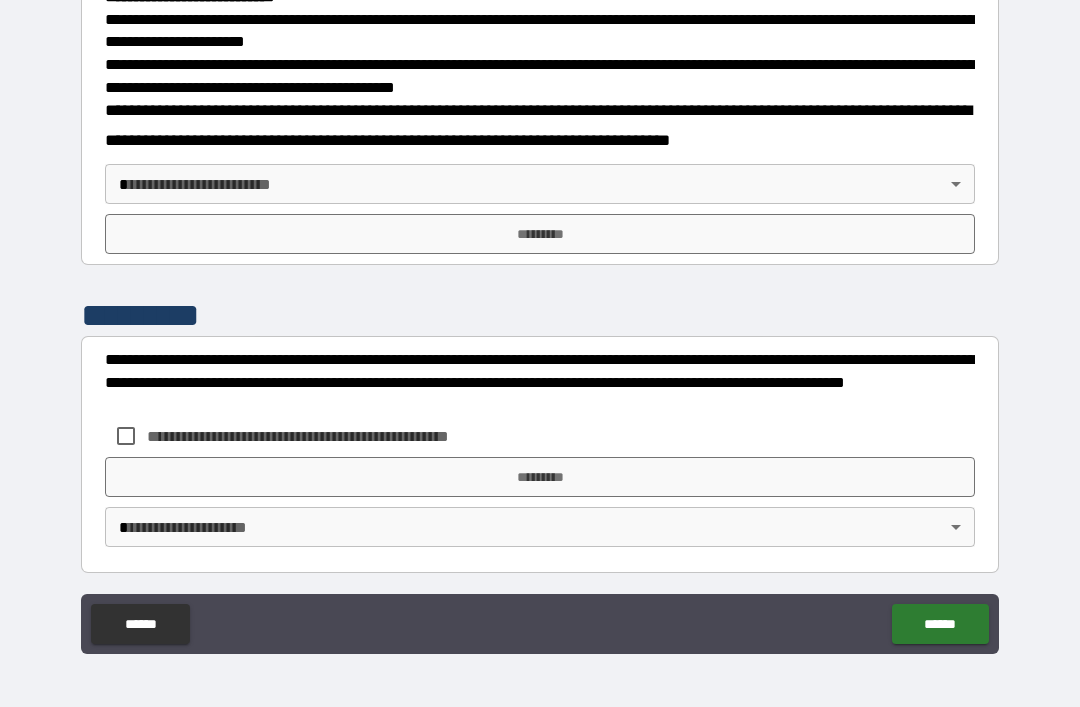 scroll, scrollTop: 721, scrollLeft: 0, axis: vertical 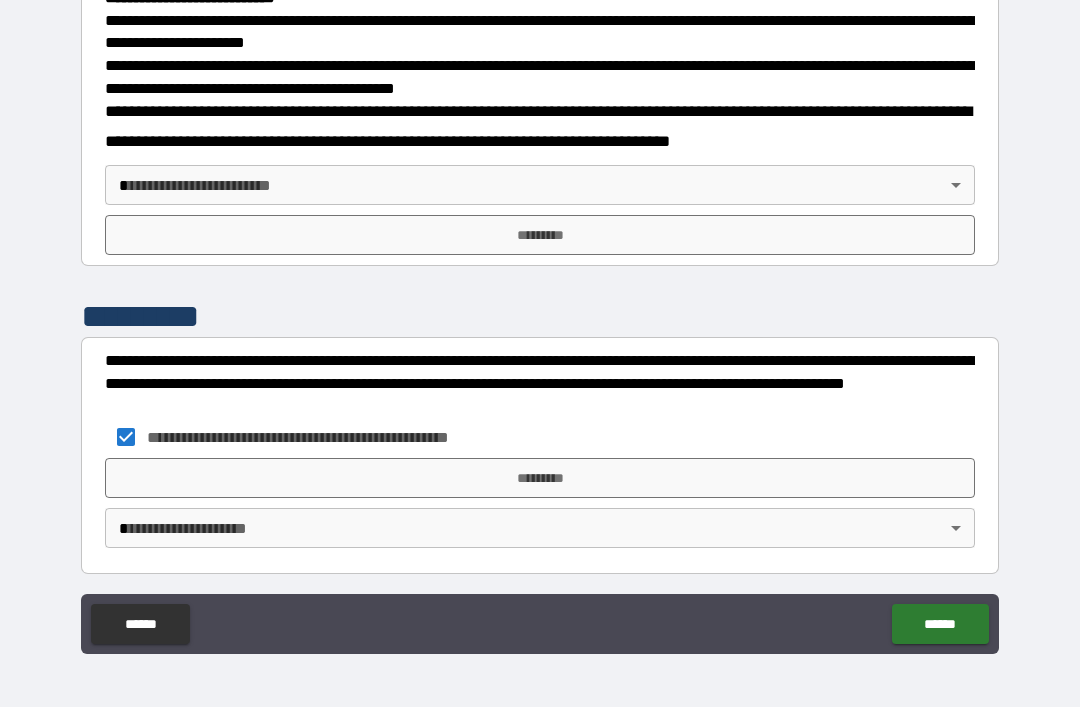 click on "**********" at bounding box center [540, 321] 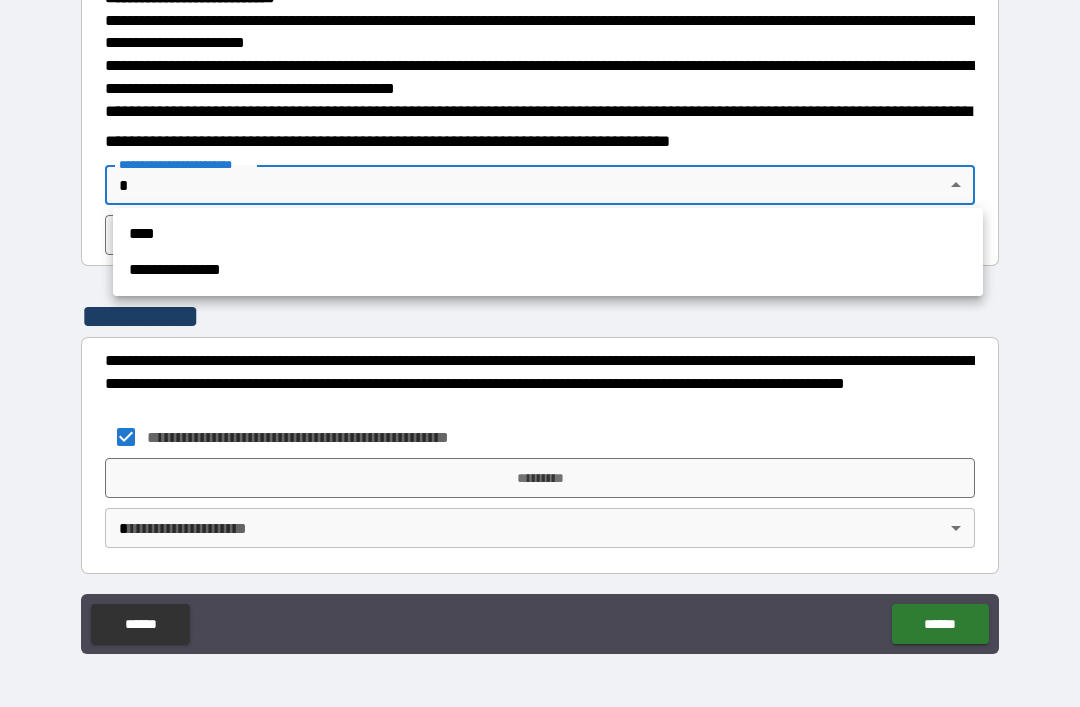 click on "****" at bounding box center [548, 234] 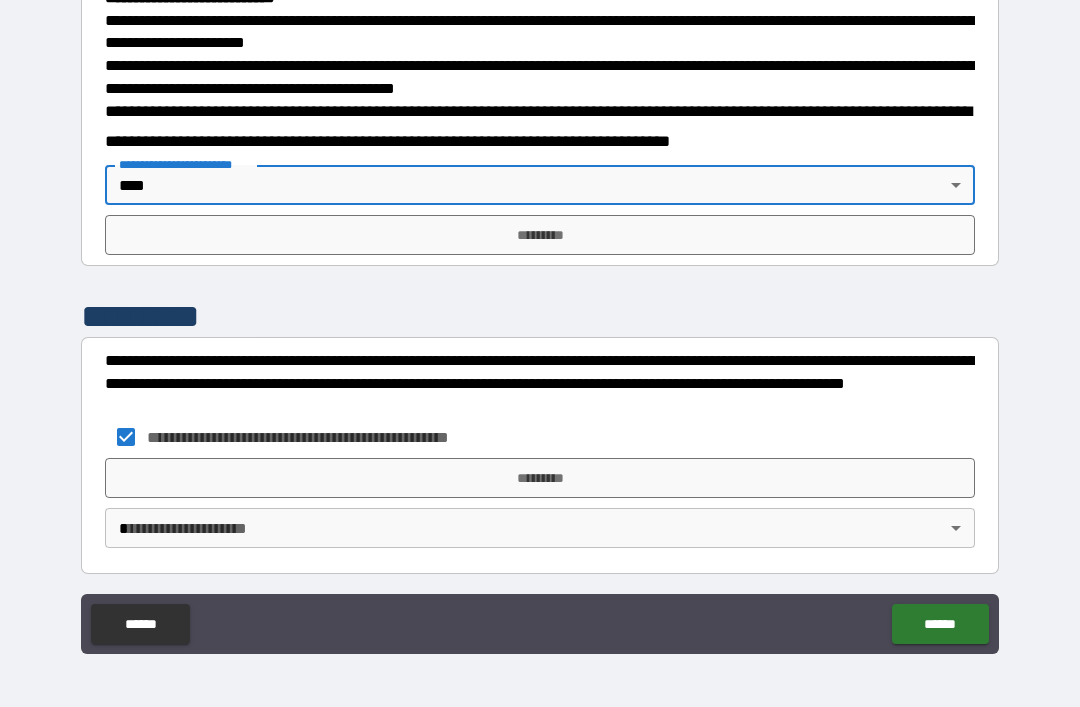 type on "****" 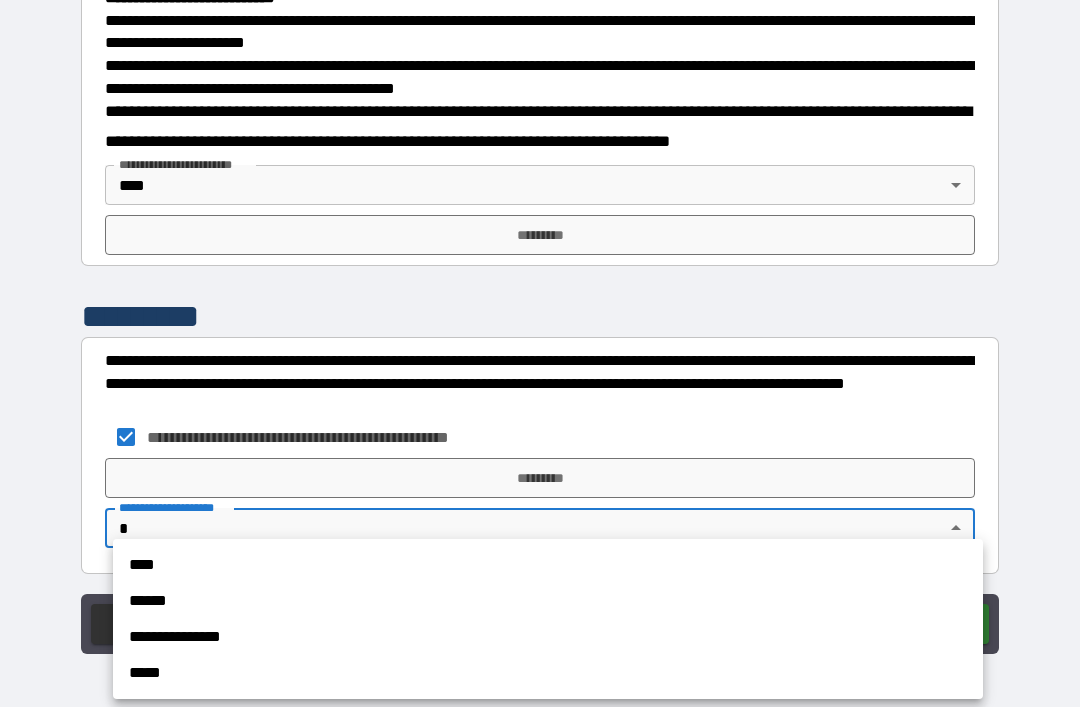 click on "****" at bounding box center [548, 565] 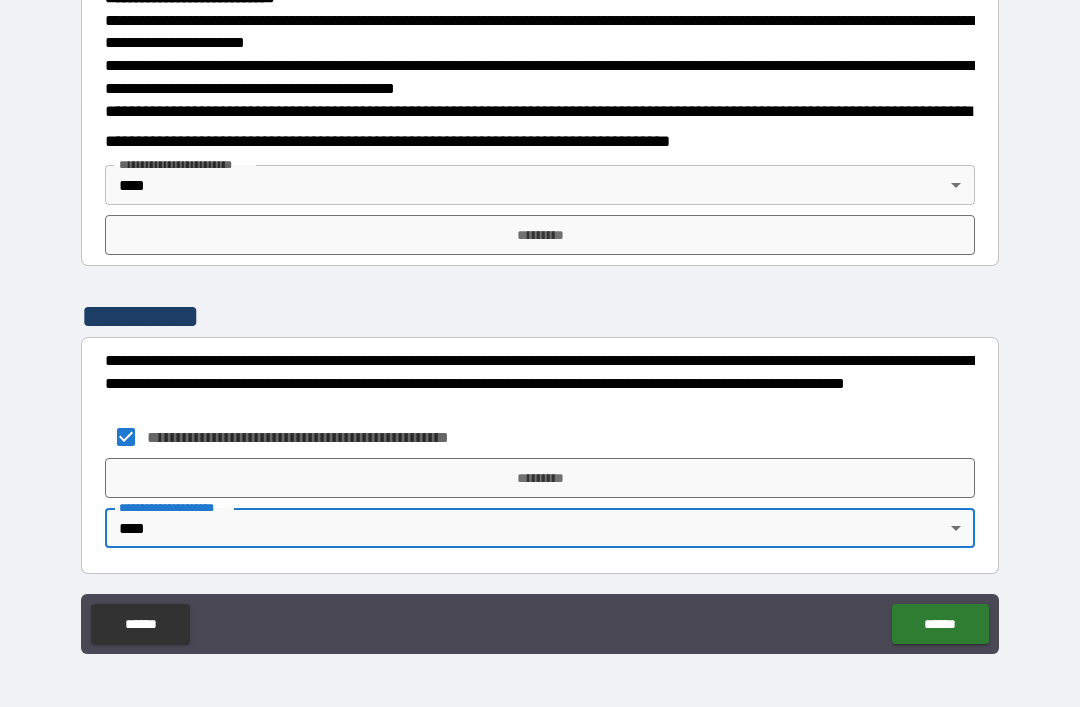 type on "****" 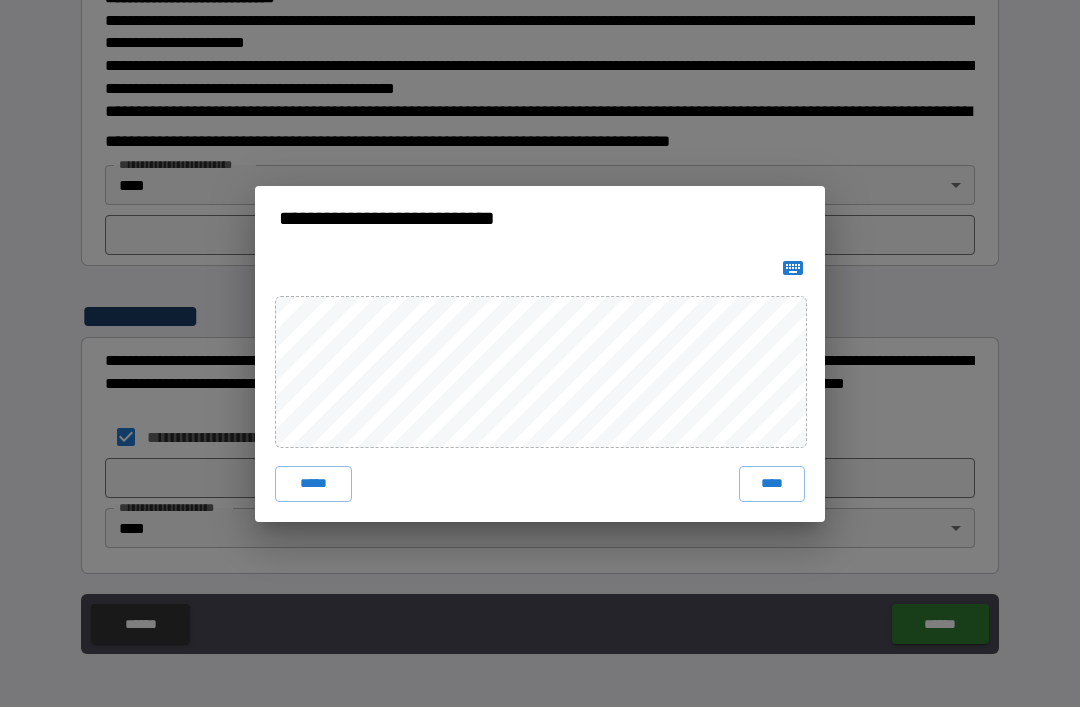 click on "*****" at bounding box center (313, 484) 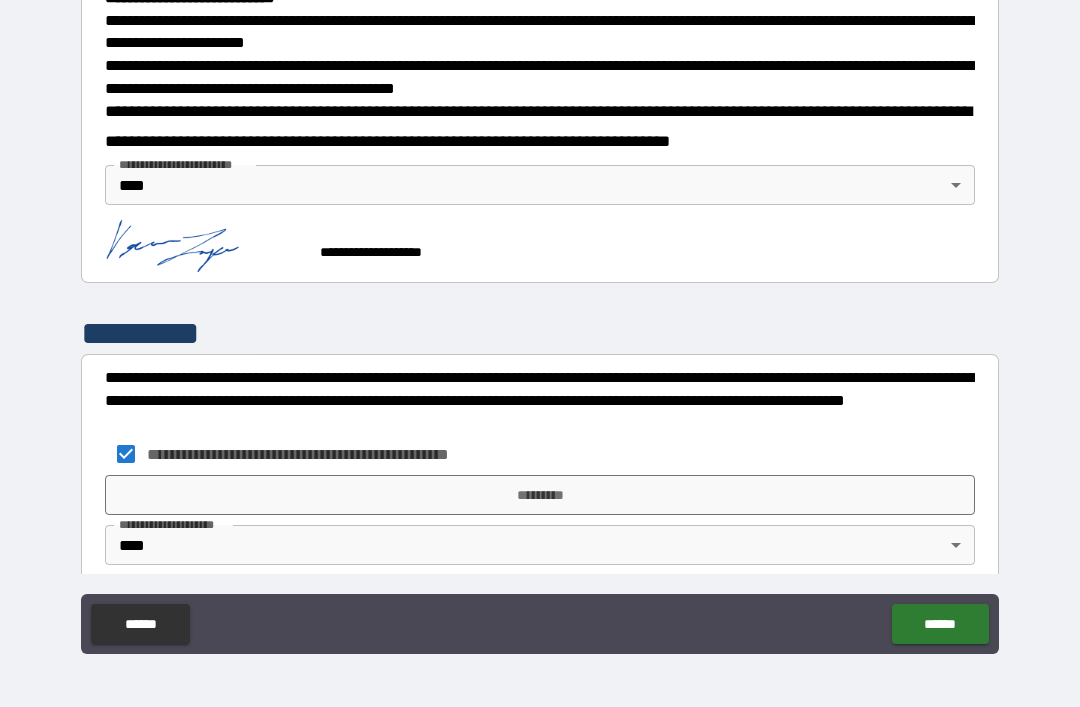 scroll, scrollTop: 711, scrollLeft: 0, axis: vertical 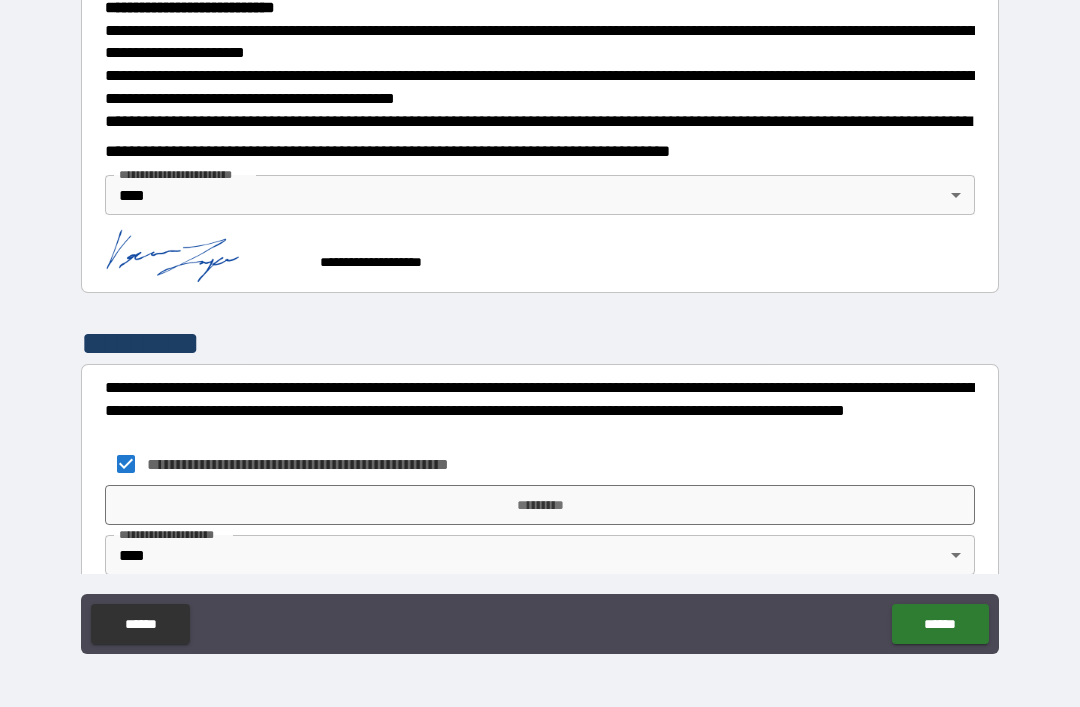 click on "*********" at bounding box center (540, 505) 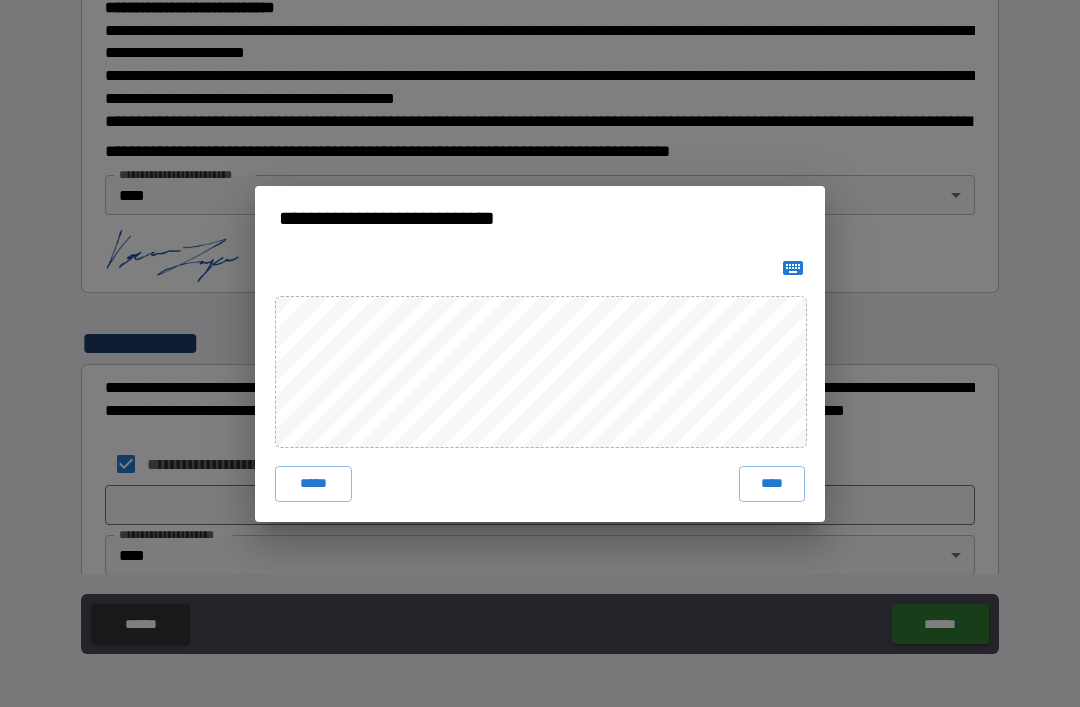 click on "****" at bounding box center [772, 484] 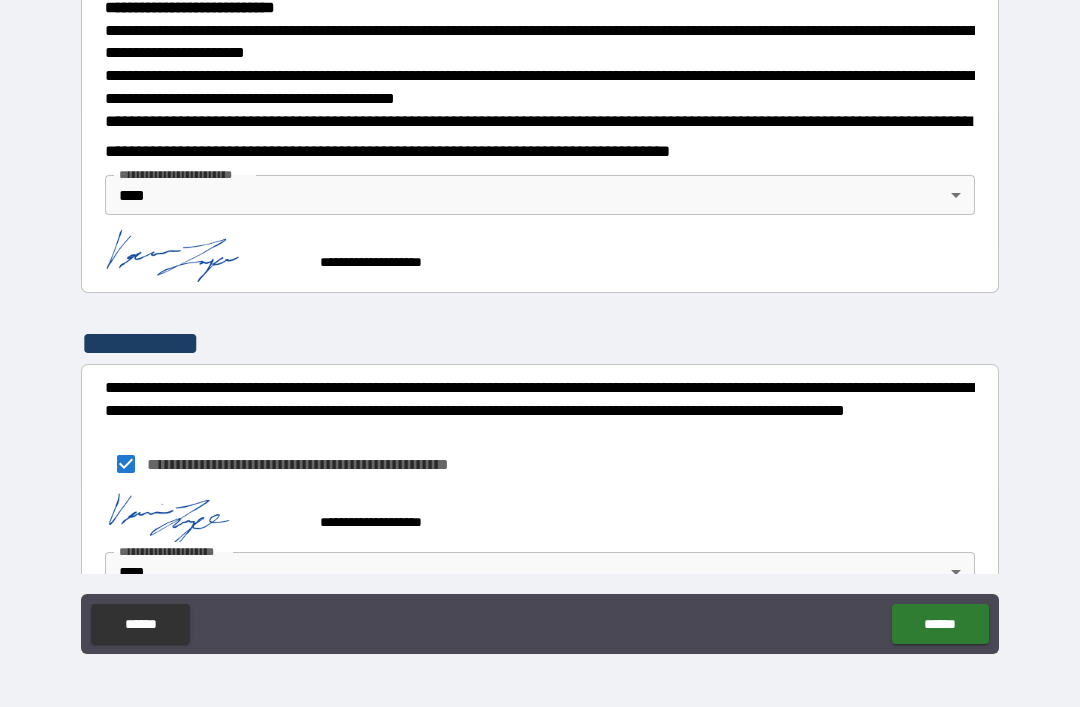 click on "******" at bounding box center (940, 624) 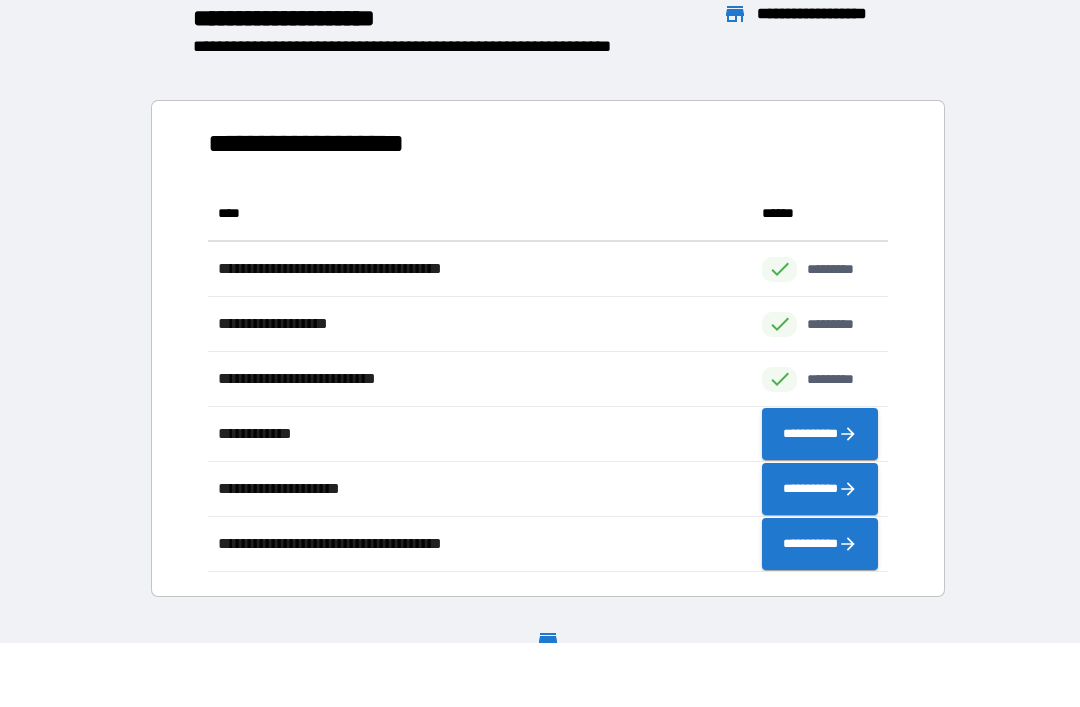 scroll, scrollTop: 1, scrollLeft: 1, axis: both 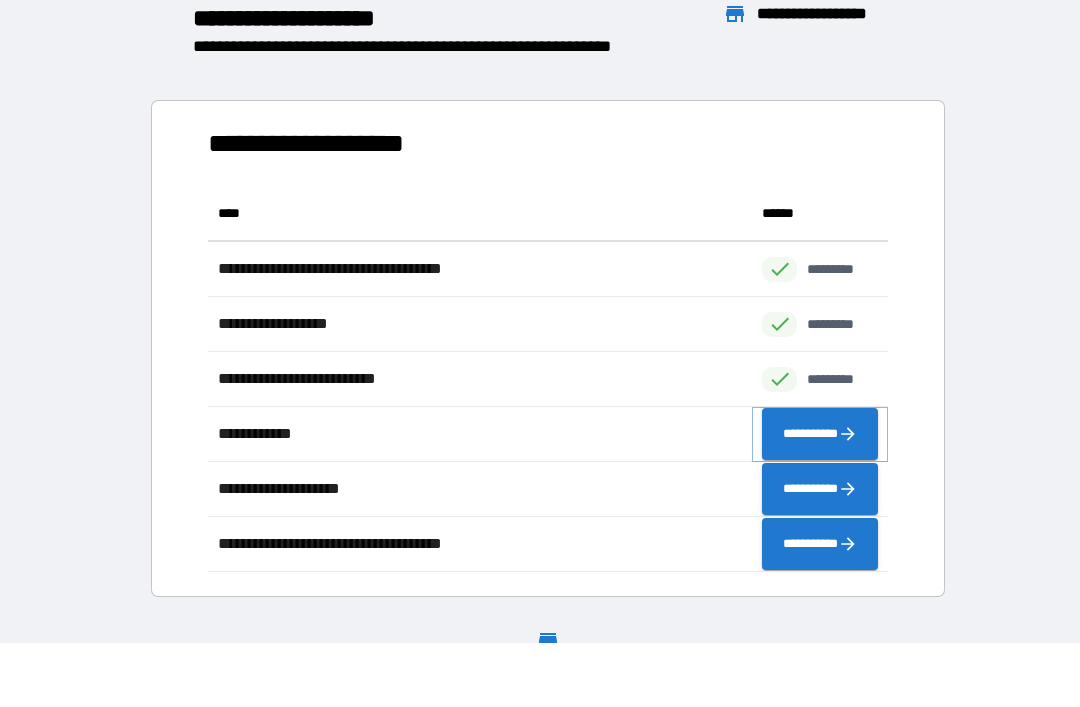 click on "**********" at bounding box center (820, 434) 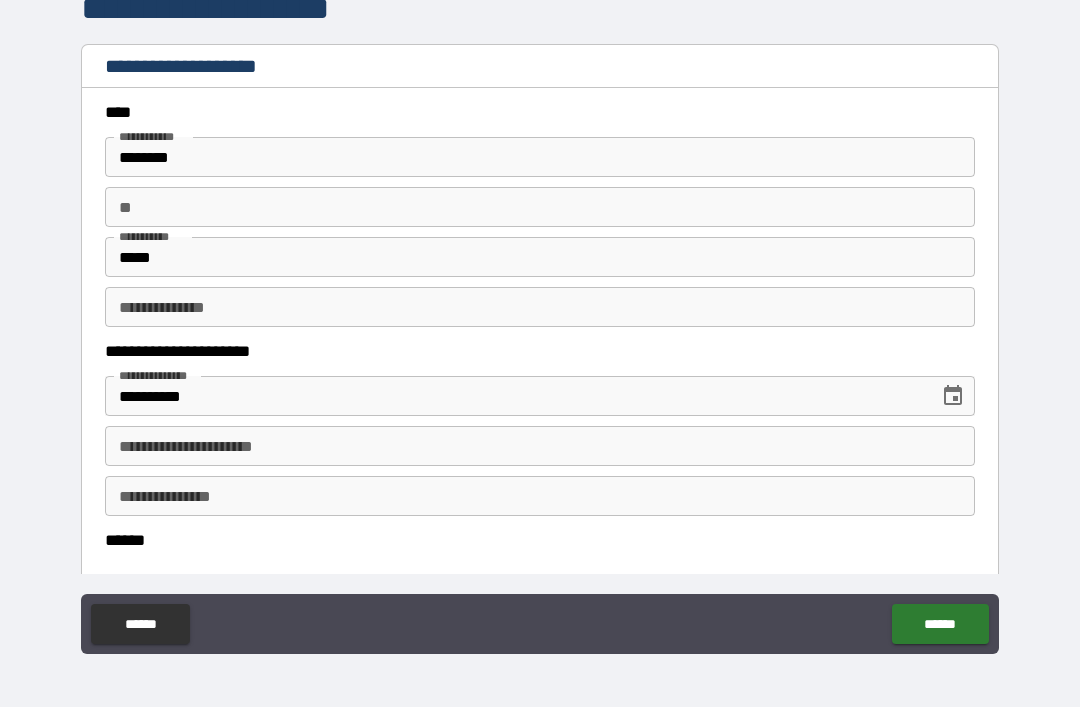click on "**********" at bounding box center [540, 446] 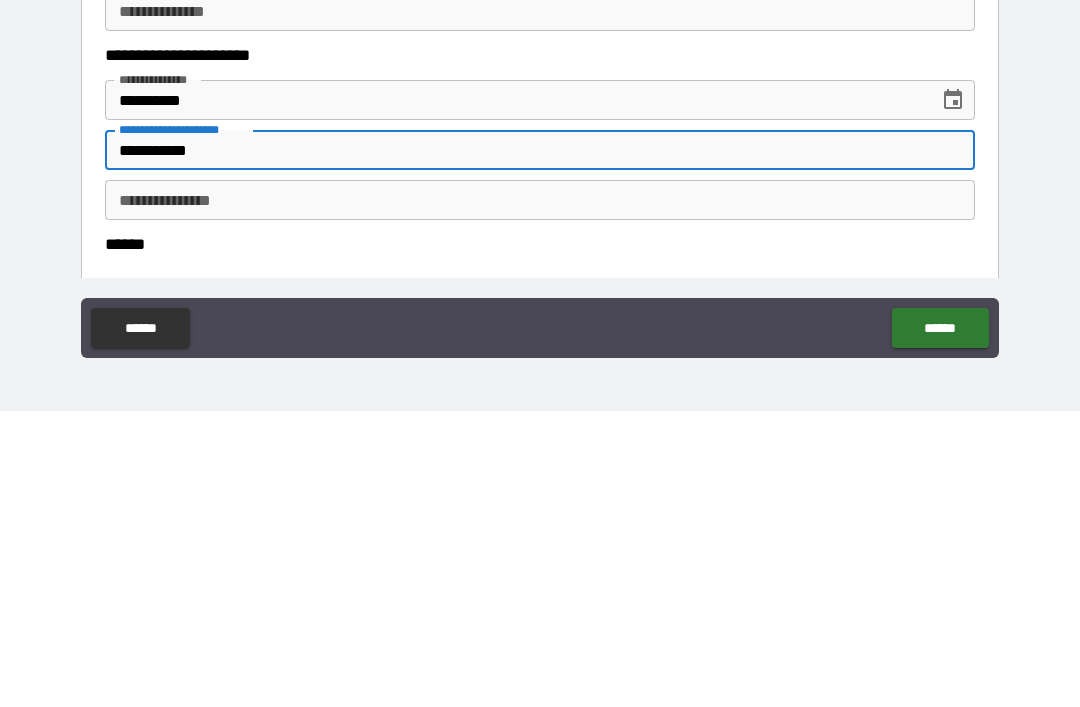 type on "**********" 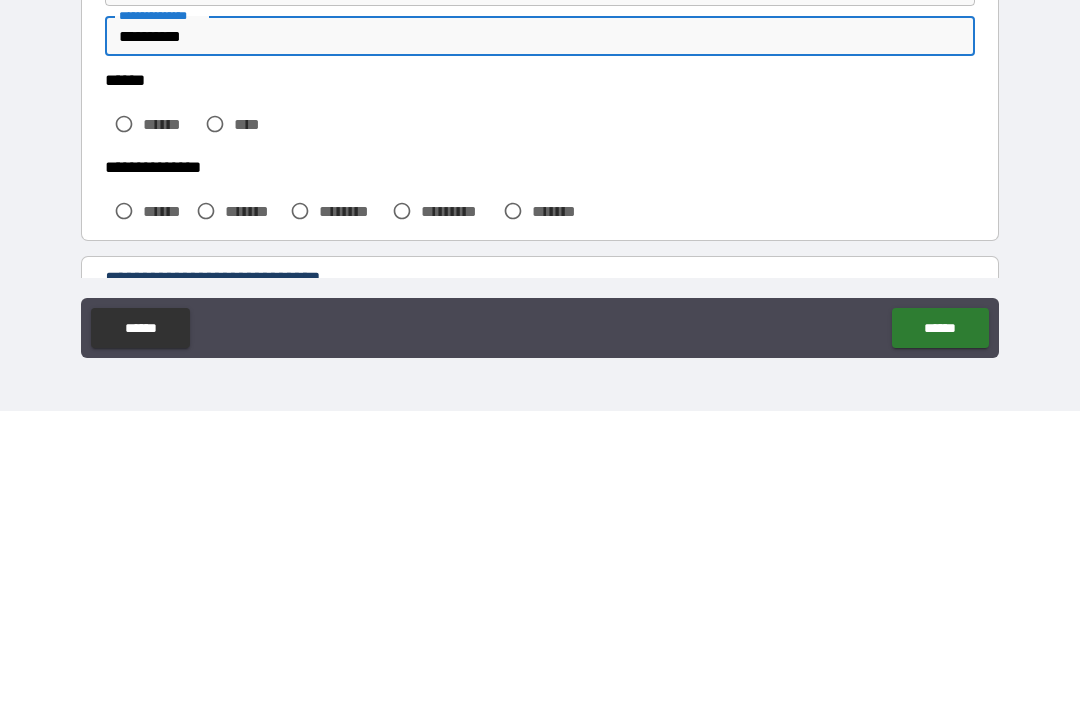 scroll, scrollTop: 169, scrollLeft: 0, axis: vertical 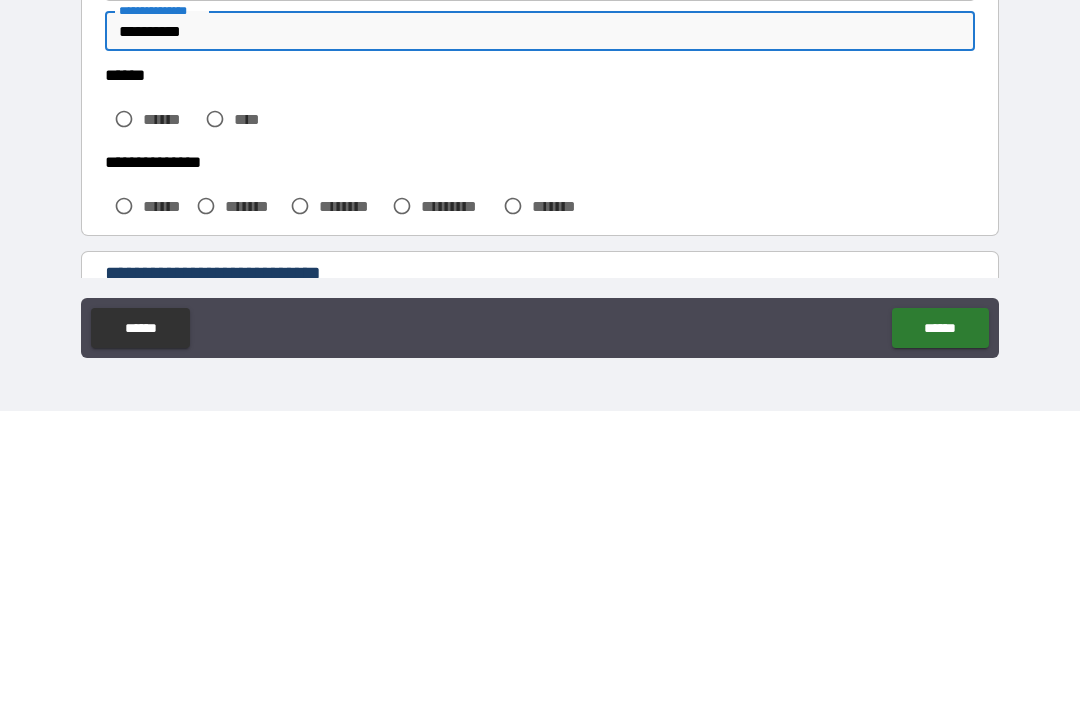 type on "**********" 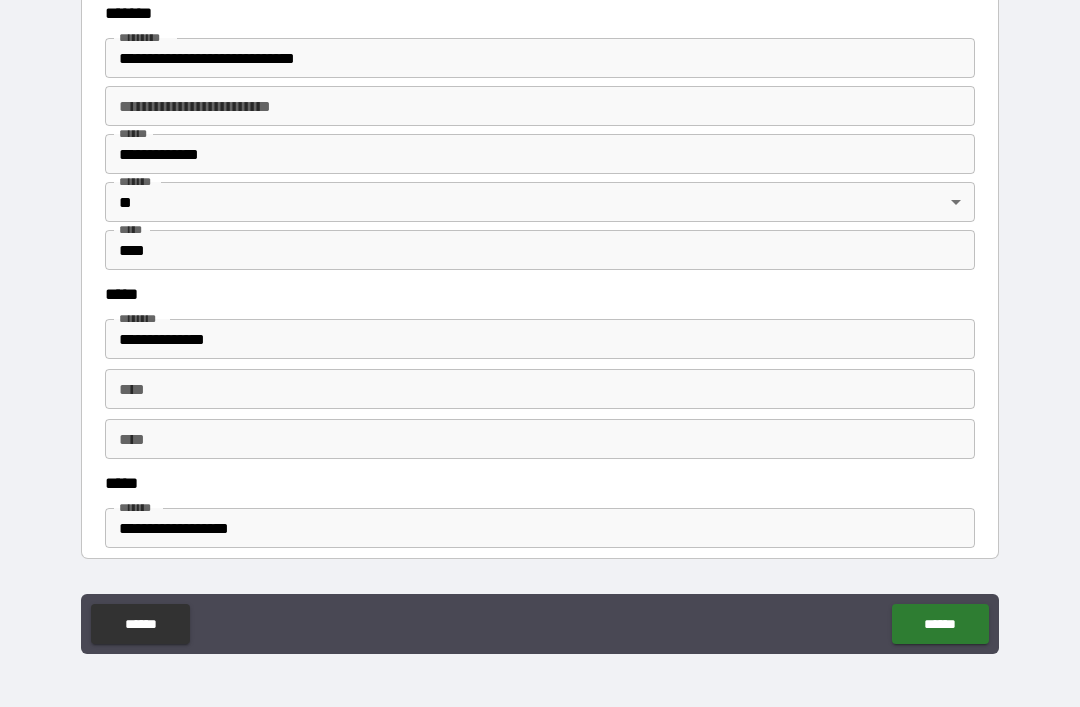 scroll, scrollTop: 773, scrollLeft: 0, axis: vertical 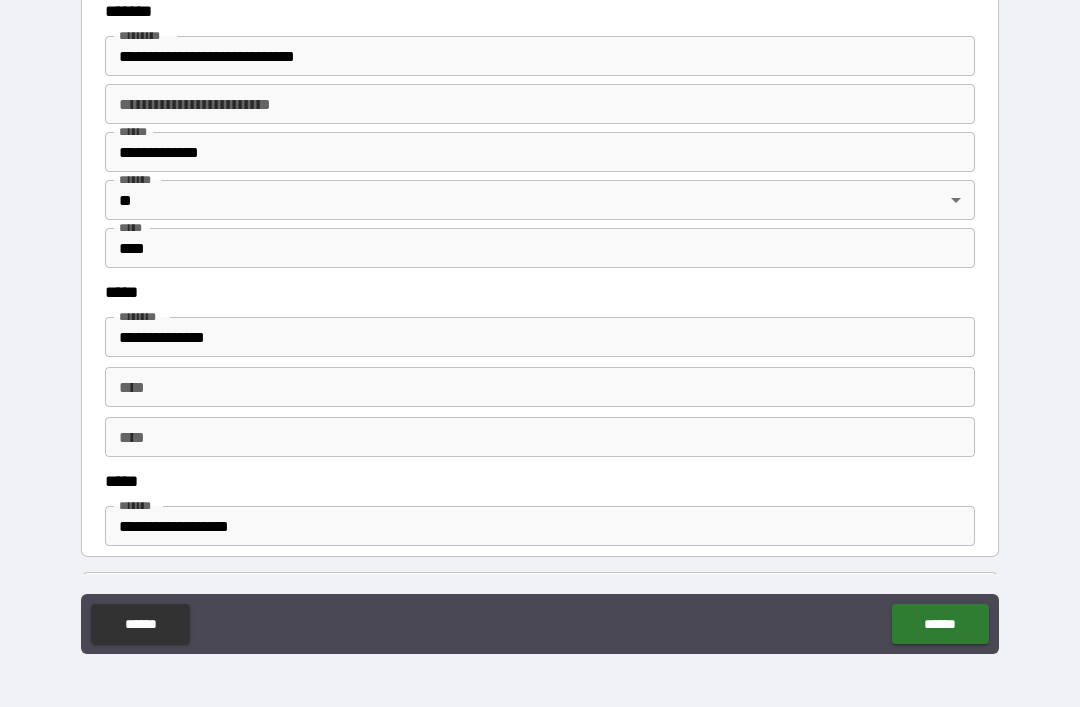 click on "****" at bounding box center [540, 248] 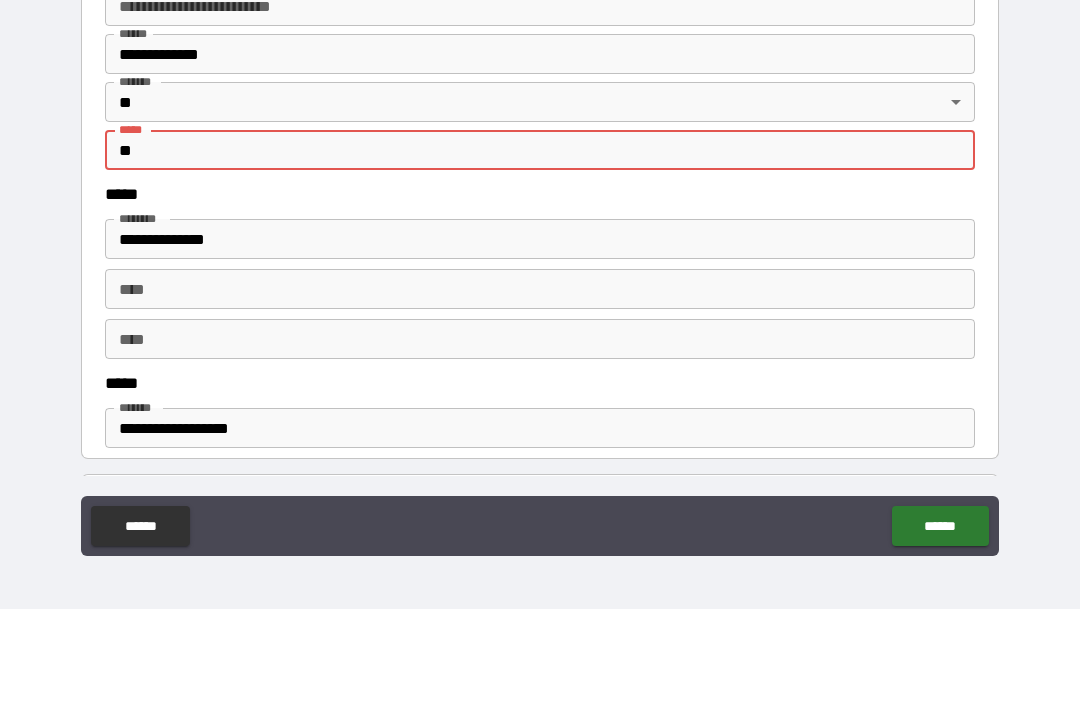 type on "*" 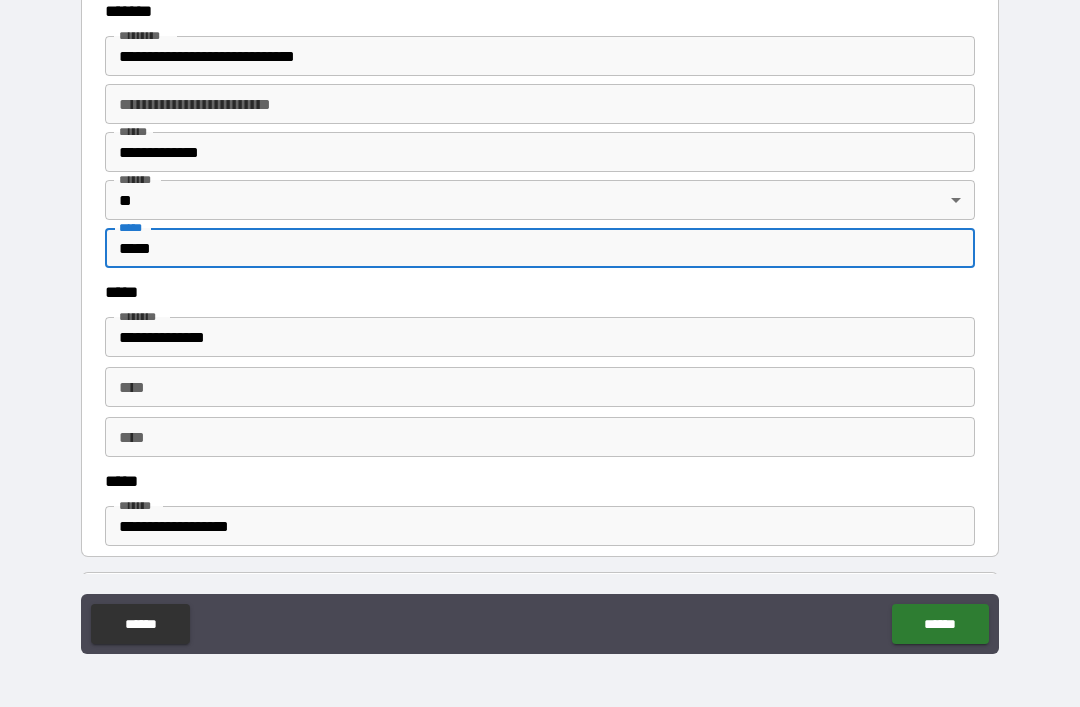 type on "*****" 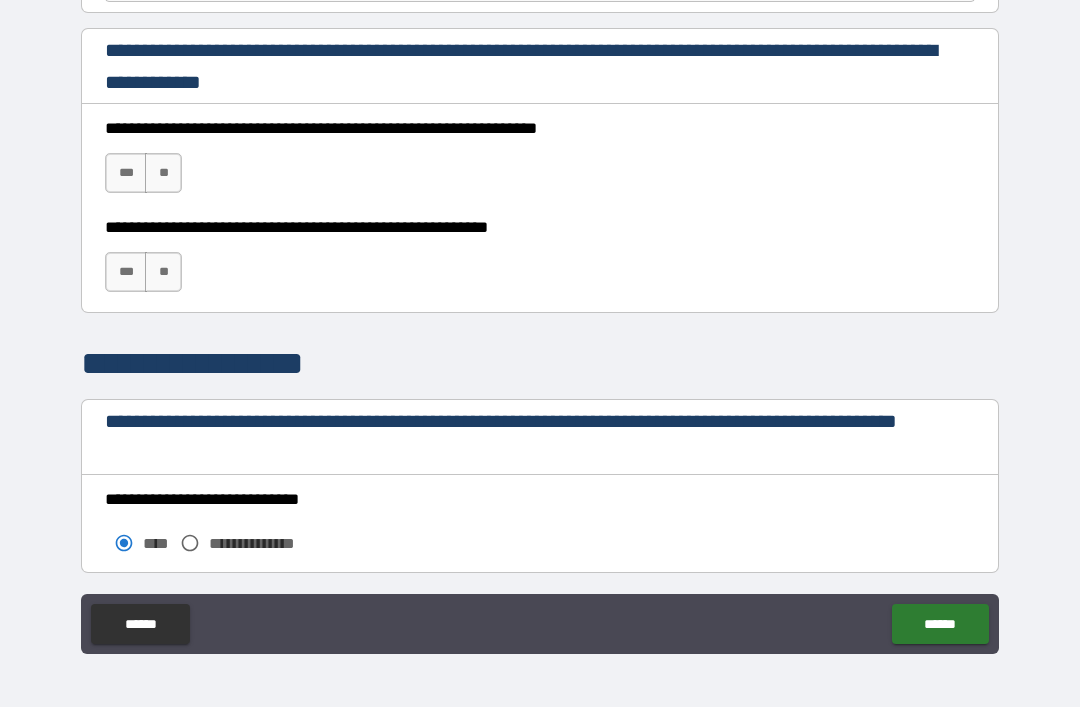 scroll, scrollTop: 1276, scrollLeft: 0, axis: vertical 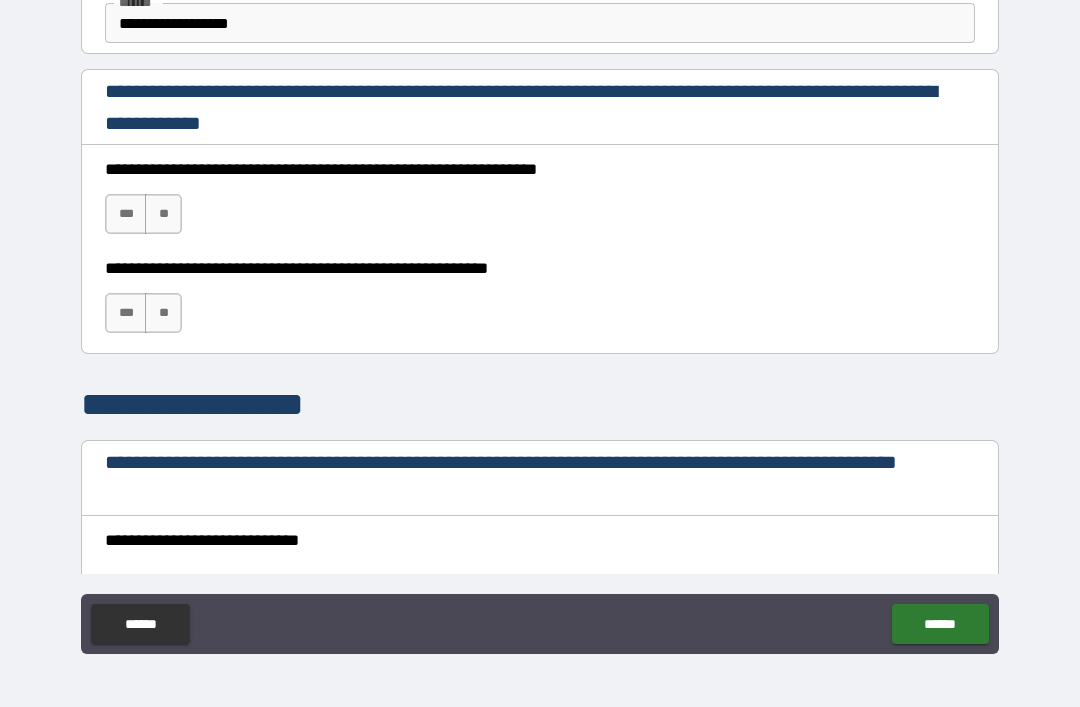 click on "***" at bounding box center [126, 214] 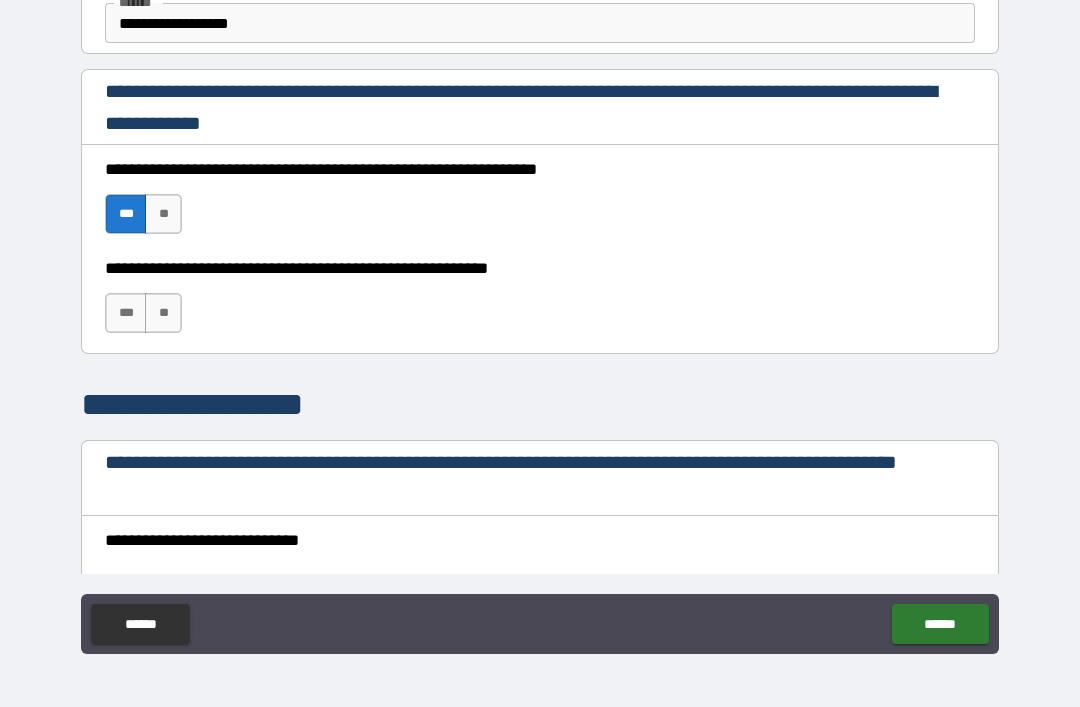 click on "***" at bounding box center (126, 313) 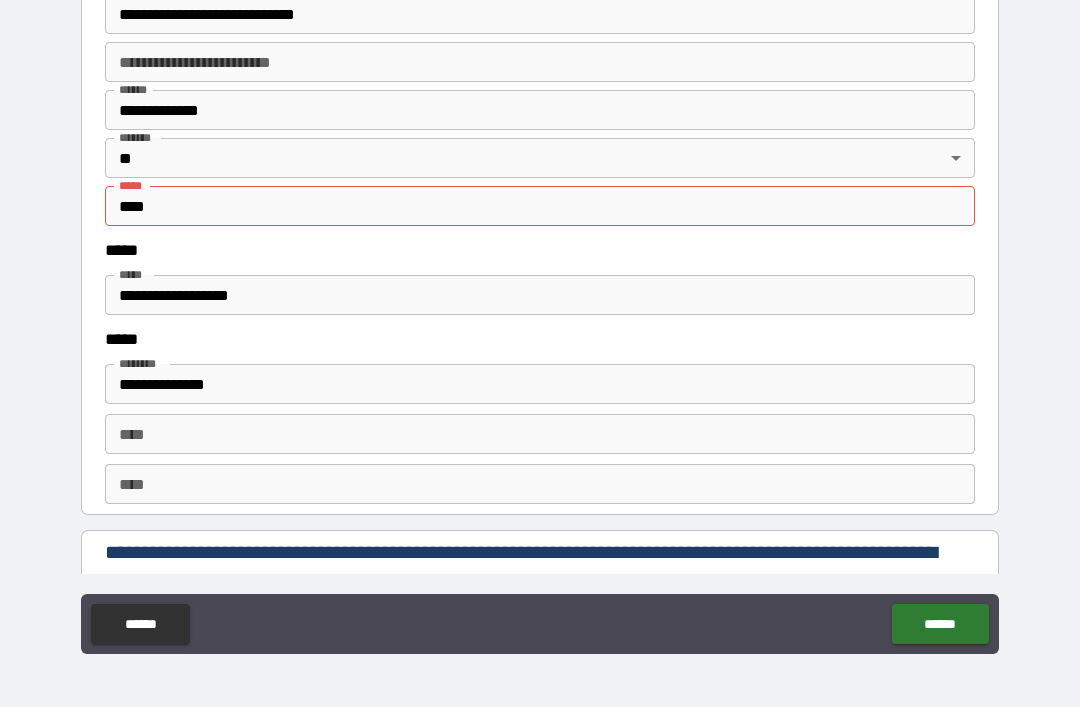 scroll, scrollTop: 2454, scrollLeft: 0, axis: vertical 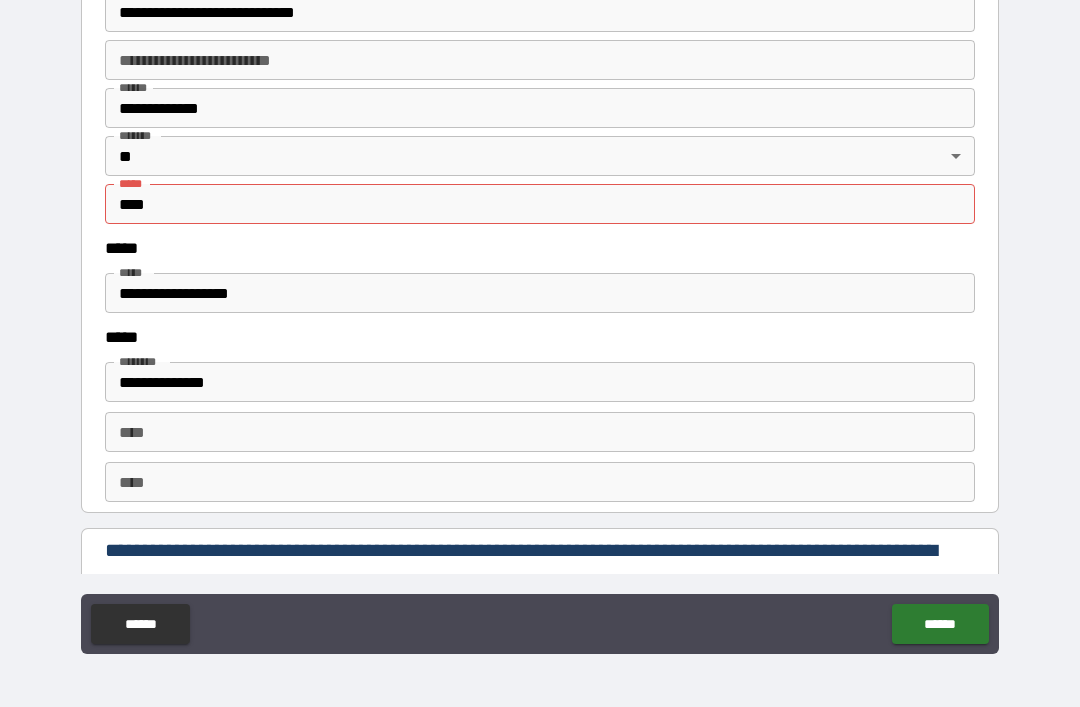 click on "****" at bounding box center [540, 204] 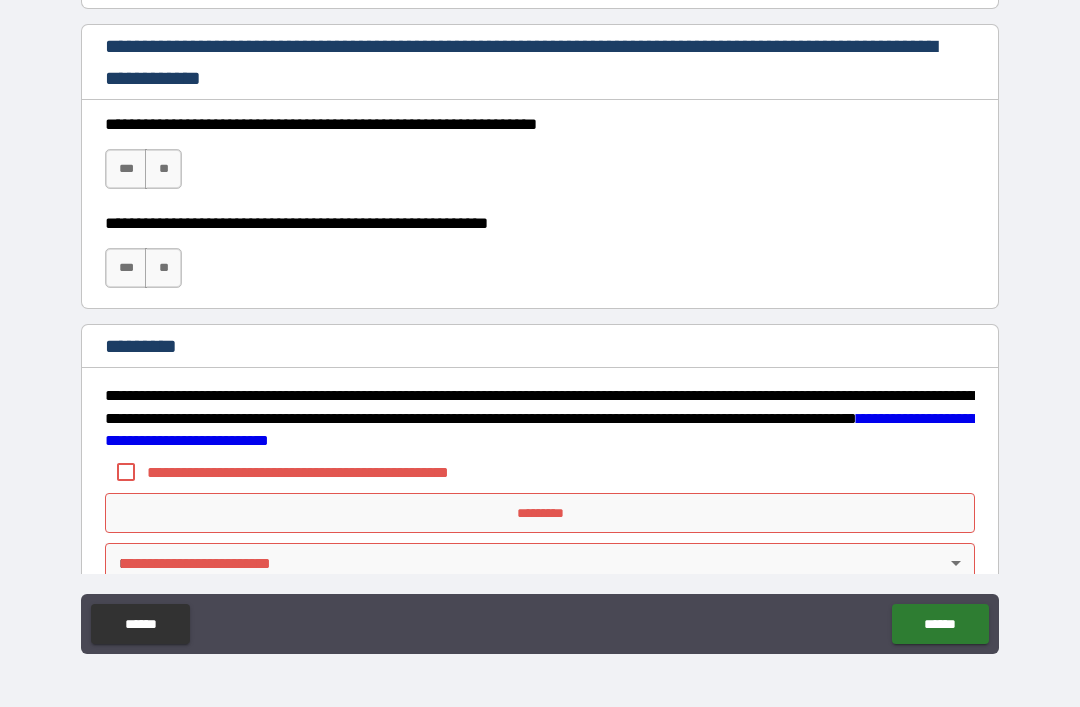 scroll, scrollTop: 2960, scrollLeft: 0, axis: vertical 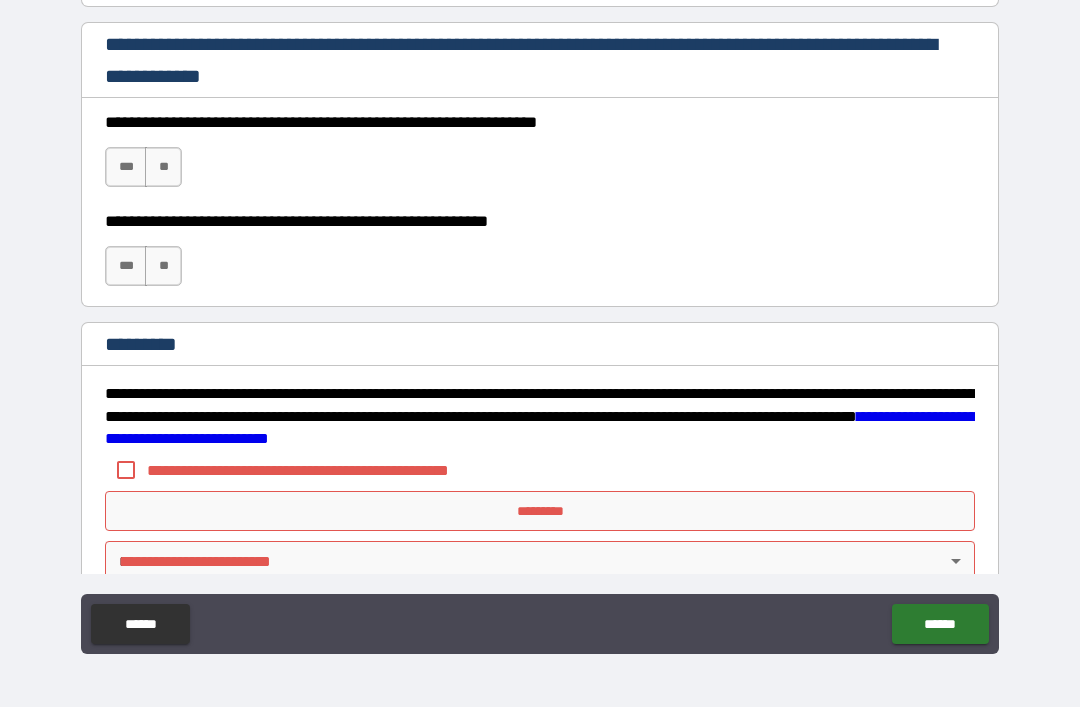 type on "*****" 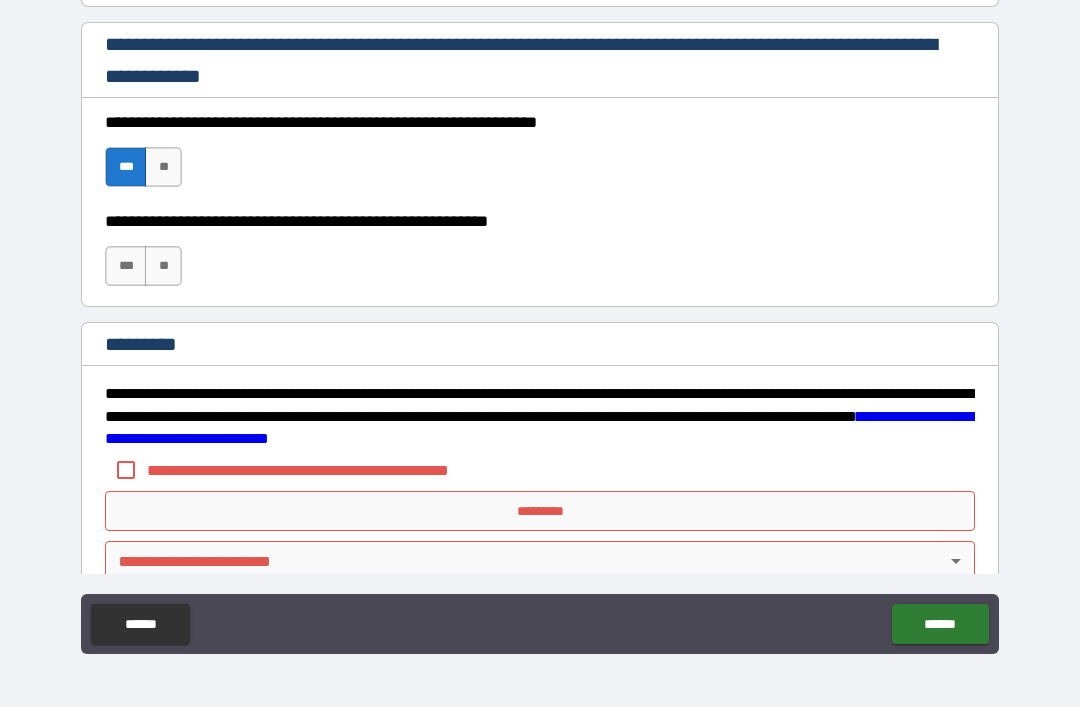 click on "***" at bounding box center (126, 266) 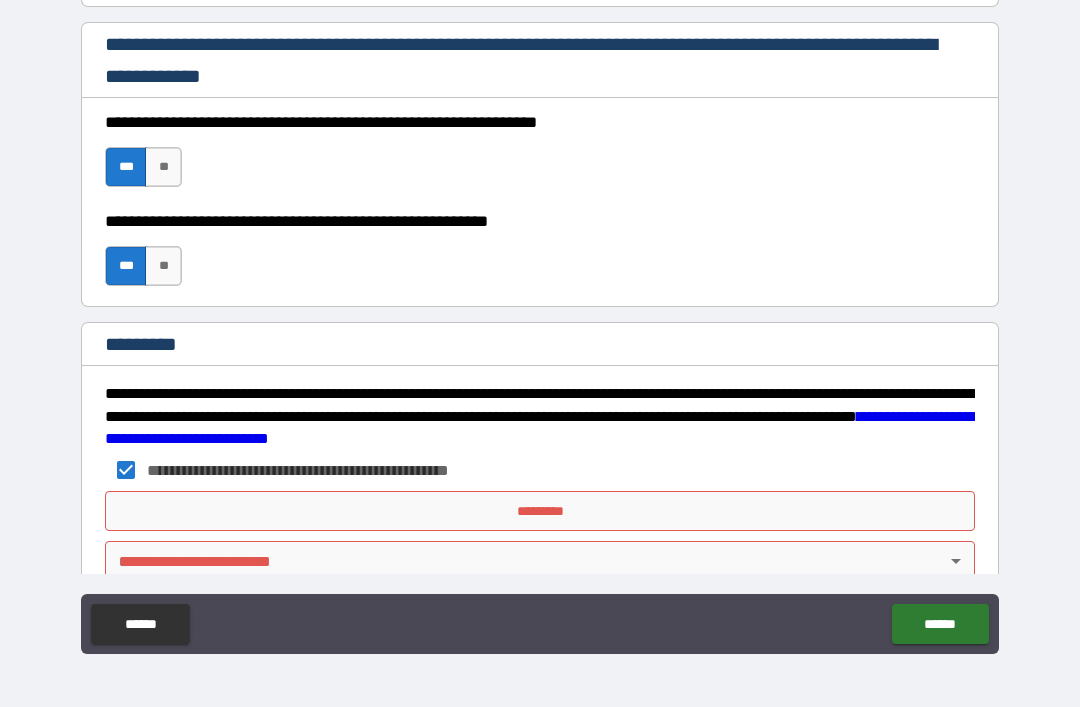 click on "*********" at bounding box center [540, 511] 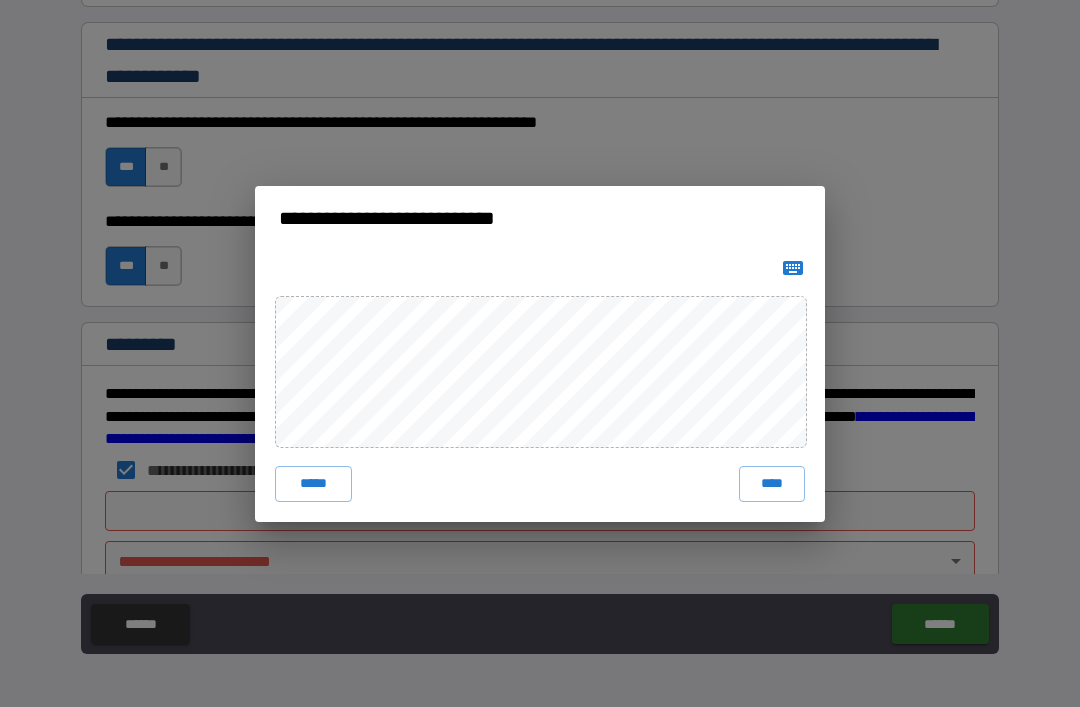 click on "*****" at bounding box center [313, 484] 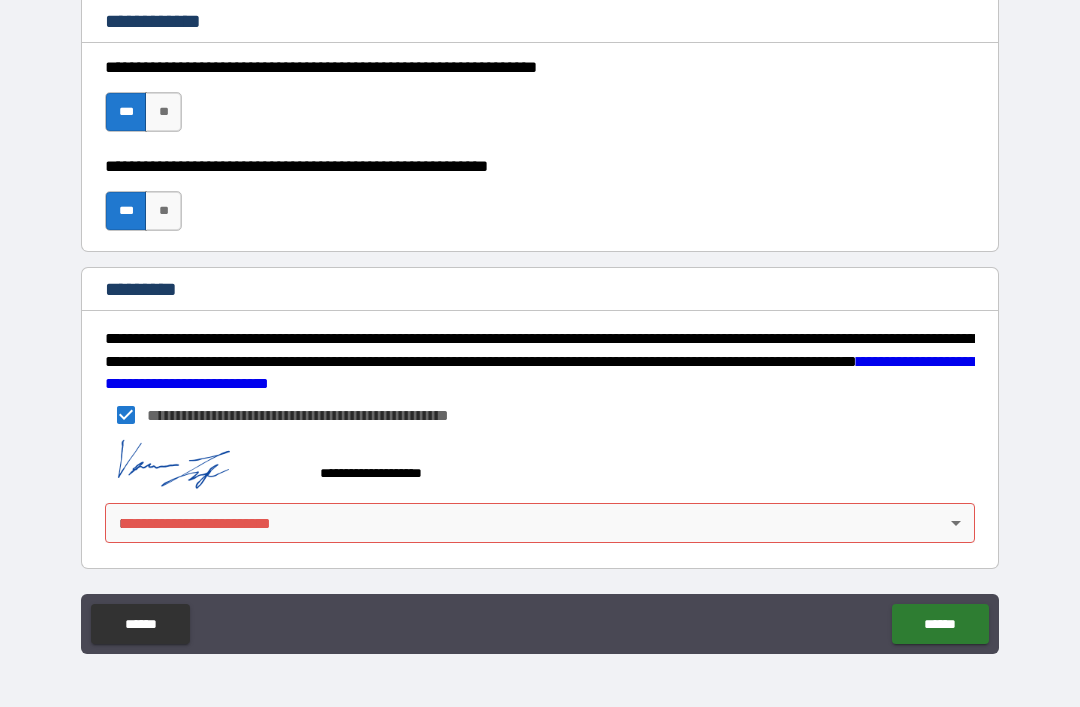 scroll, scrollTop: 3015, scrollLeft: 0, axis: vertical 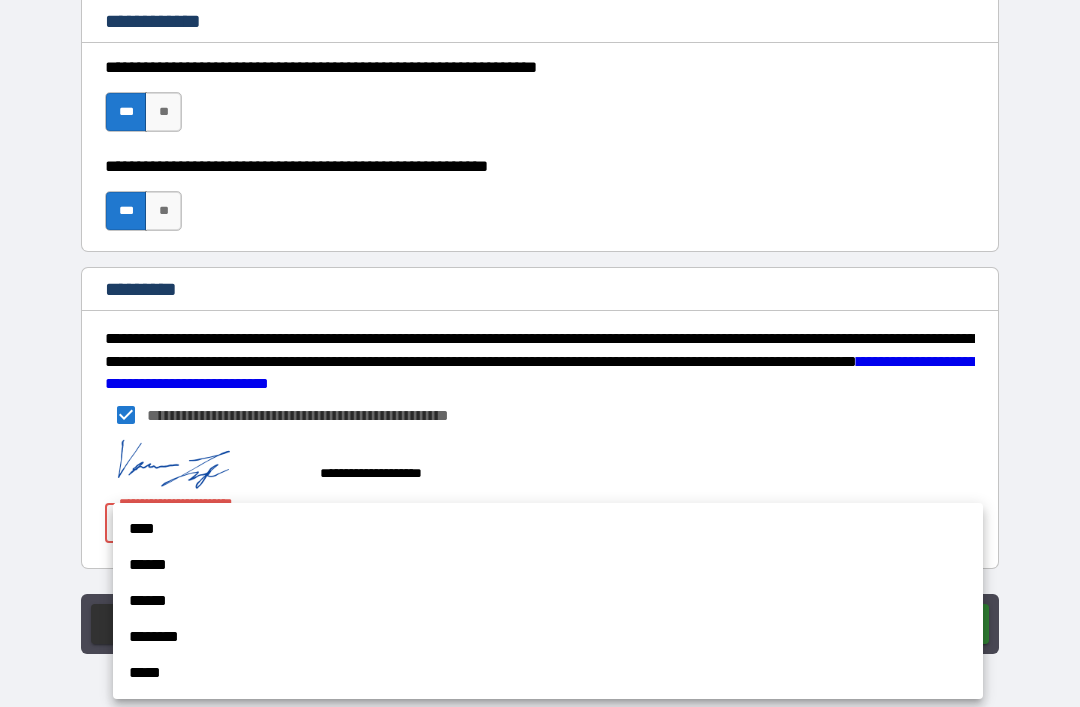click on "****" at bounding box center [548, 529] 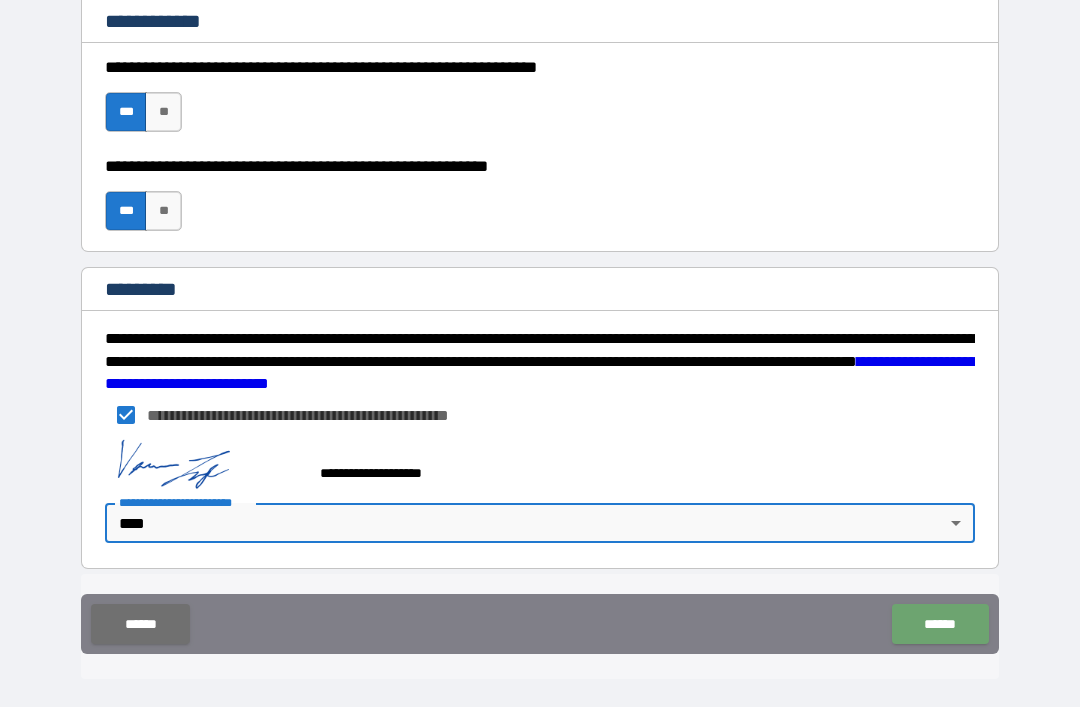 click on "******" at bounding box center (940, 624) 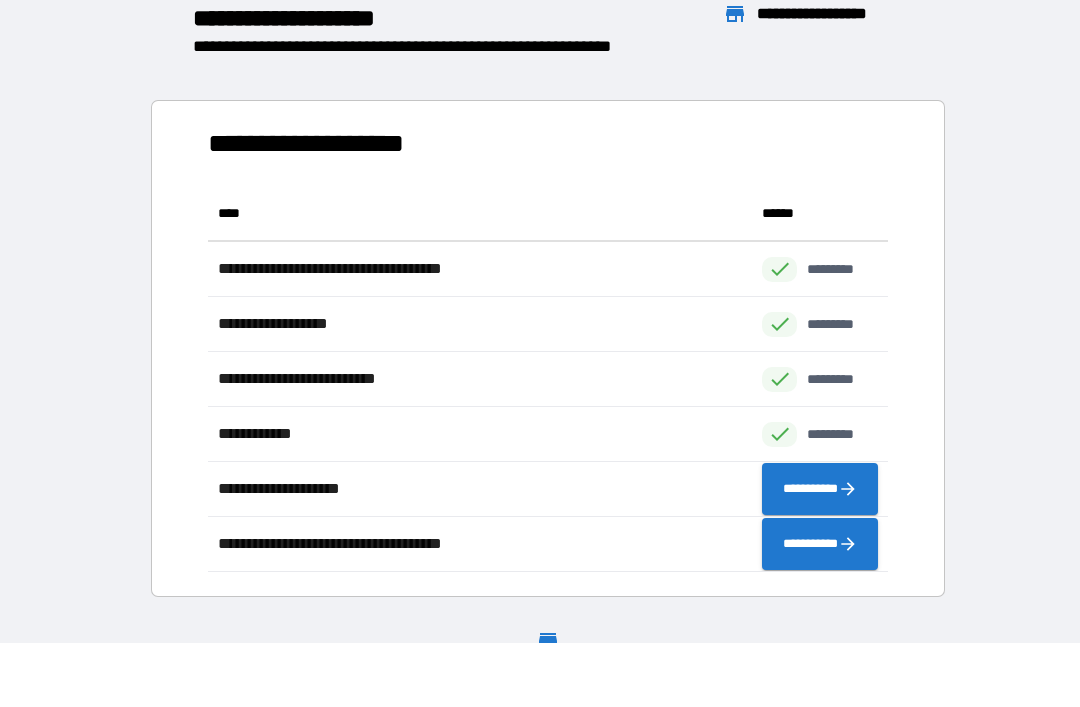 scroll, scrollTop: 386, scrollLeft: 680, axis: both 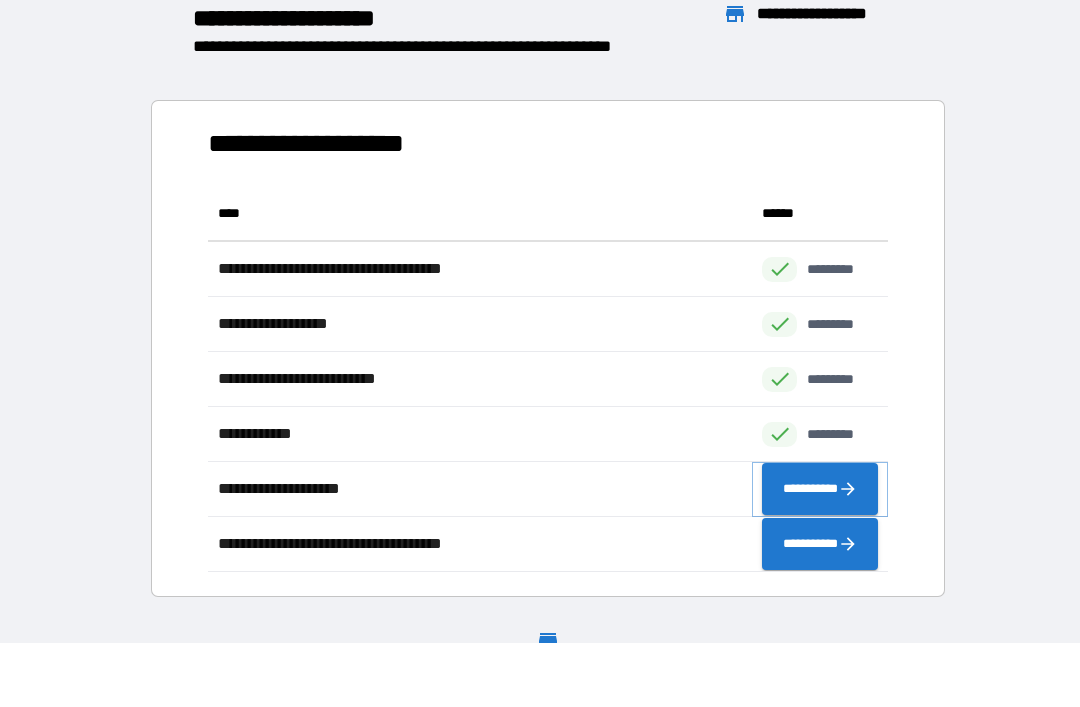 click on "**********" at bounding box center [820, 489] 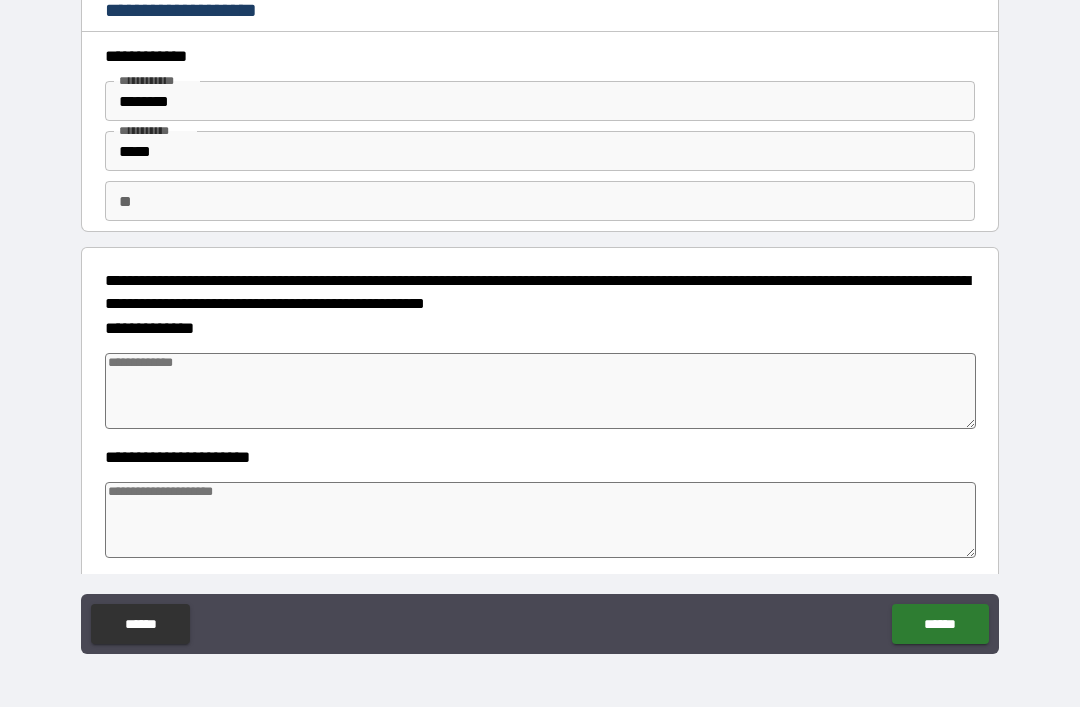 type on "*" 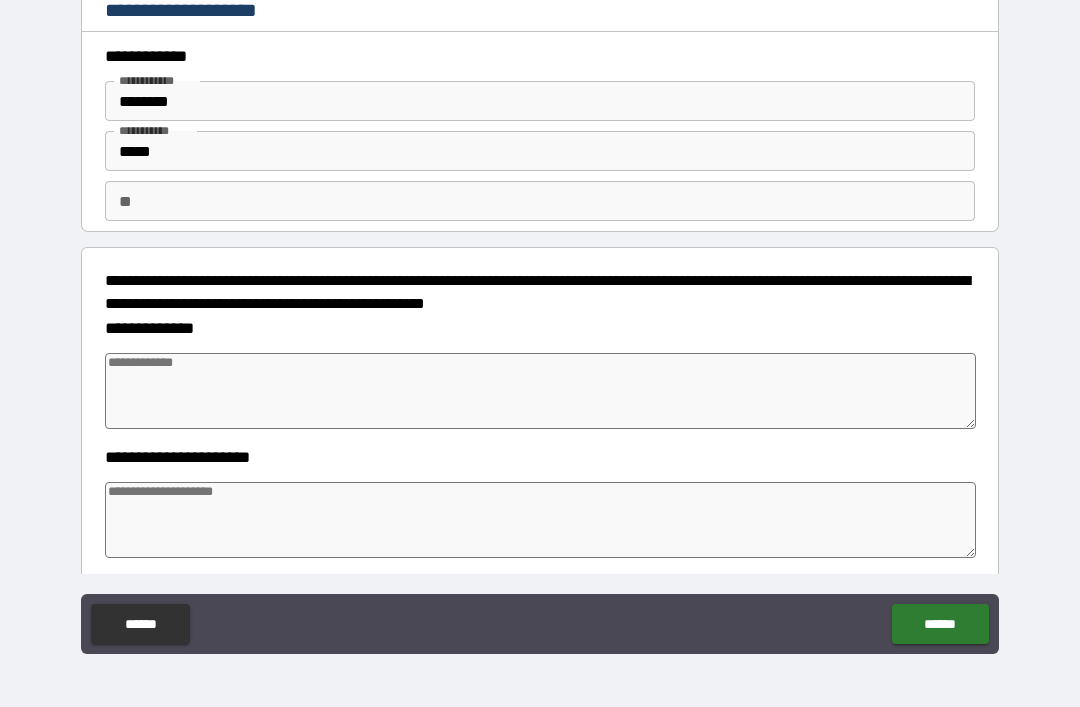 type on "*" 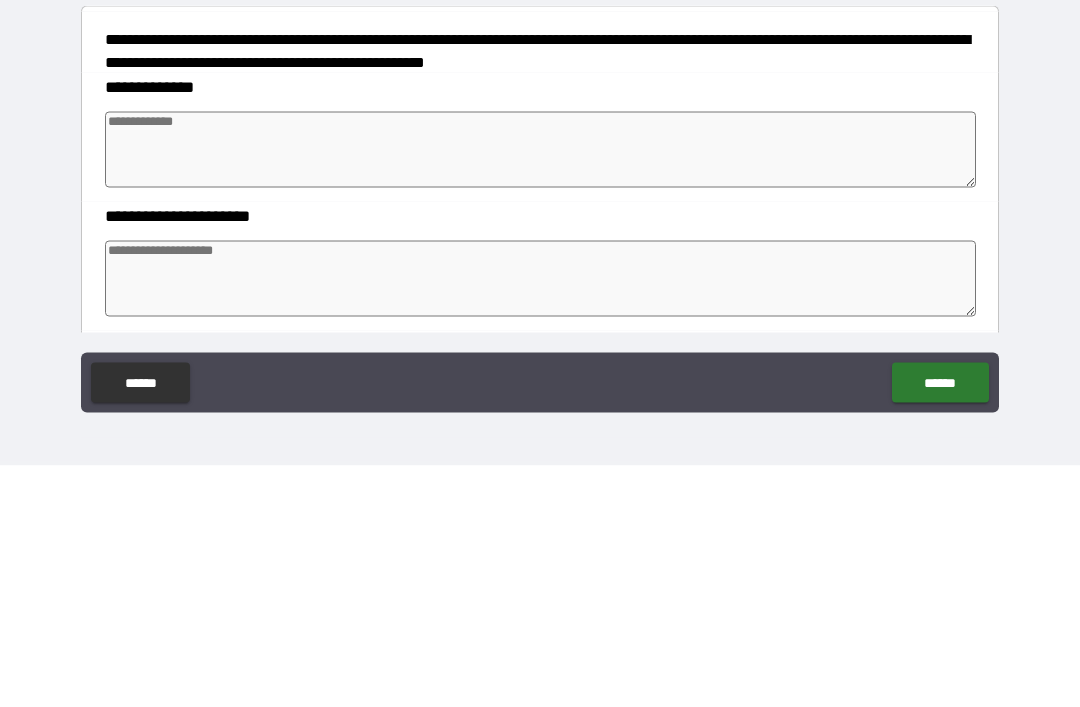 type on "*" 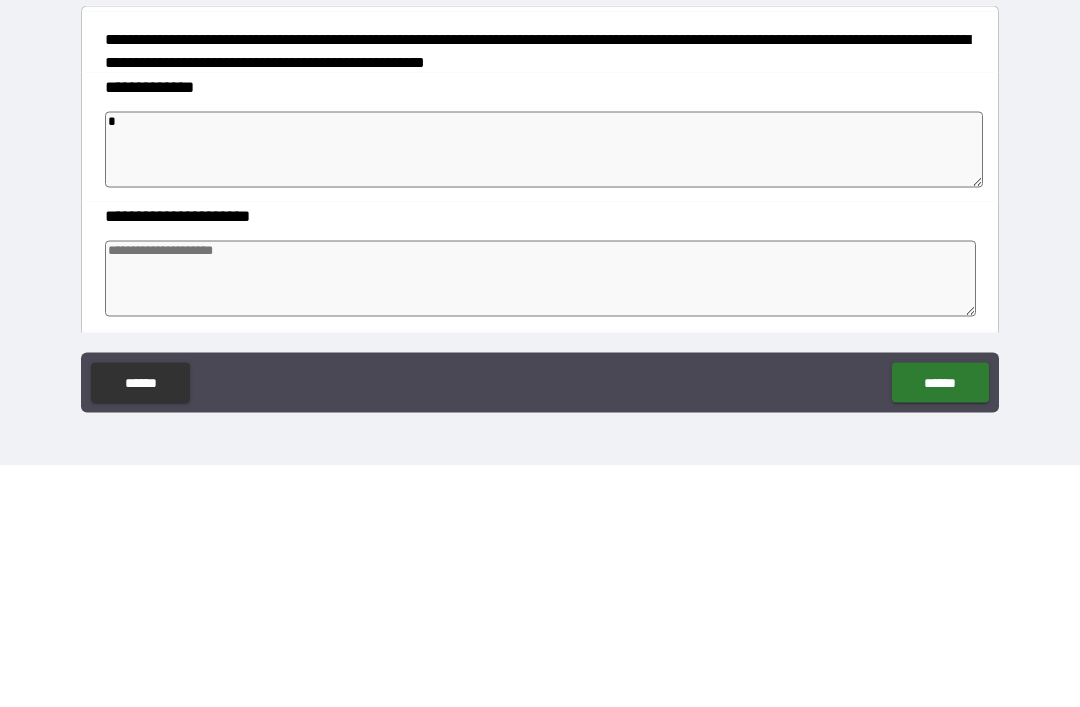 type on "**" 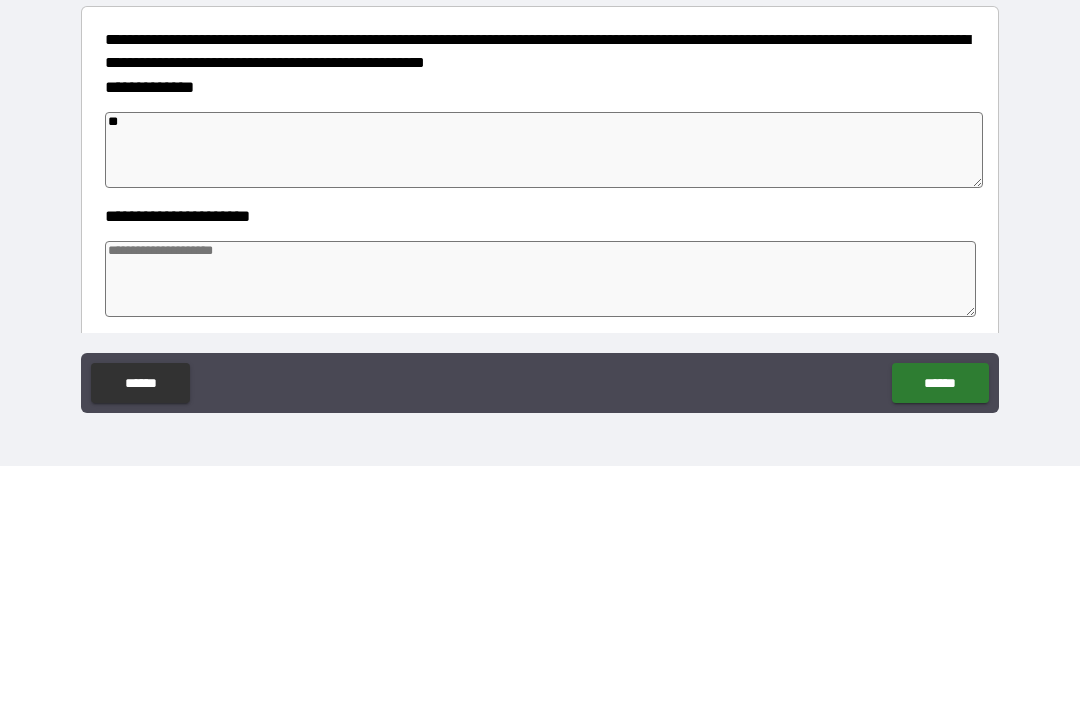 type on "*" 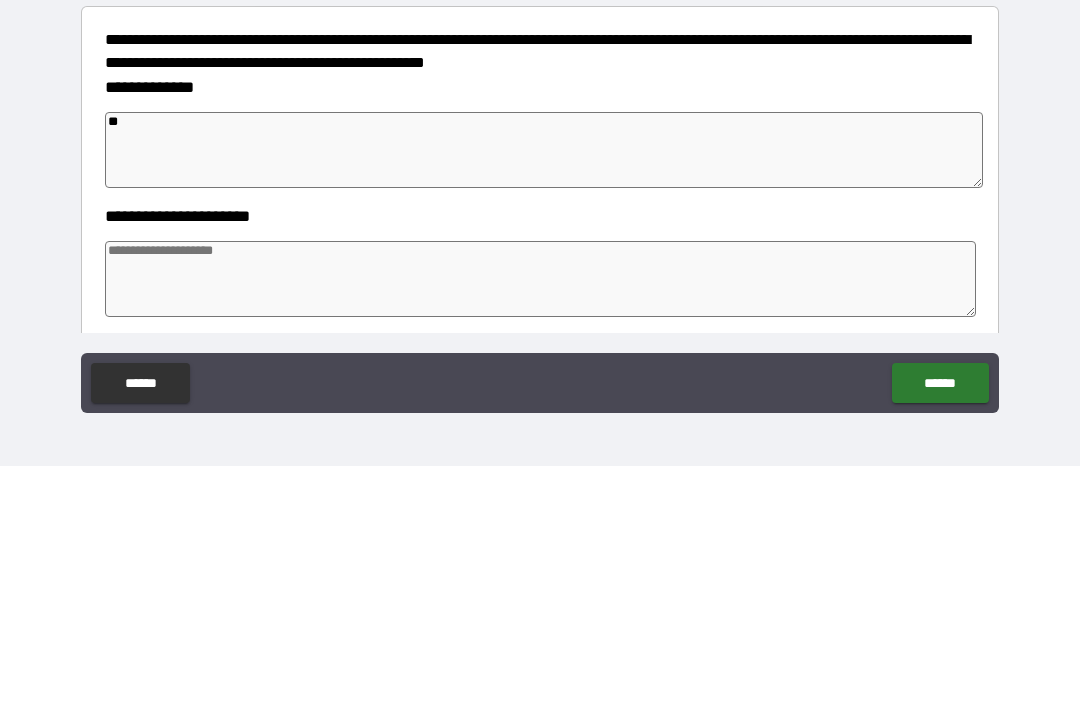 type on "*" 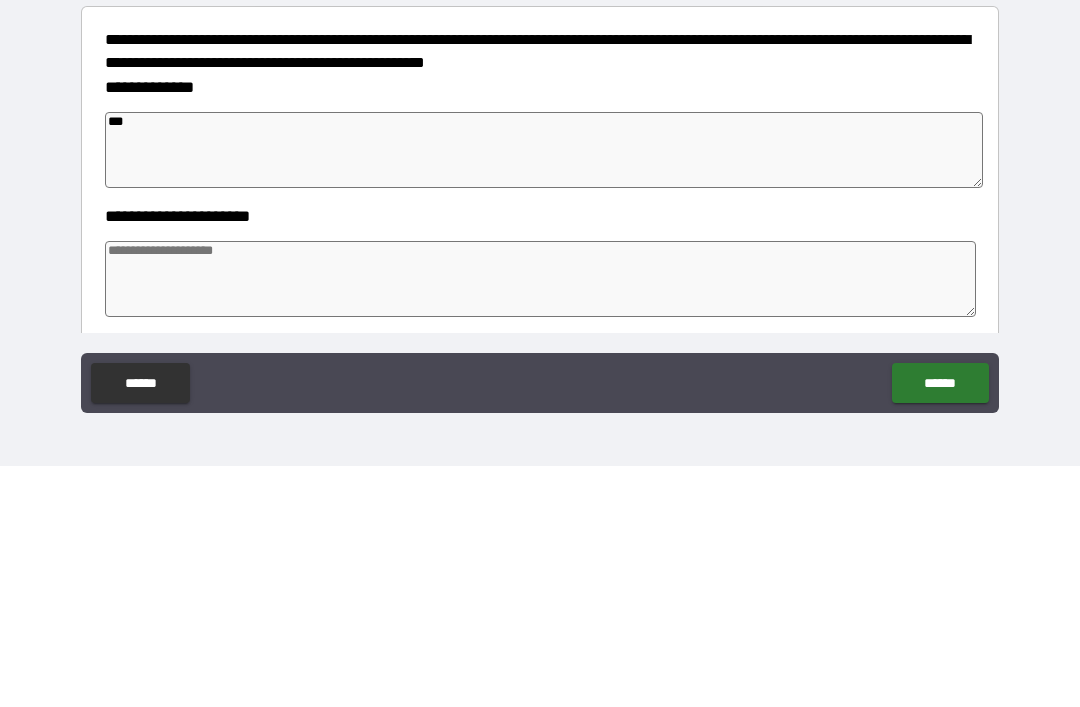 type on "*" 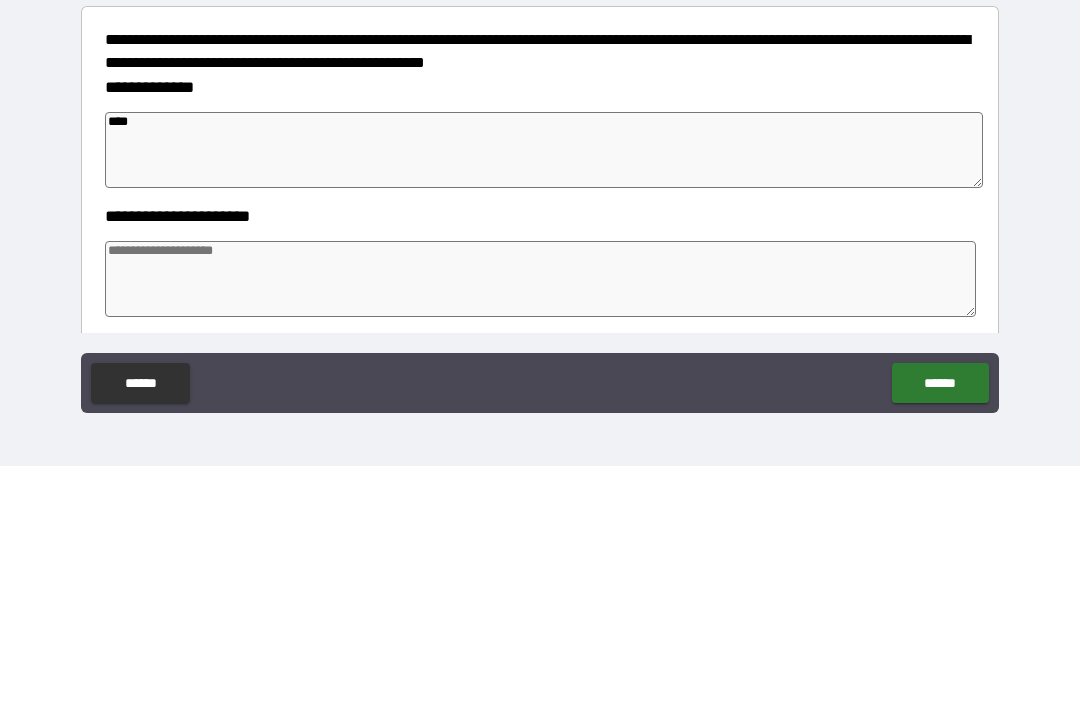 type on "*" 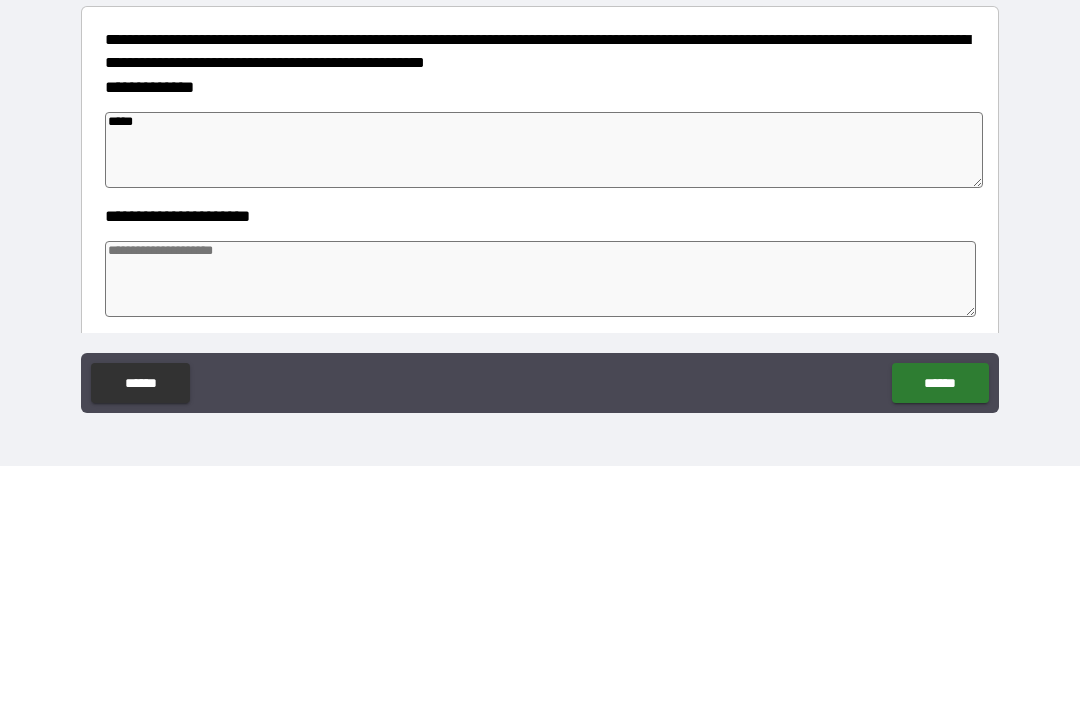 type on "*" 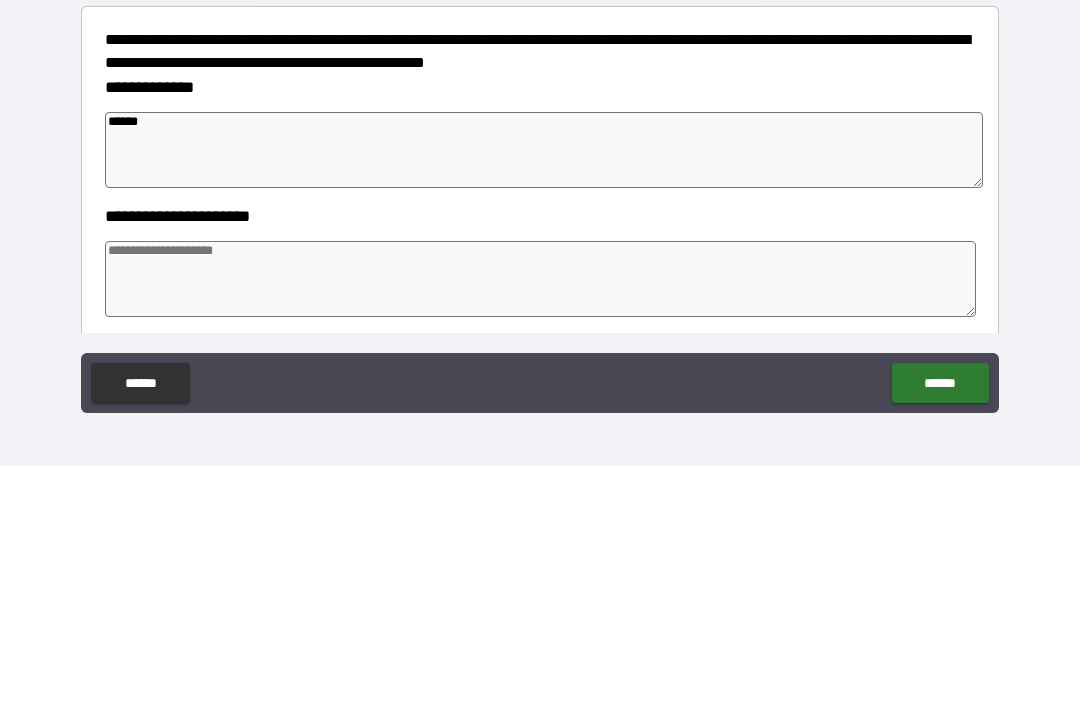 type on "*******" 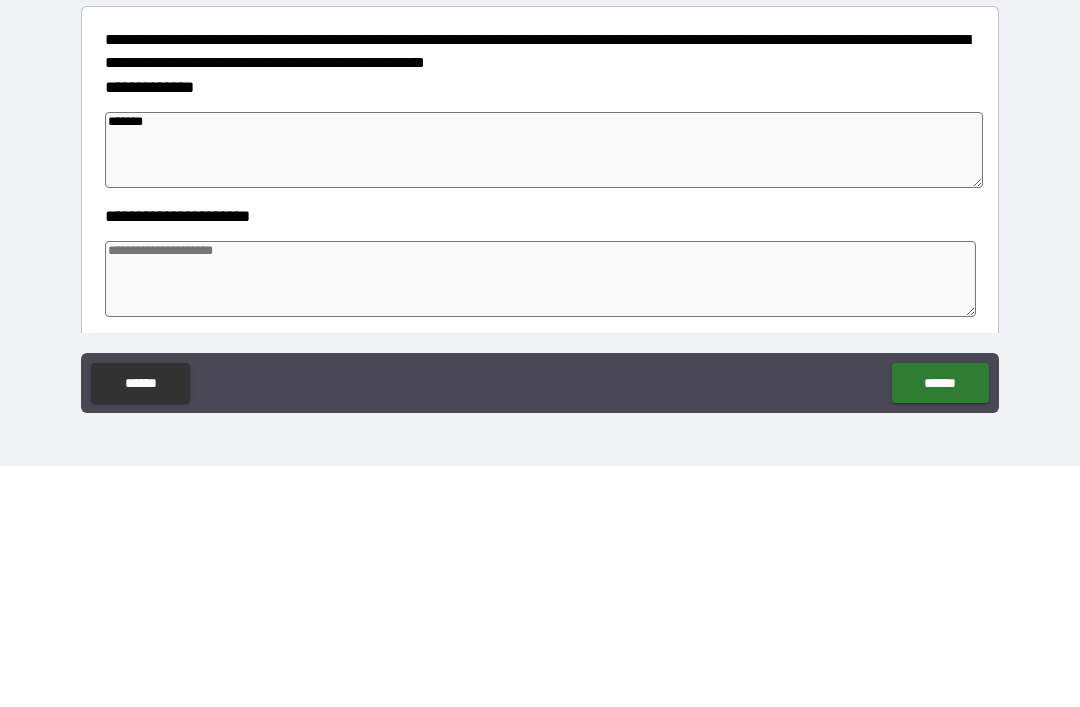 type on "*" 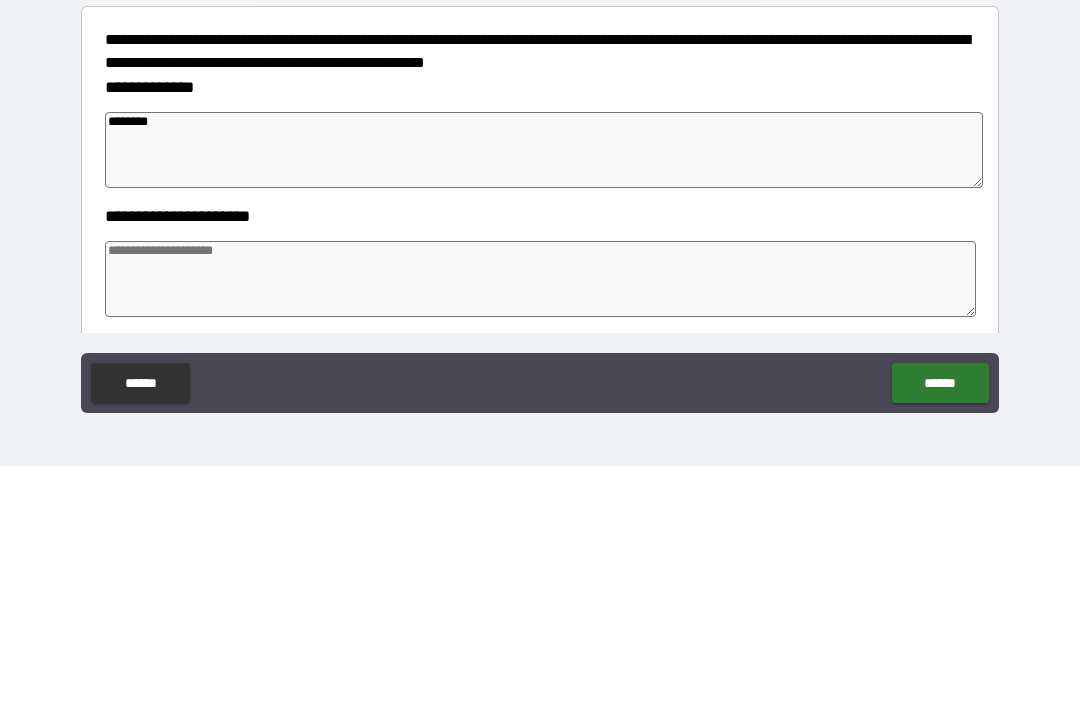 type on "*" 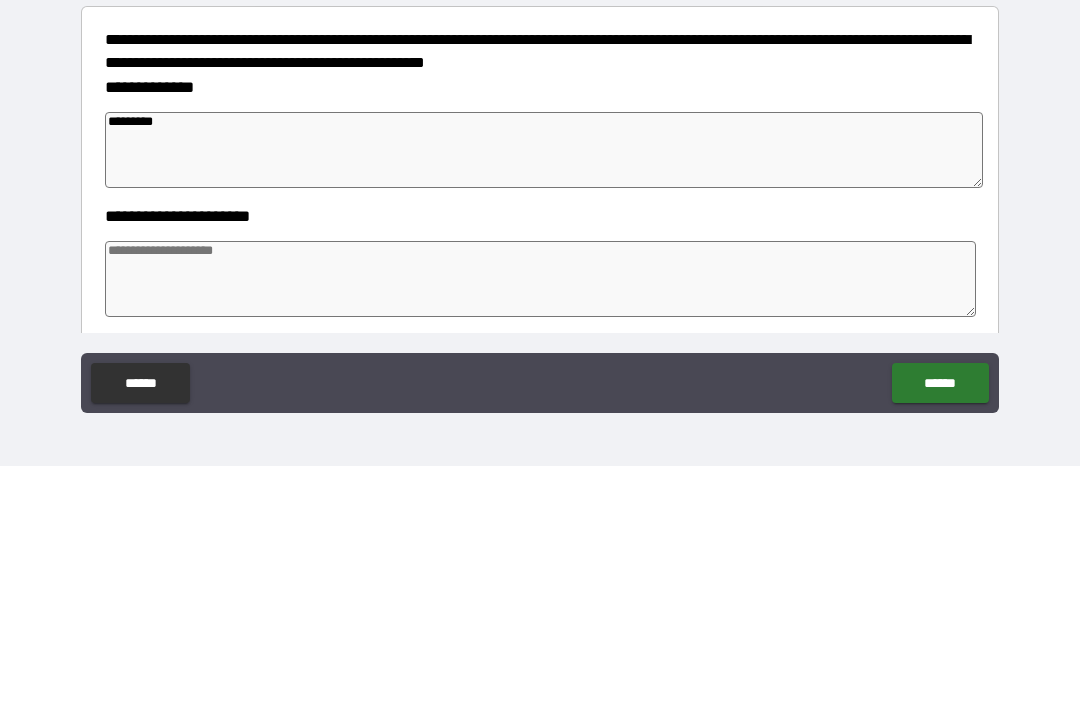 type on "*" 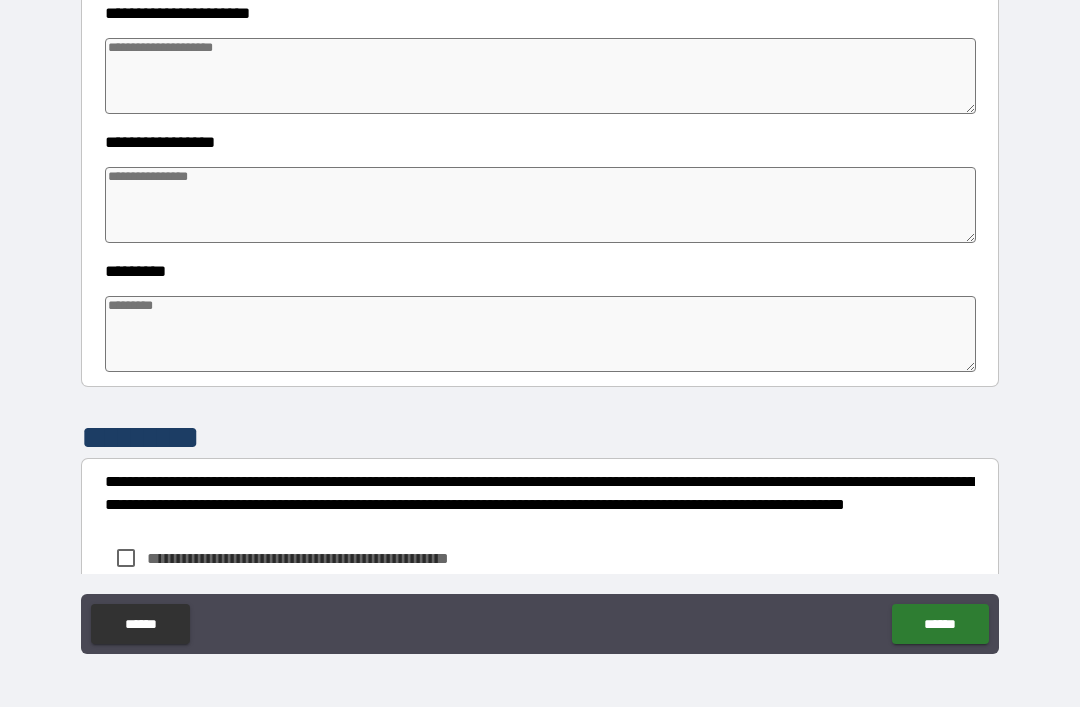 scroll, scrollTop: 463, scrollLeft: 0, axis: vertical 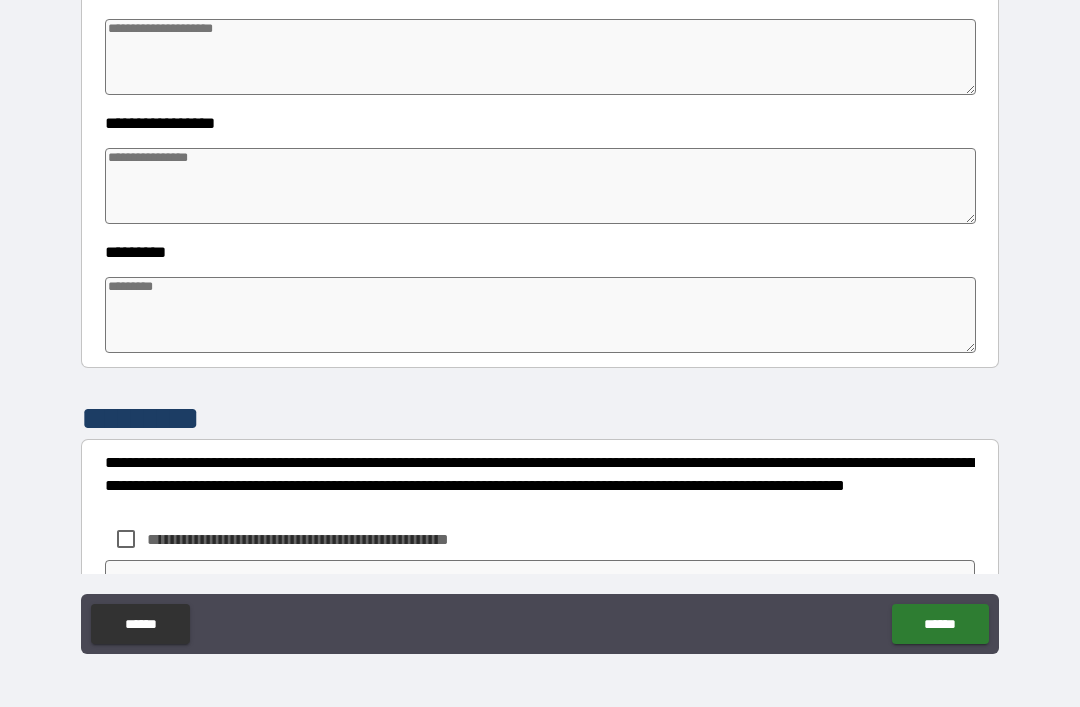 type on "*********" 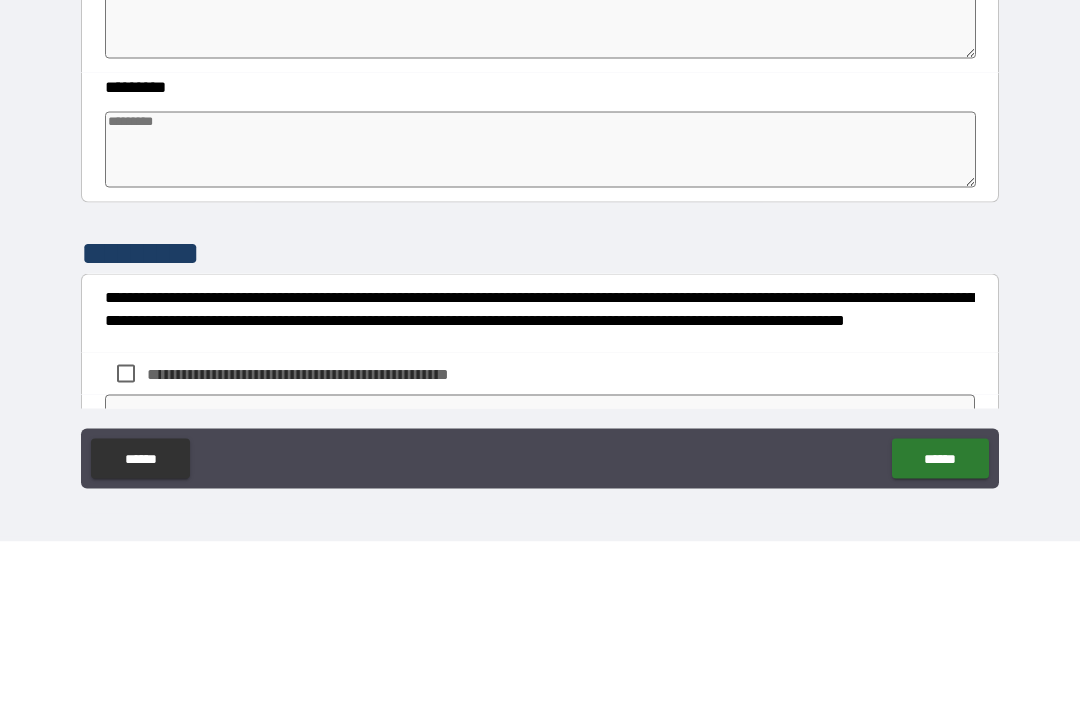 type on "*" 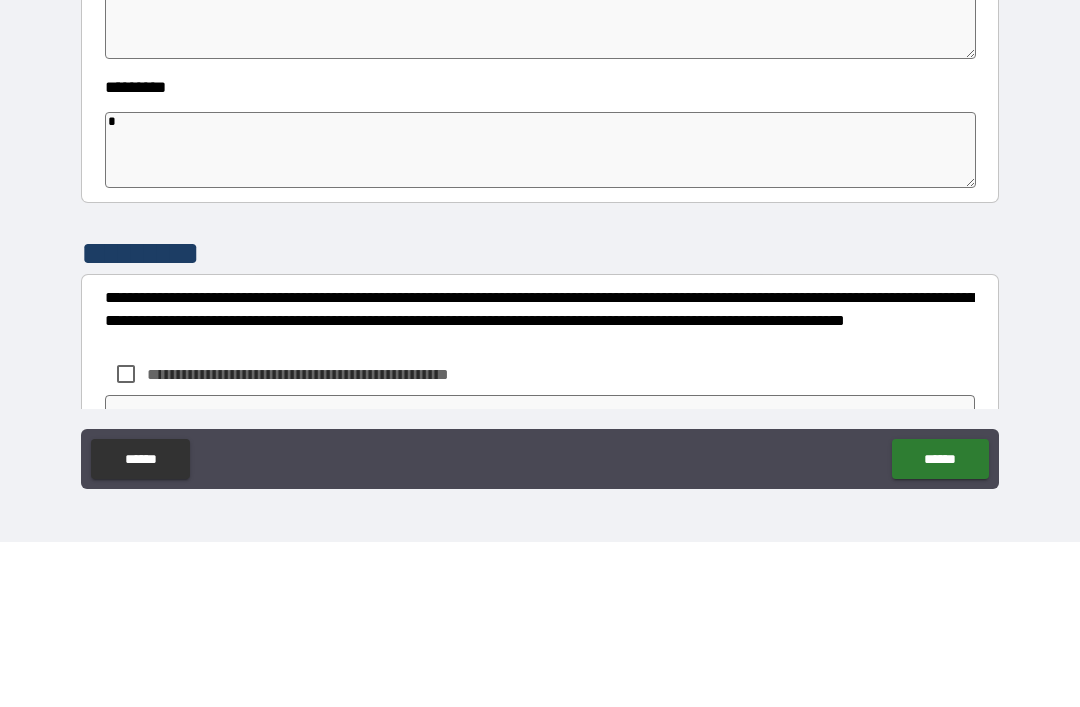 type on "*" 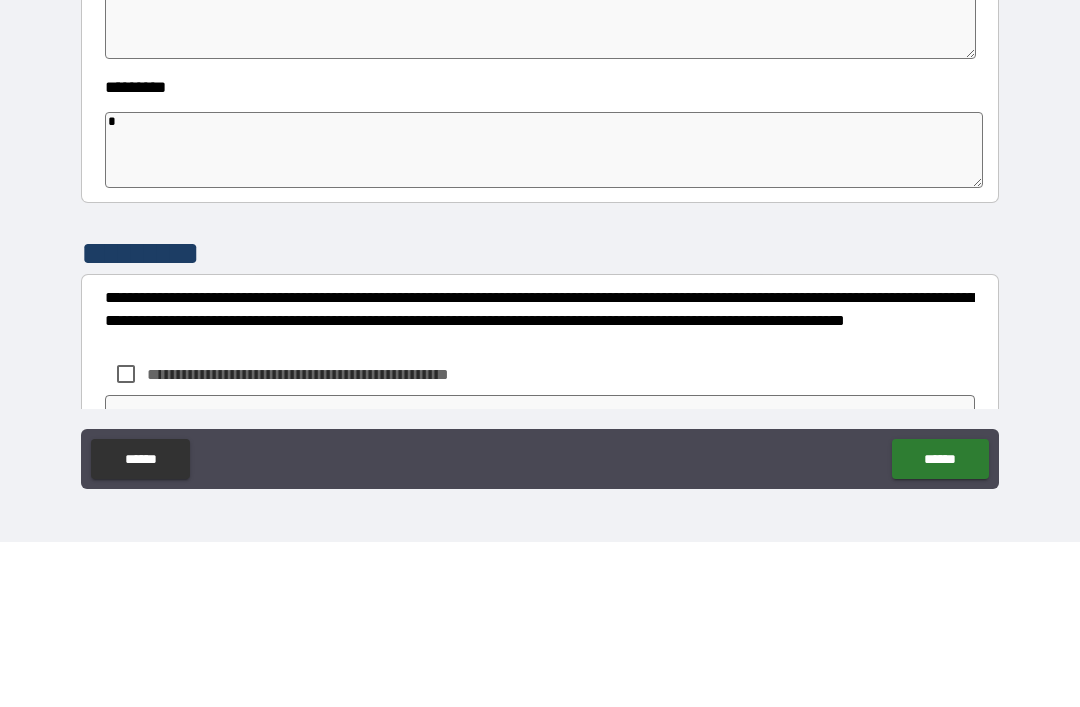 type on "**" 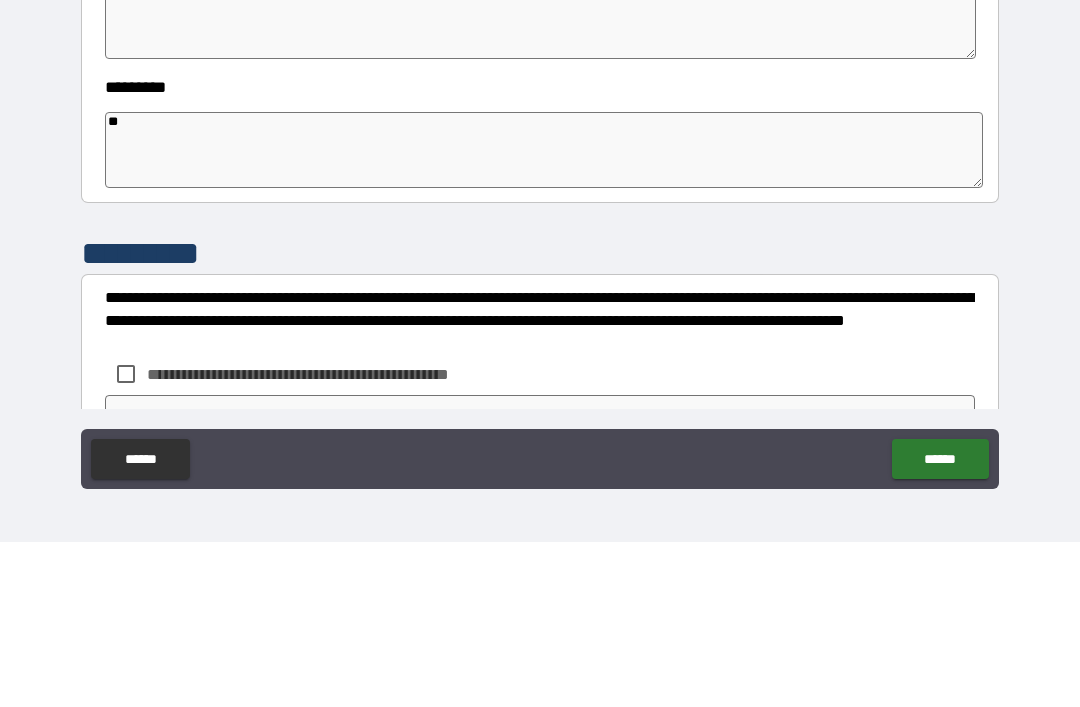 type on "*" 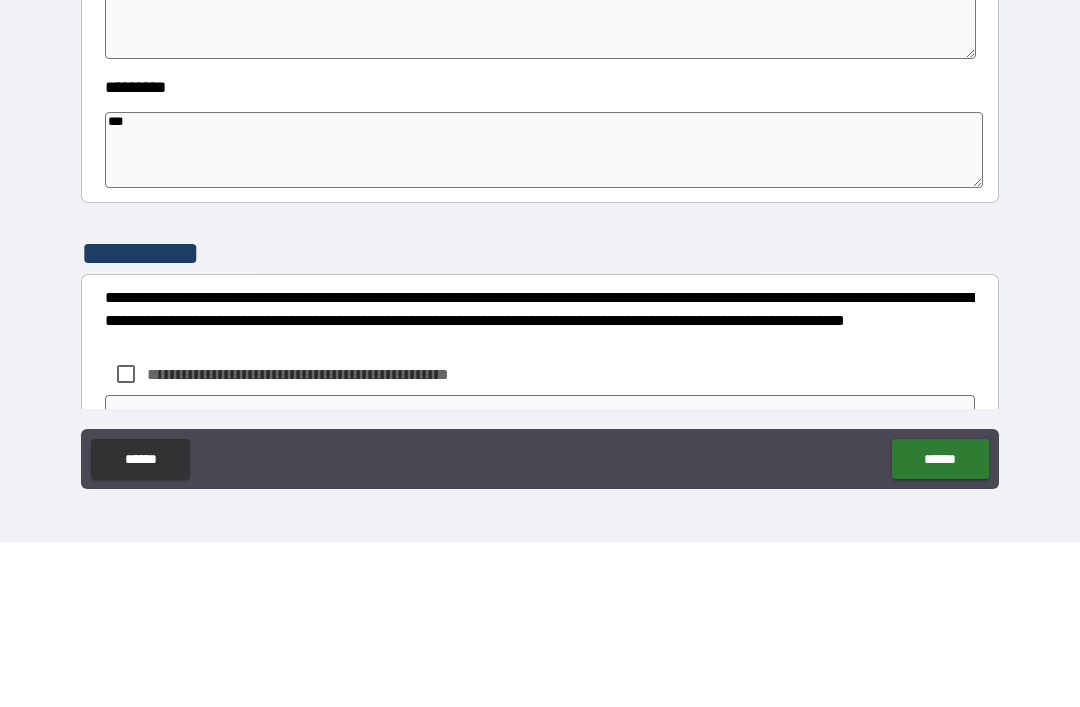 type on "*" 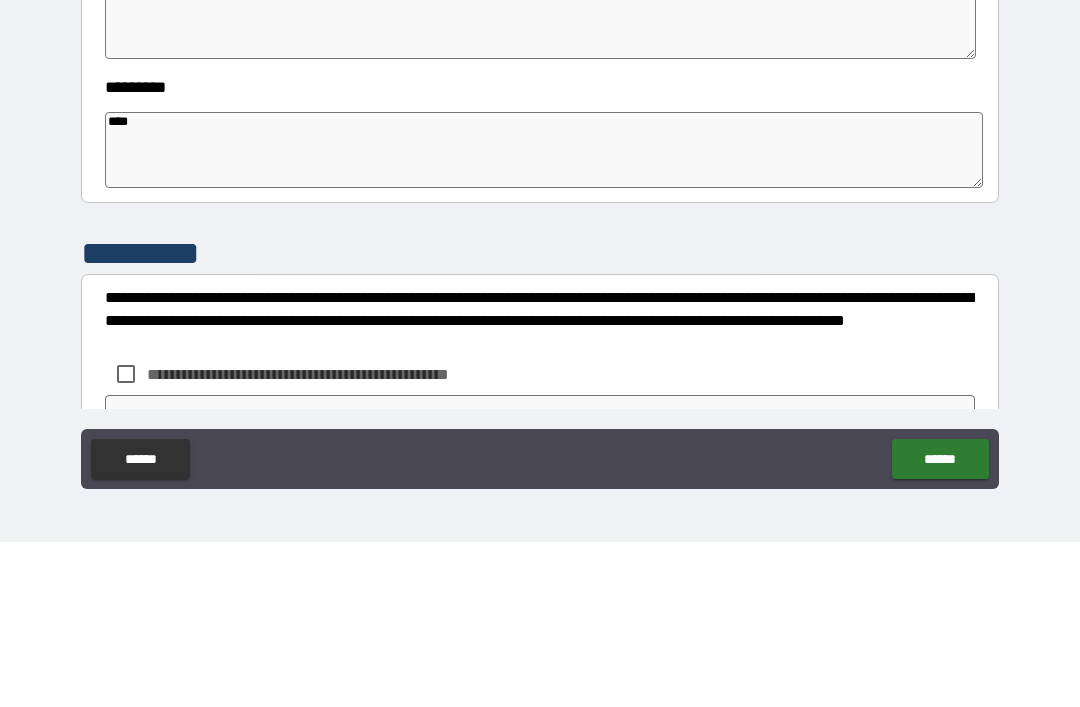 type on "*" 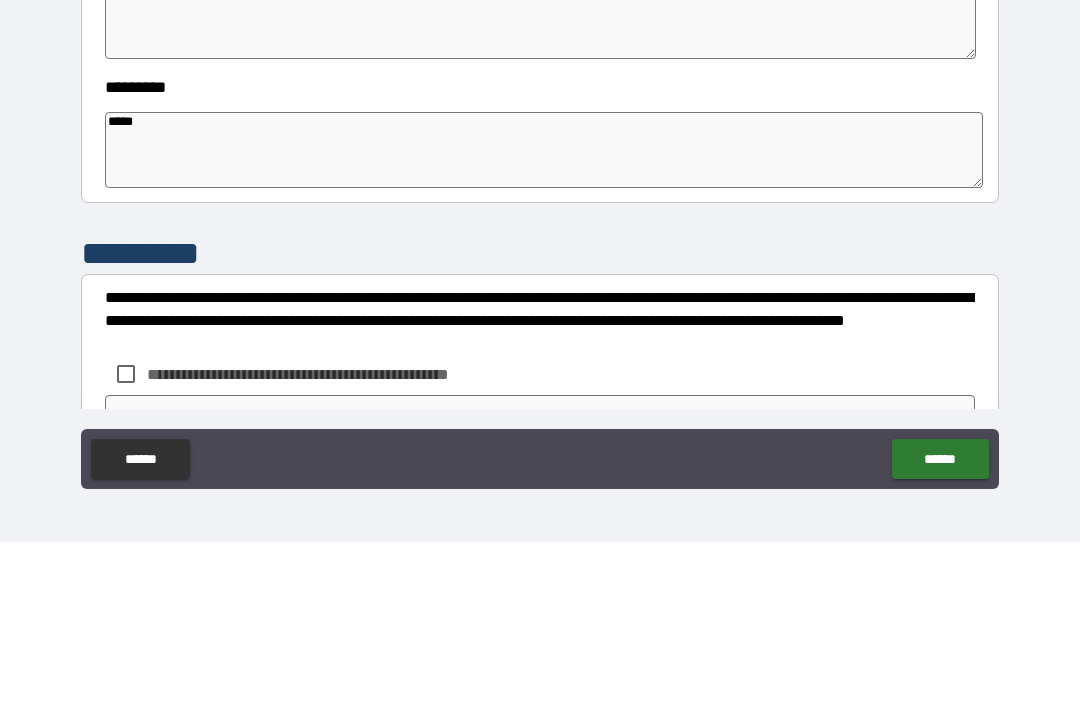 type on "*" 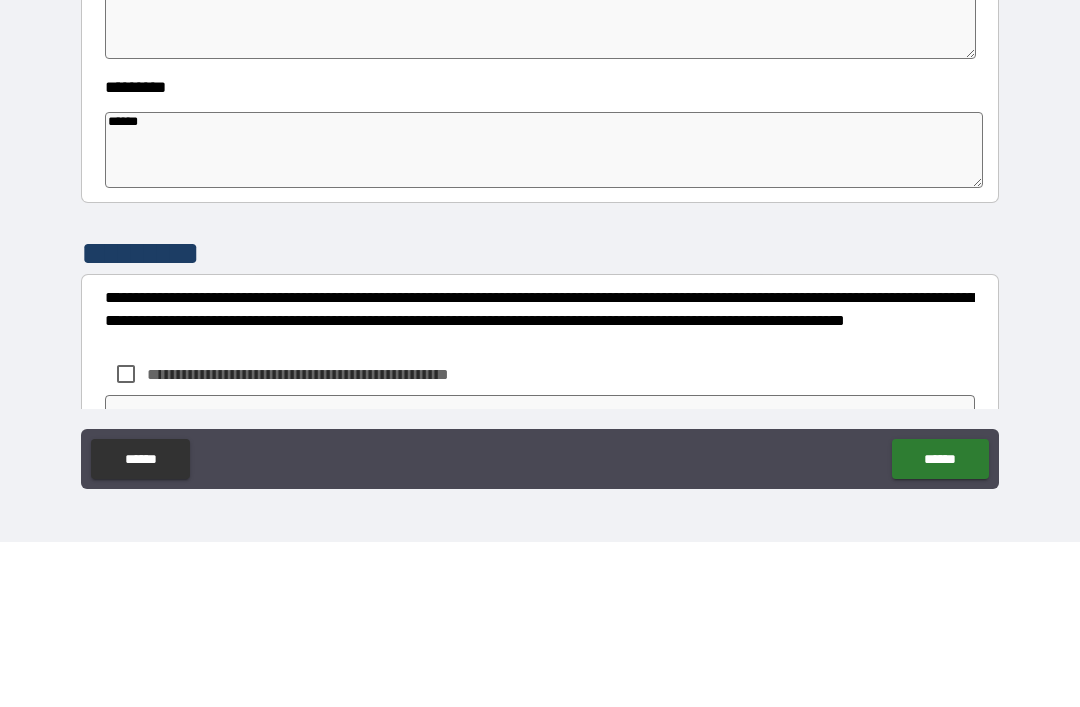 type on "*" 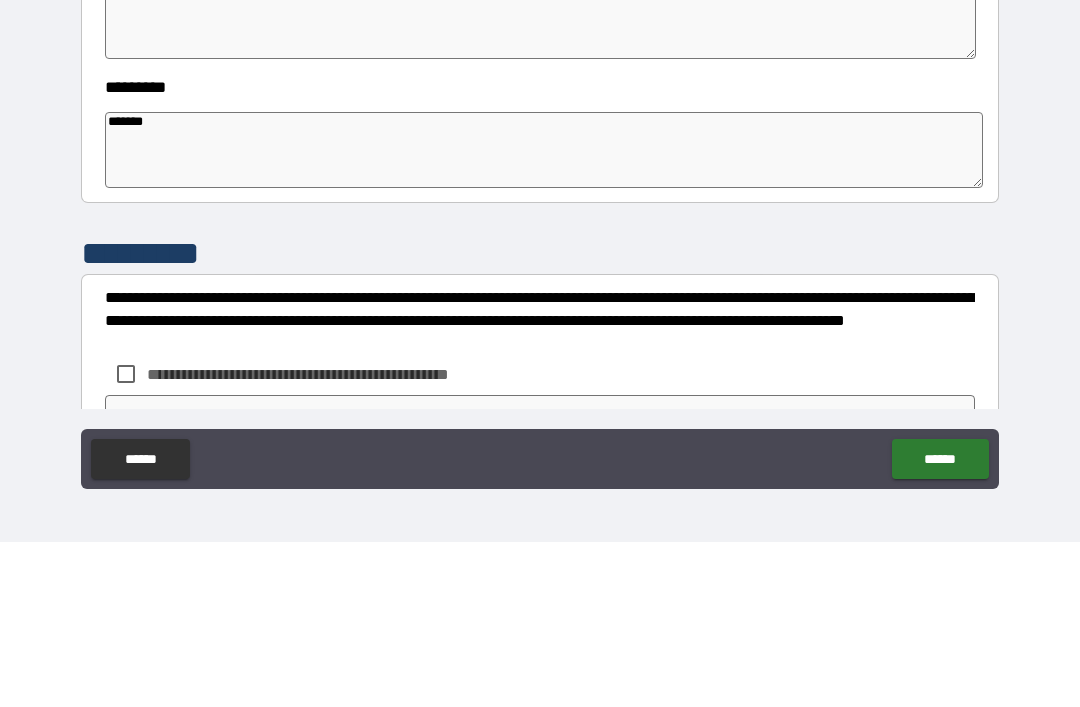 type on "*" 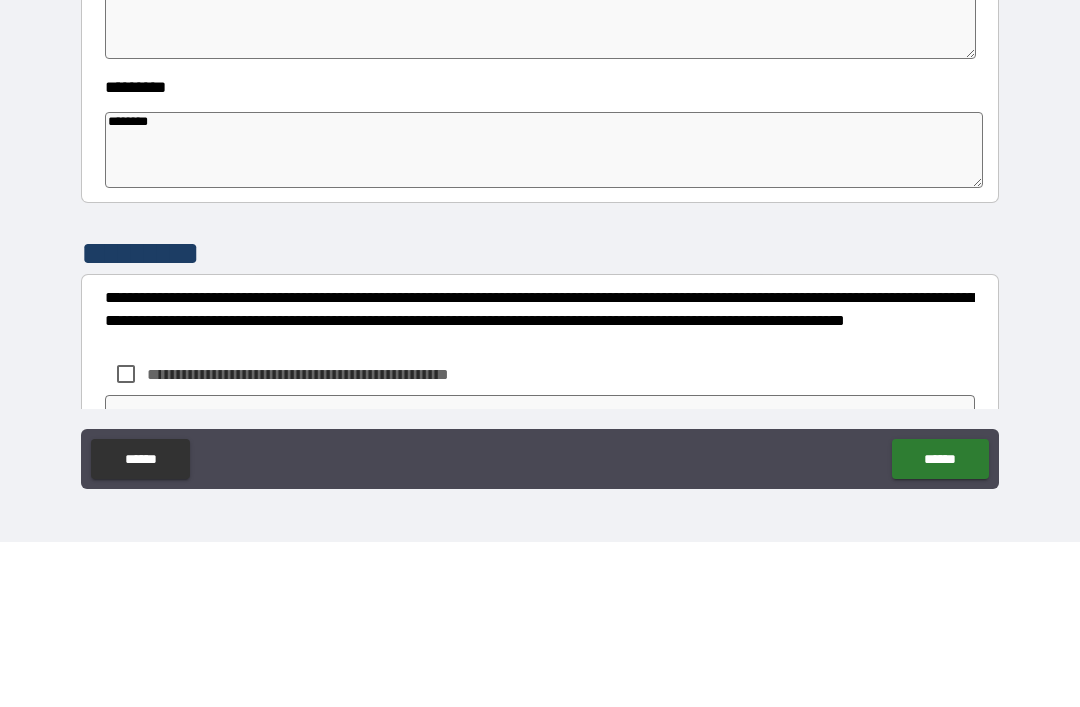 type on "*" 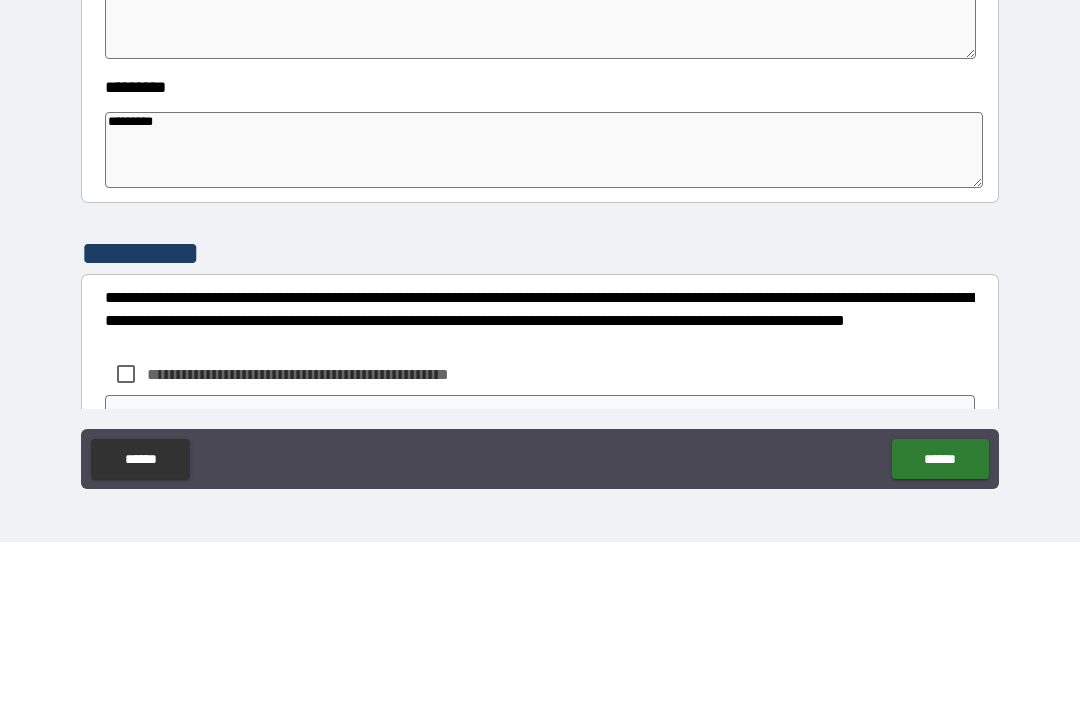 type on "*" 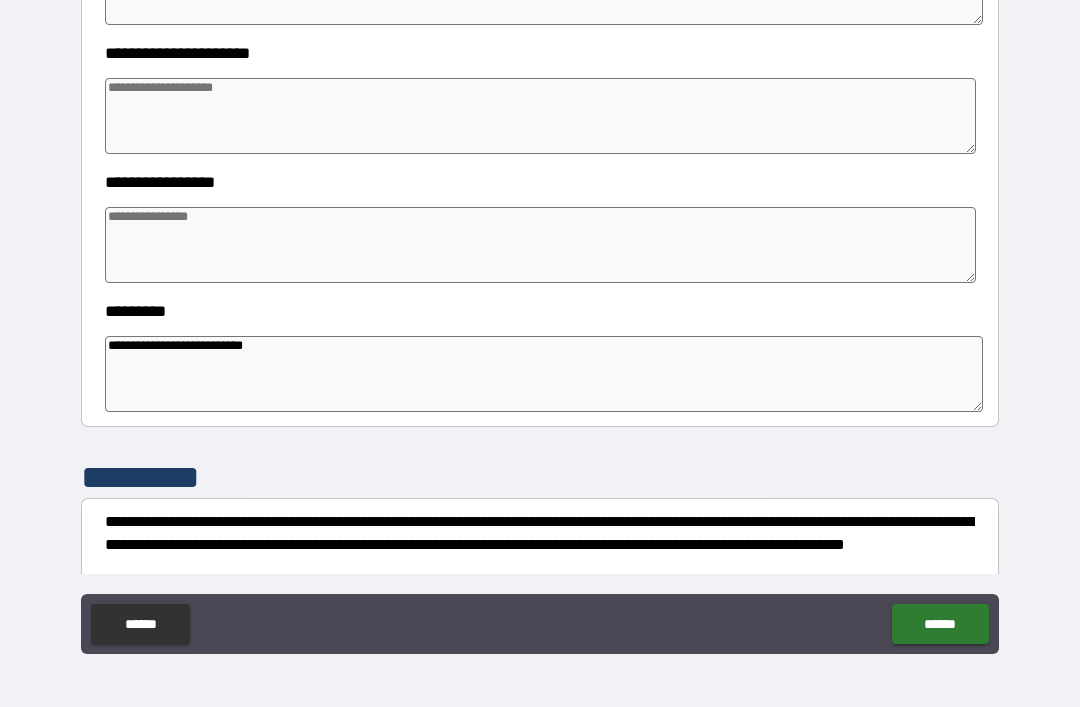 scroll, scrollTop: 403, scrollLeft: 0, axis: vertical 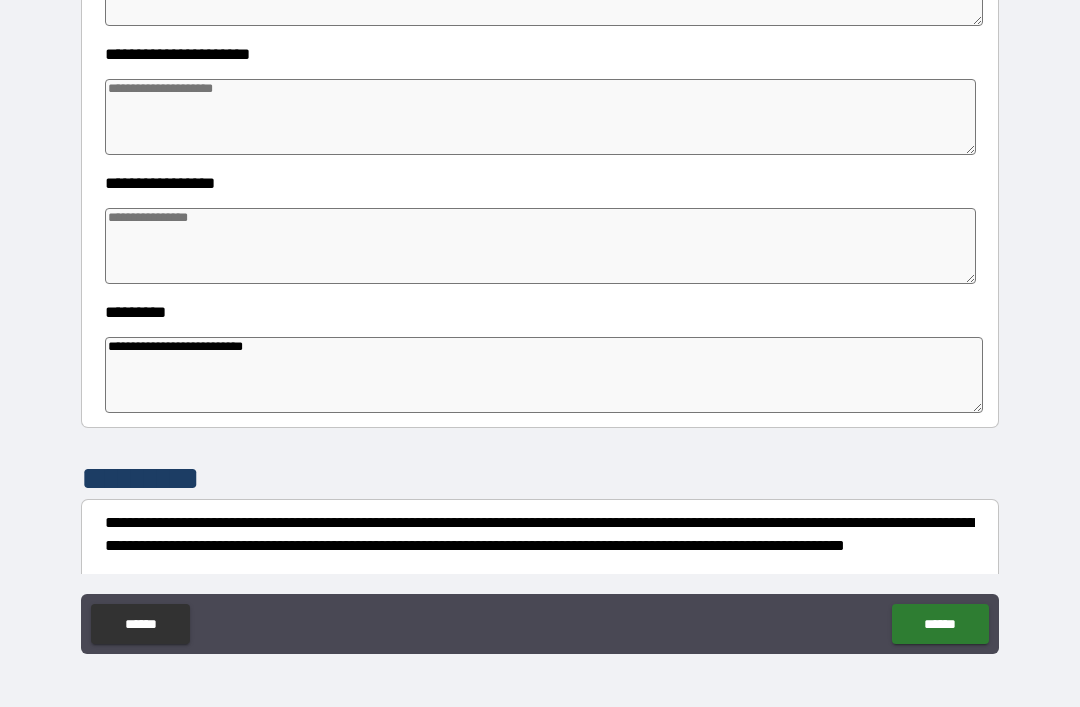 click at bounding box center [540, 246] 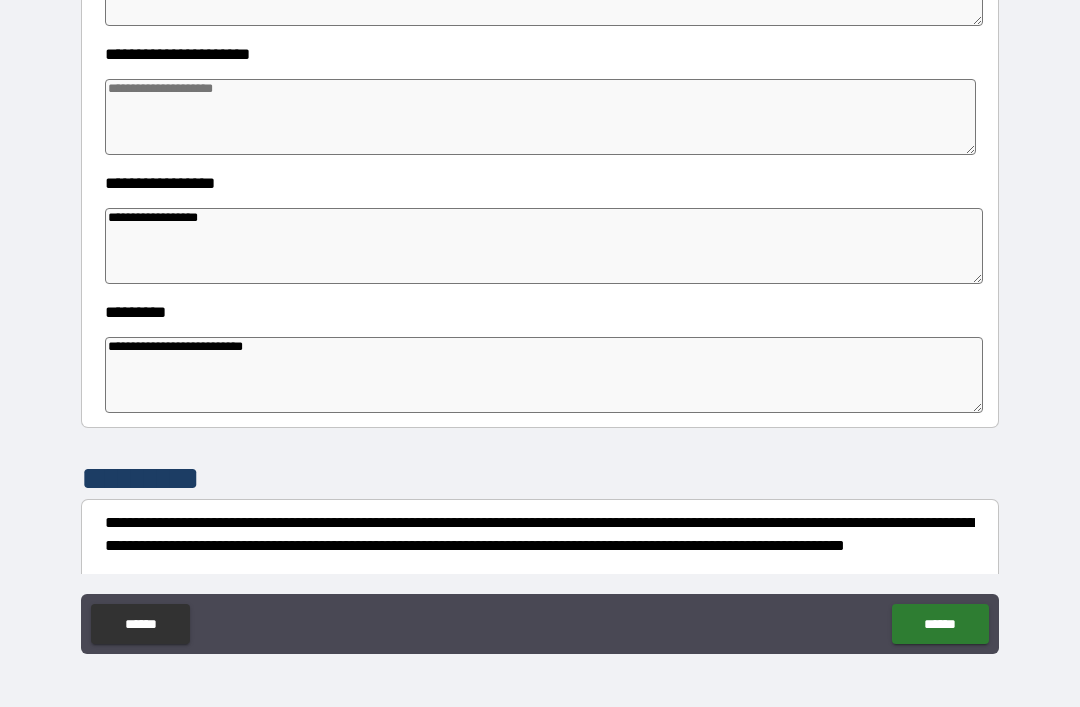click at bounding box center [540, 117] 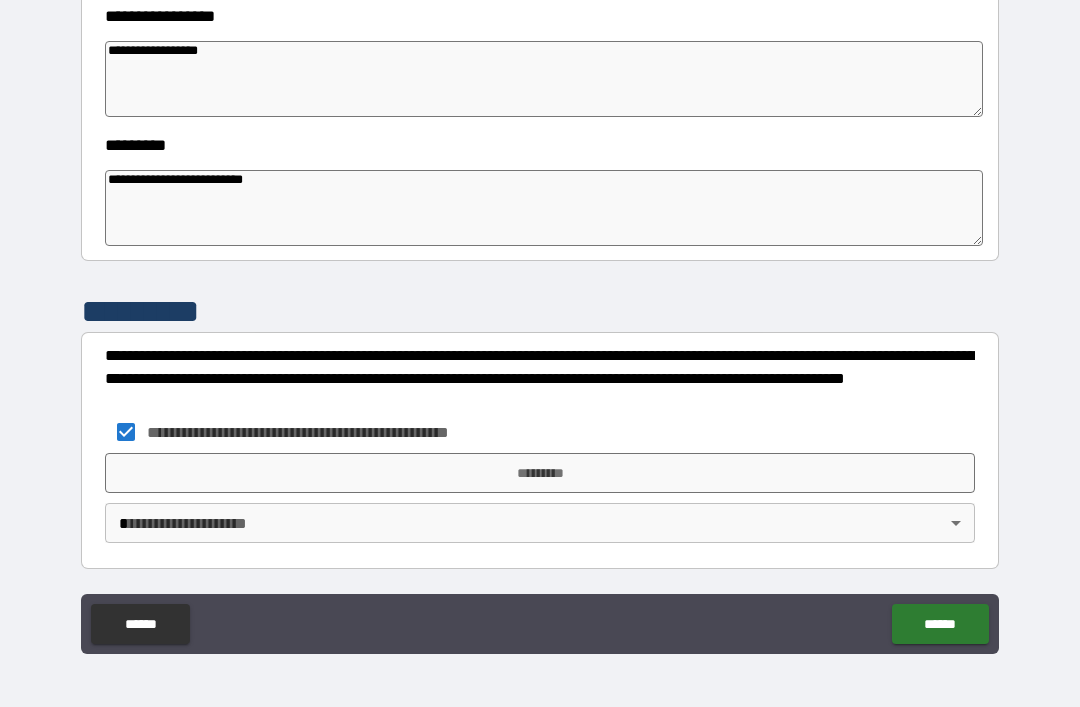 scroll, scrollTop: 570, scrollLeft: 0, axis: vertical 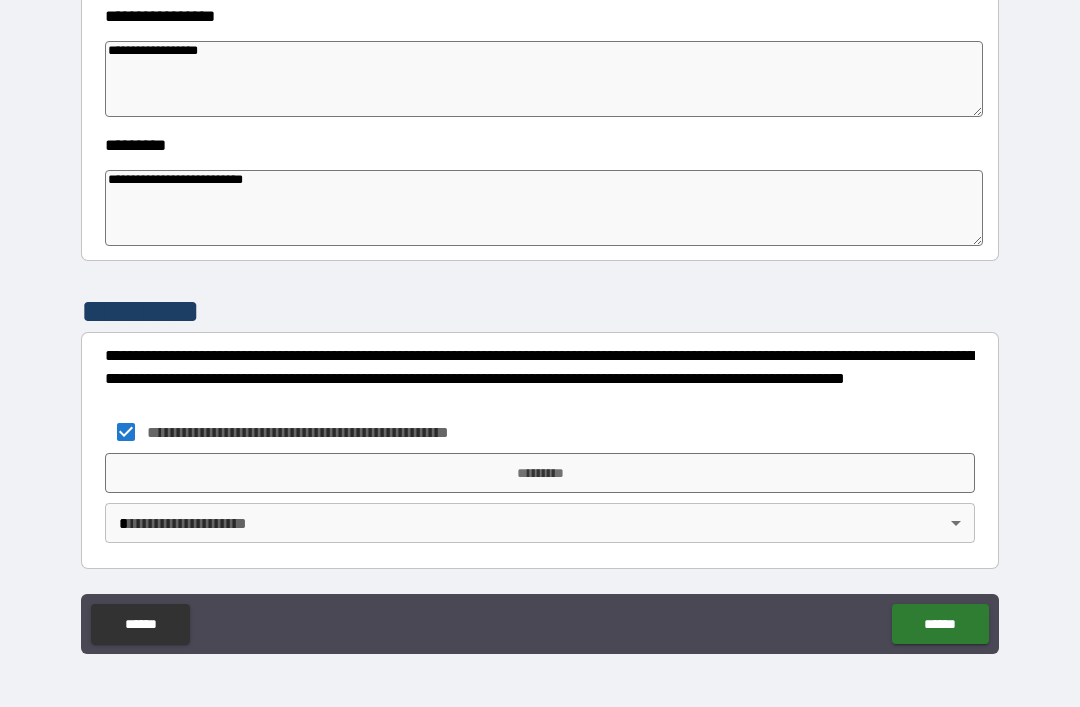 click on "**********" at bounding box center [540, 321] 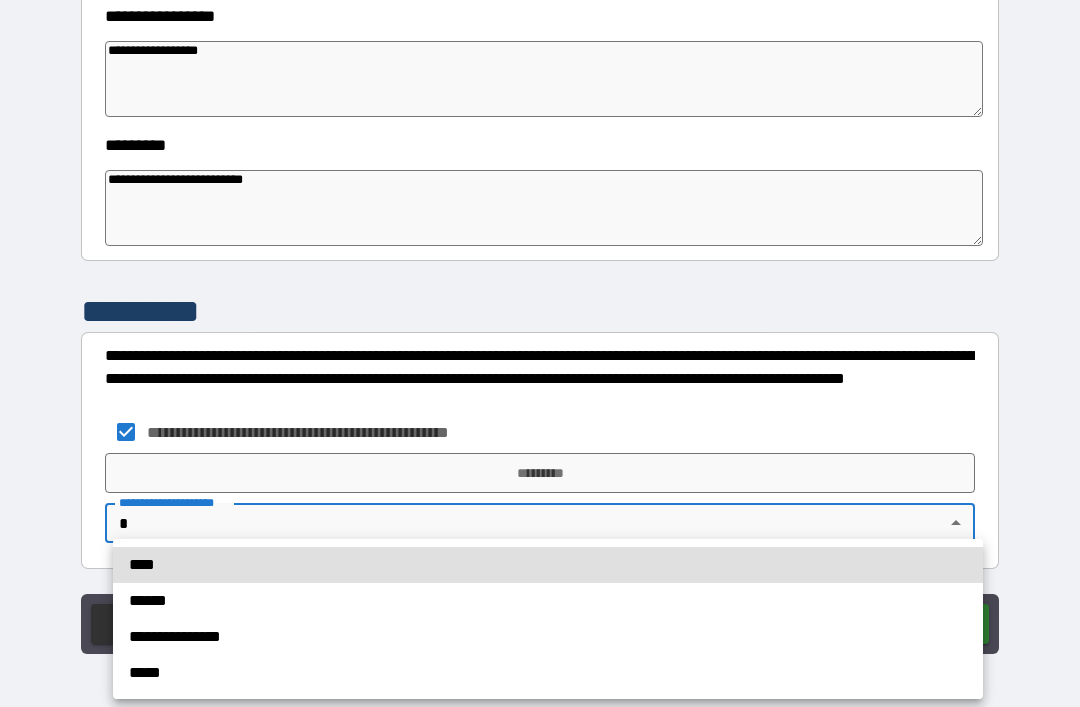 click on "****" at bounding box center (548, 565) 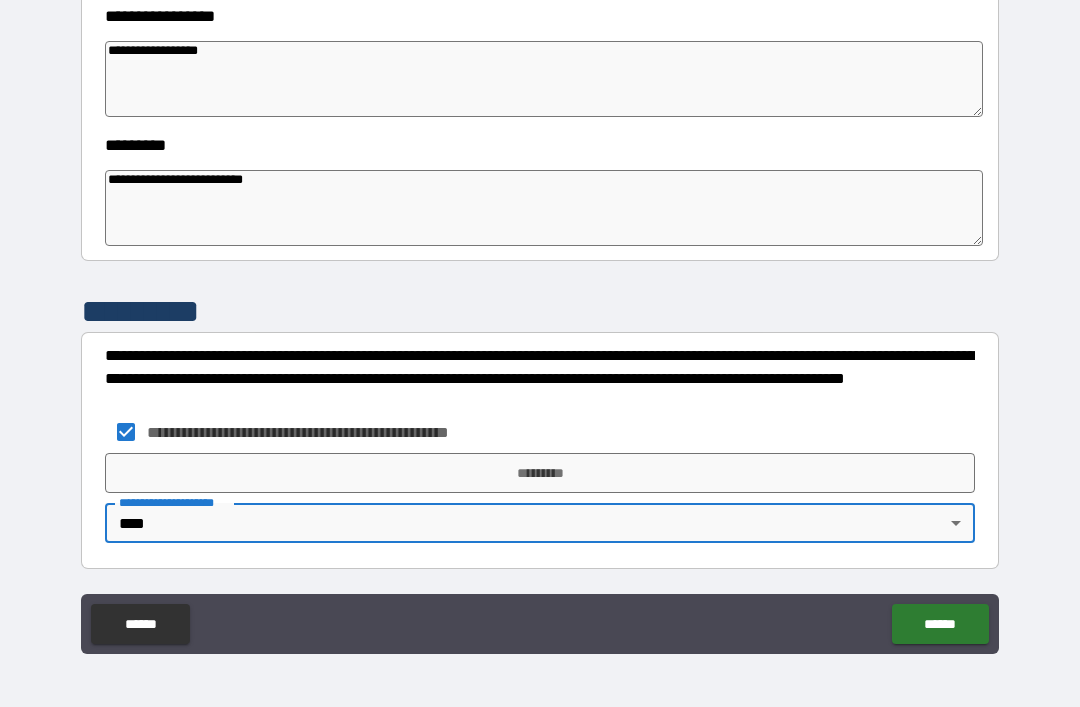 click on "*********" at bounding box center (540, 473) 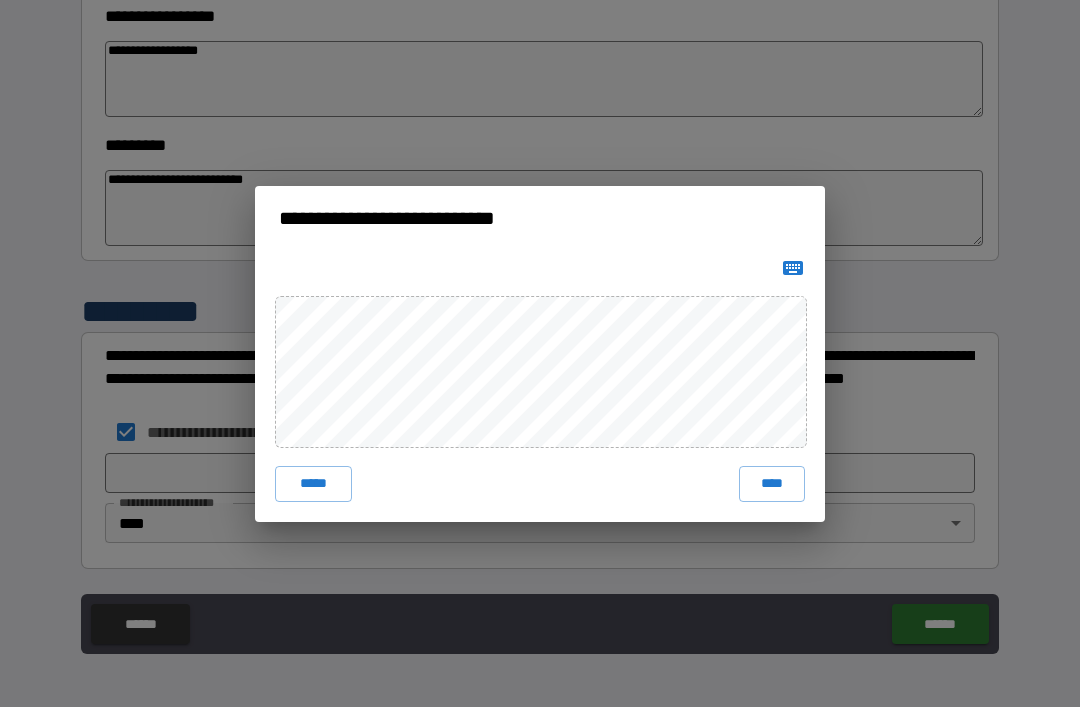 click on "****" at bounding box center [772, 484] 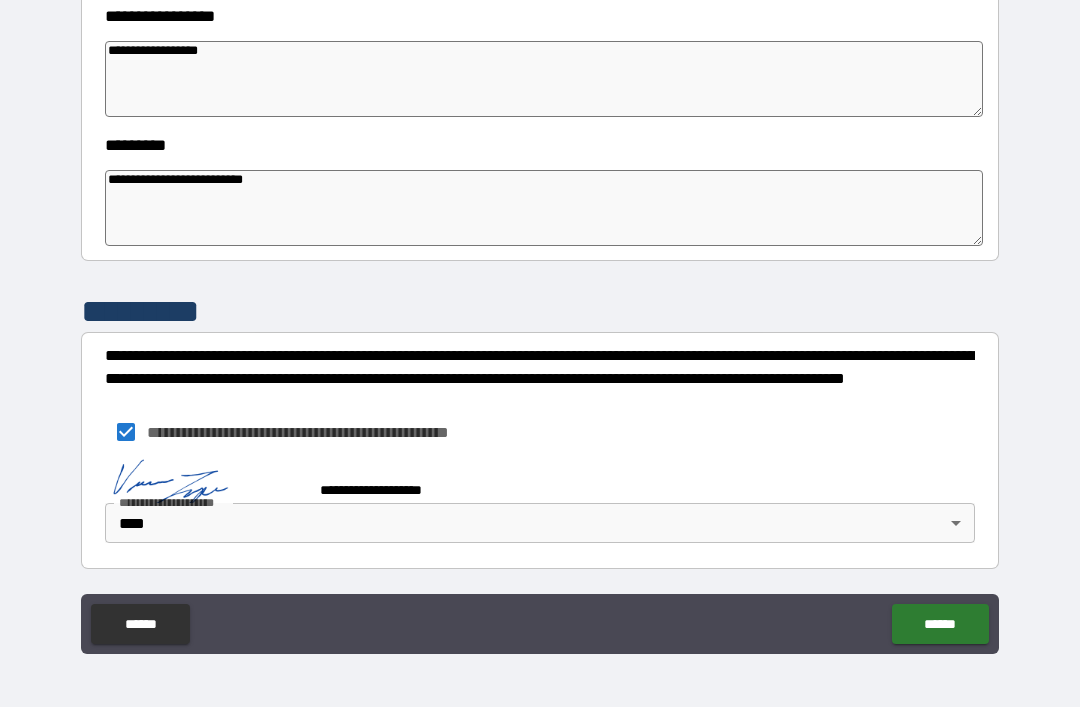 scroll, scrollTop: 560, scrollLeft: 0, axis: vertical 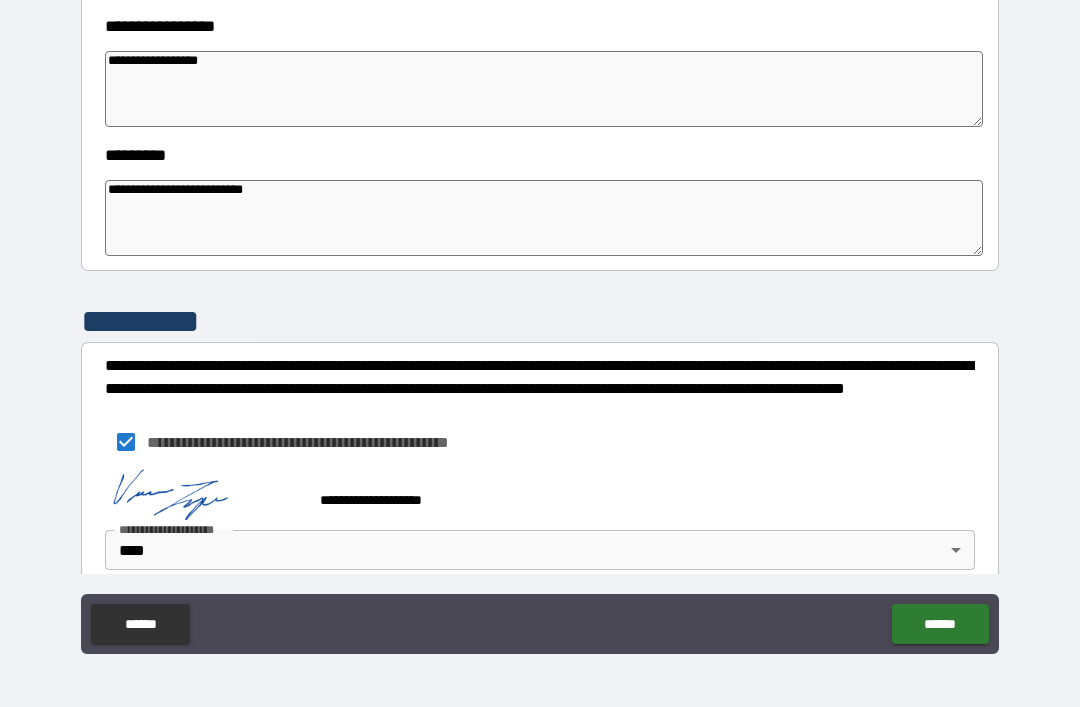 click on "******" at bounding box center [940, 624] 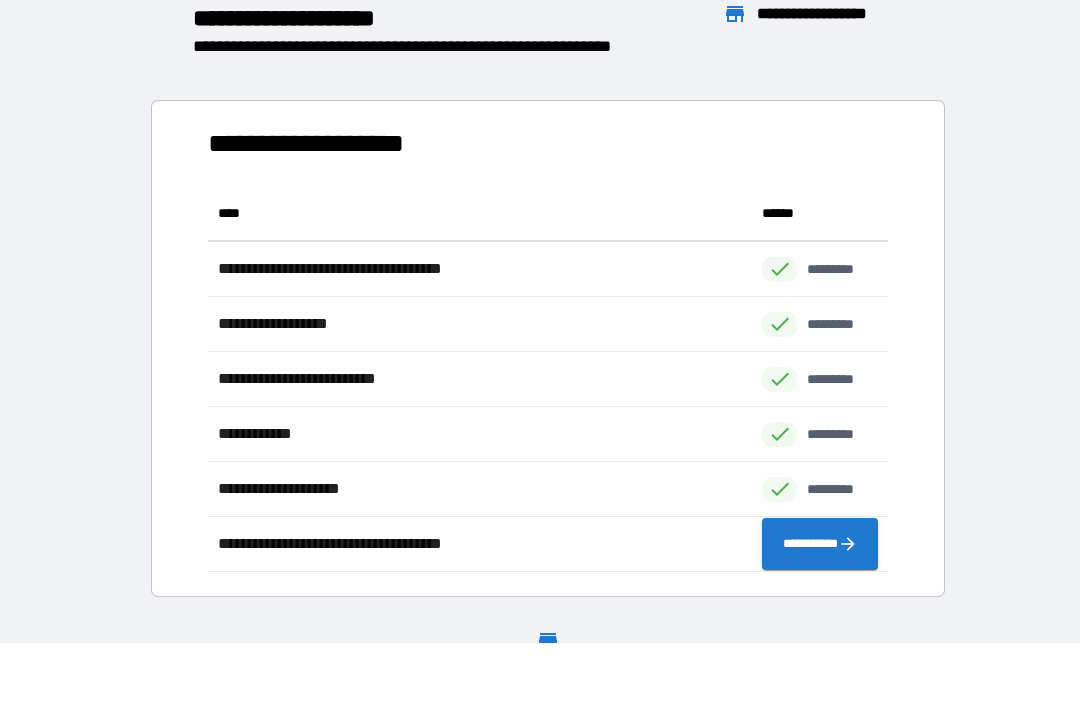 scroll, scrollTop: 1, scrollLeft: 1, axis: both 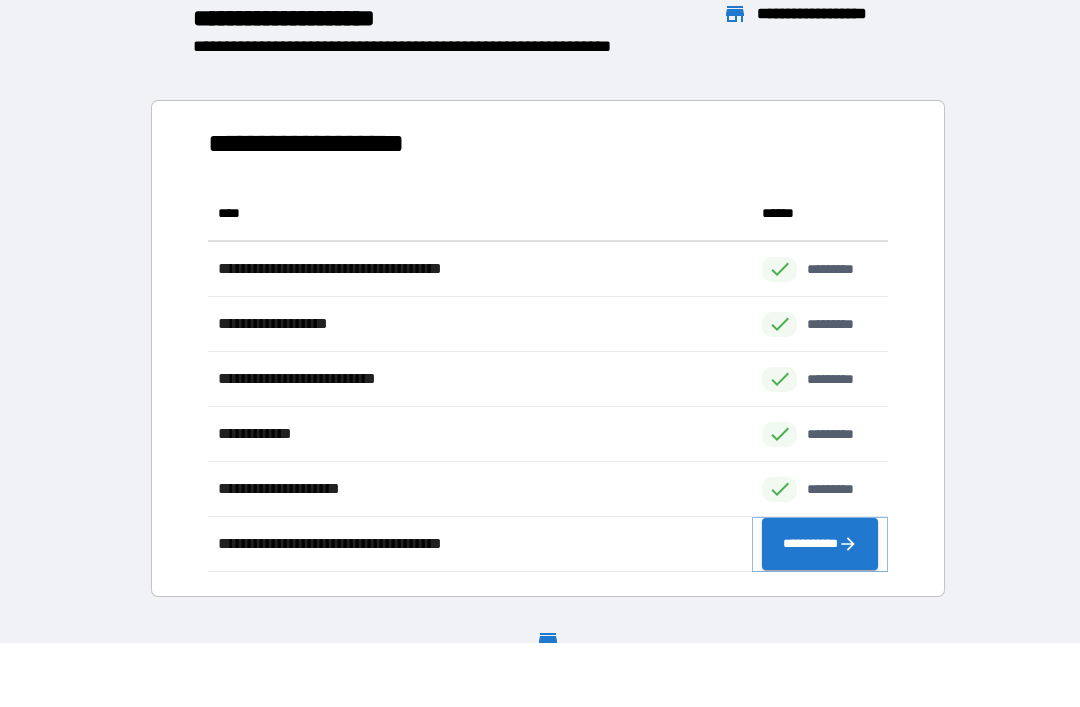 click on "**********" at bounding box center [820, 544] 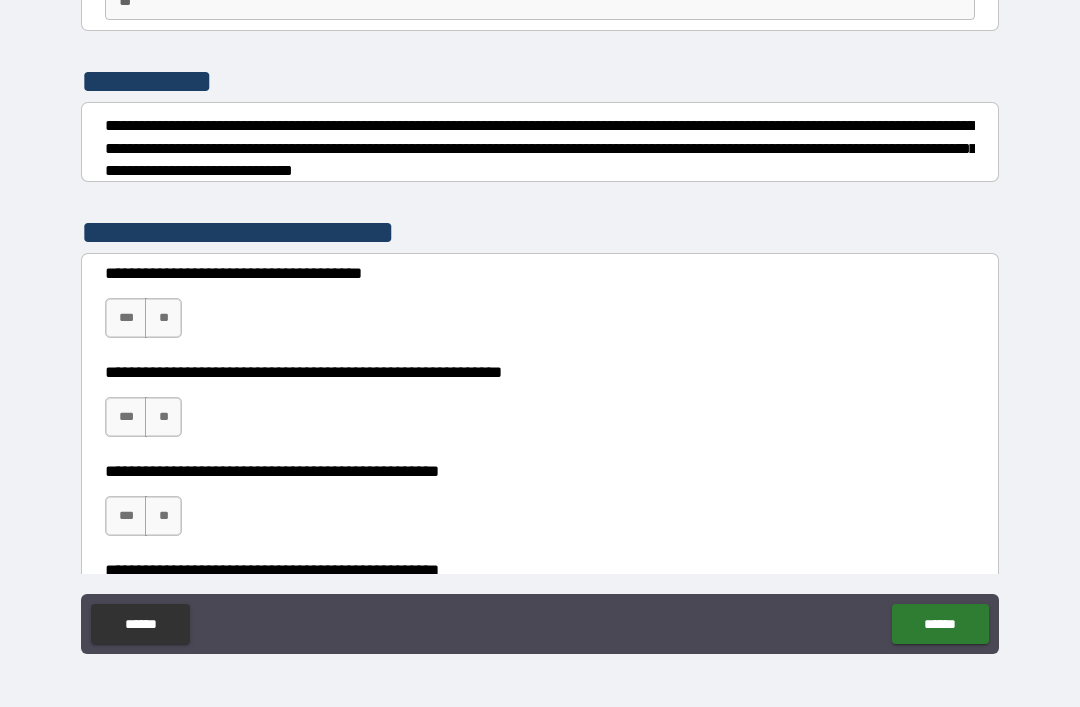 scroll, scrollTop: 202, scrollLeft: 0, axis: vertical 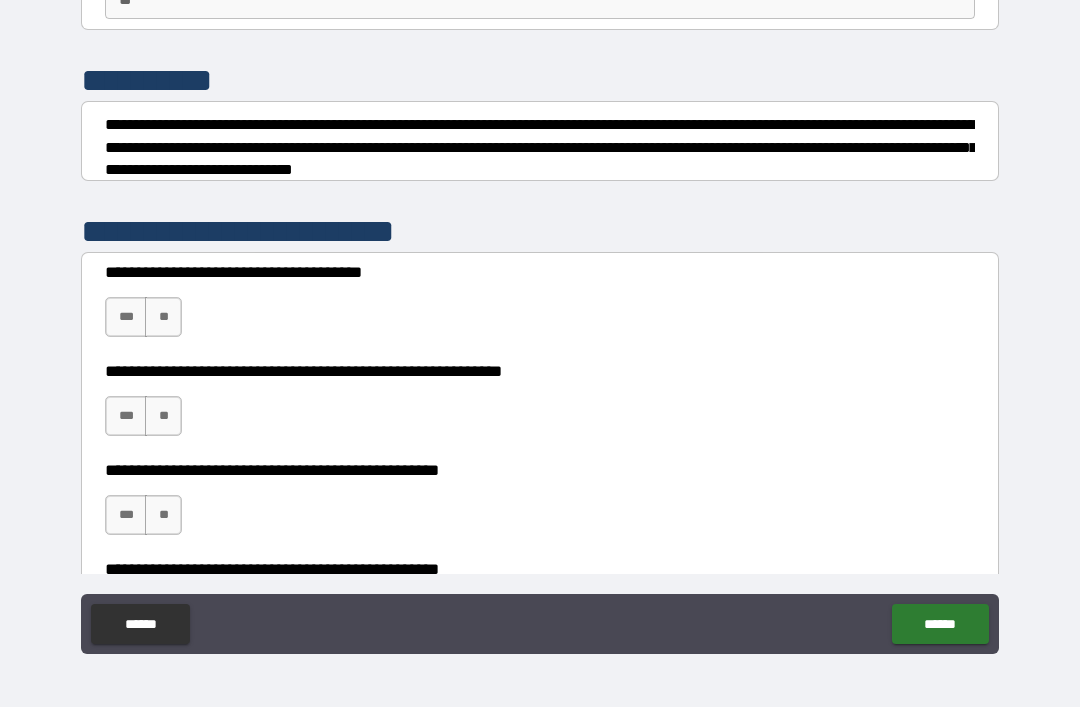 click on "***" at bounding box center (126, 317) 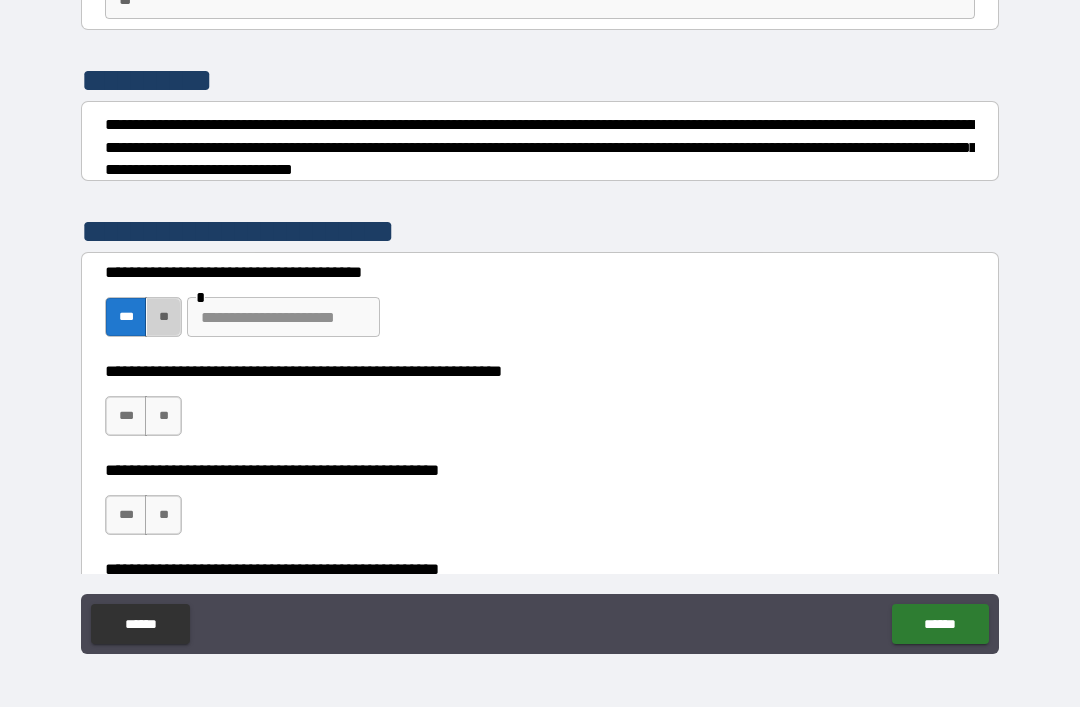 click on "**" at bounding box center (163, 317) 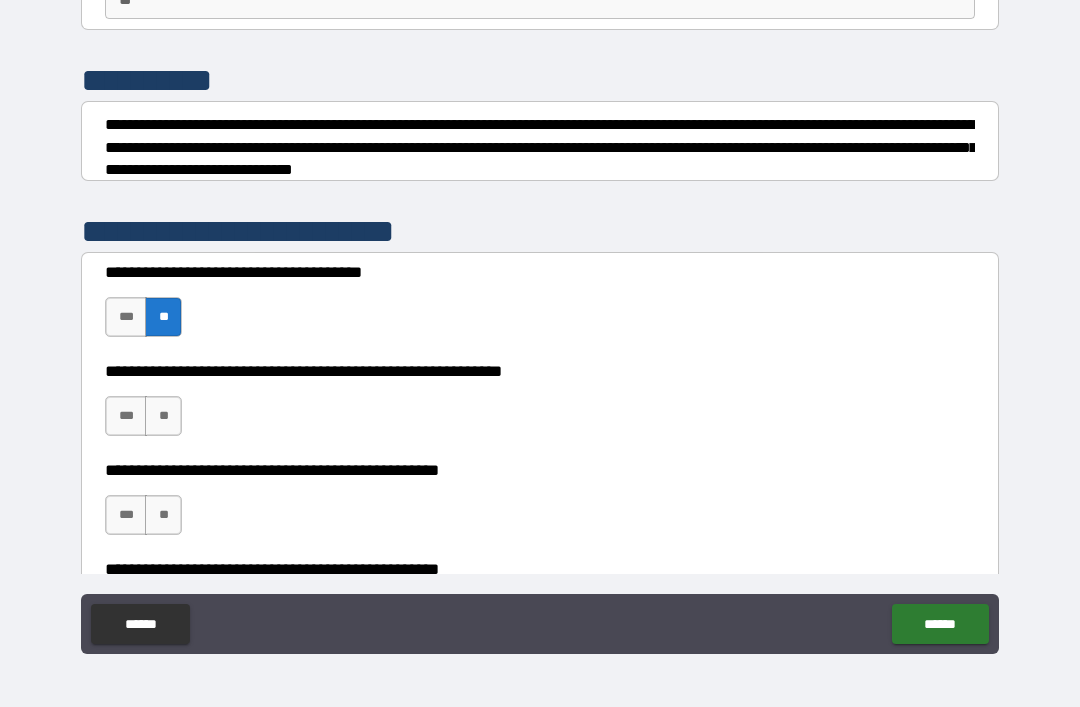 click on "**" at bounding box center (163, 416) 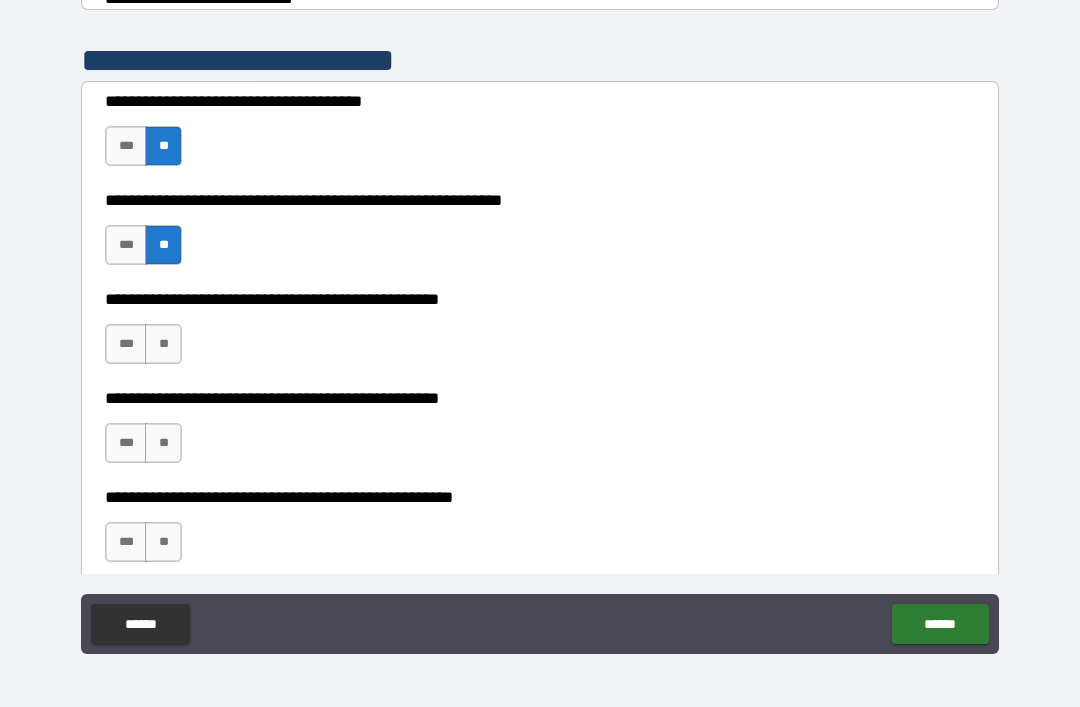 scroll, scrollTop: 383, scrollLeft: 0, axis: vertical 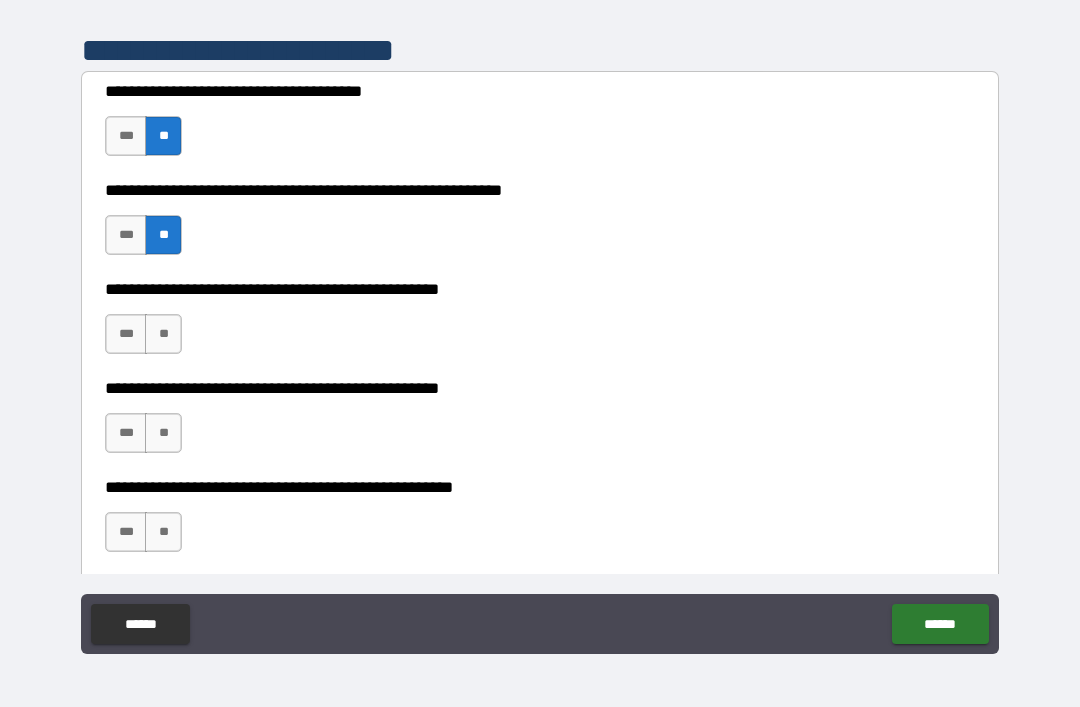 click on "***" at bounding box center (126, 235) 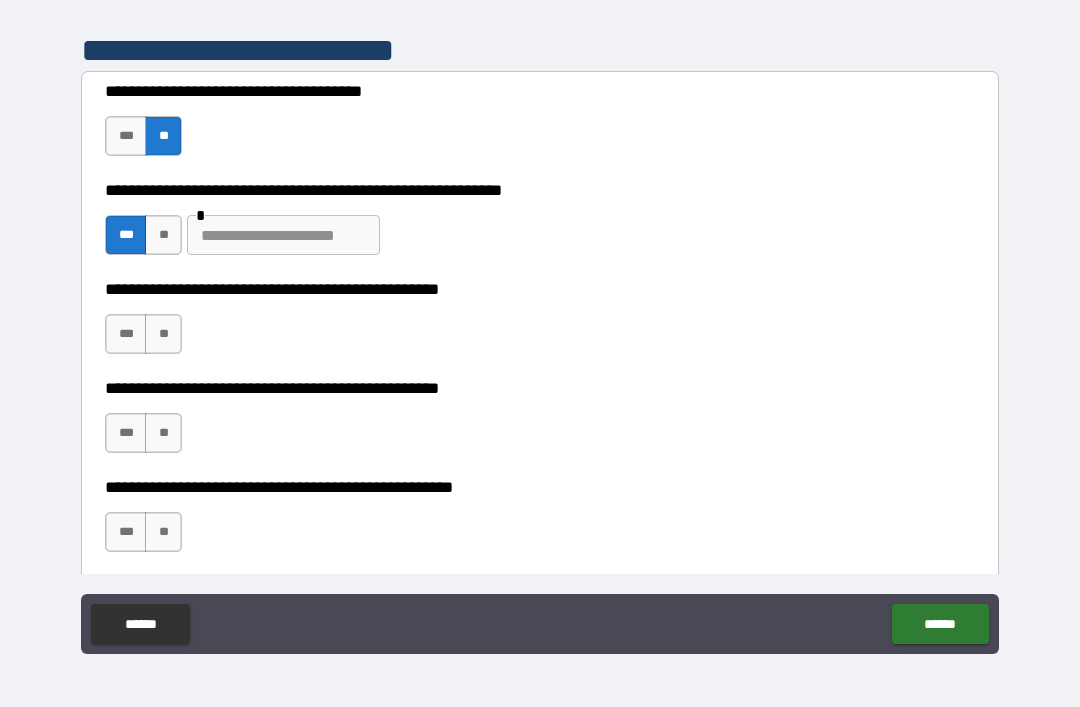 click on "**" at bounding box center (163, 235) 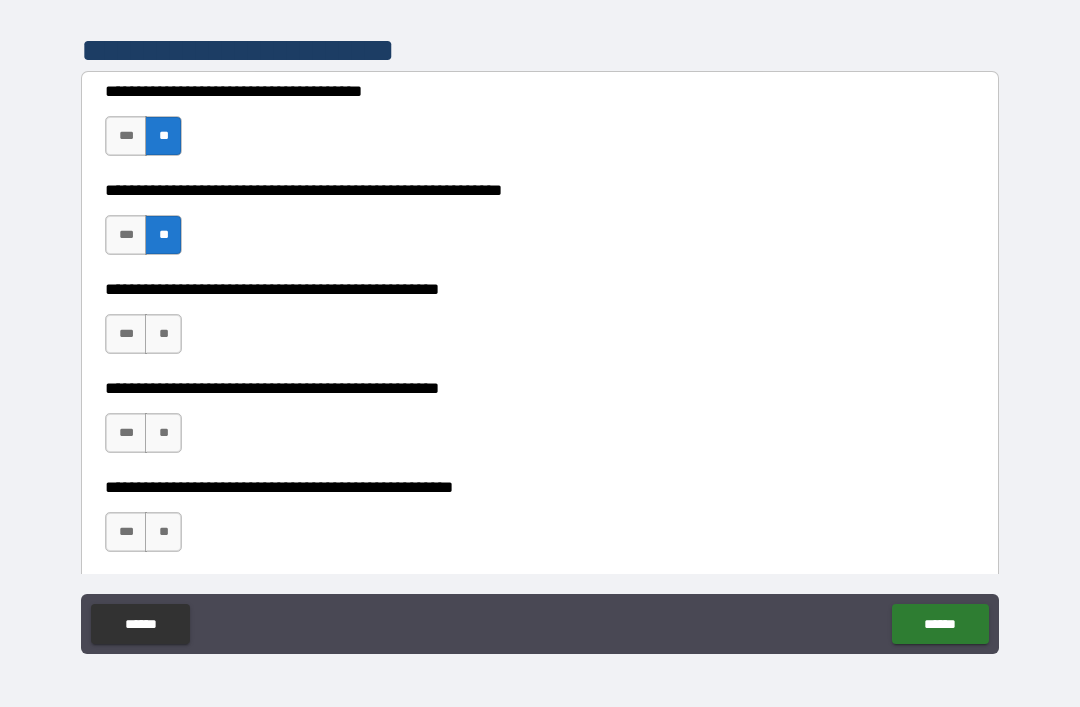 click on "**" at bounding box center [163, 334] 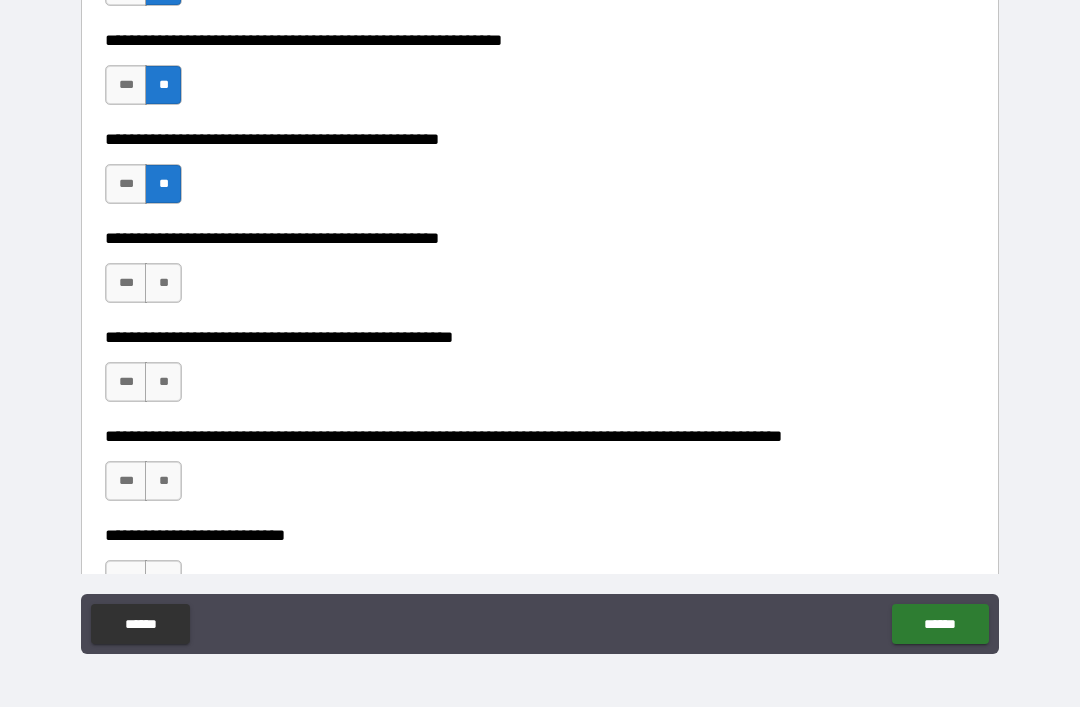 scroll, scrollTop: 550, scrollLeft: 0, axis: vertical 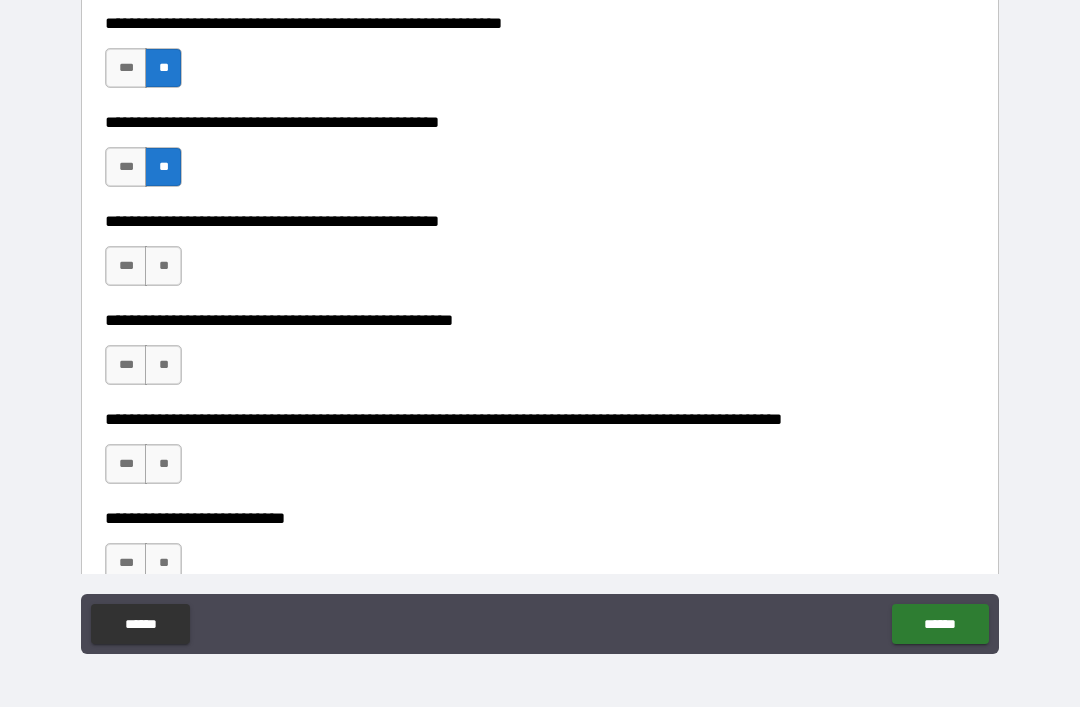 click on "**" at bounding box center [163, 266] 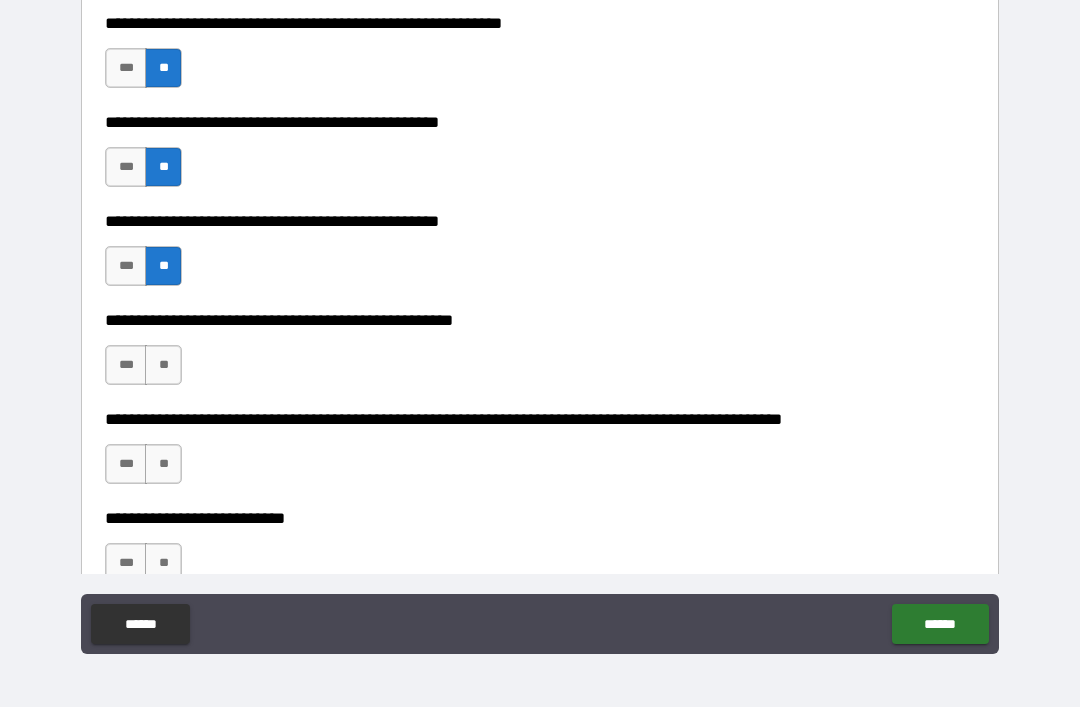 click on "**" at bounding box center (163, 365) 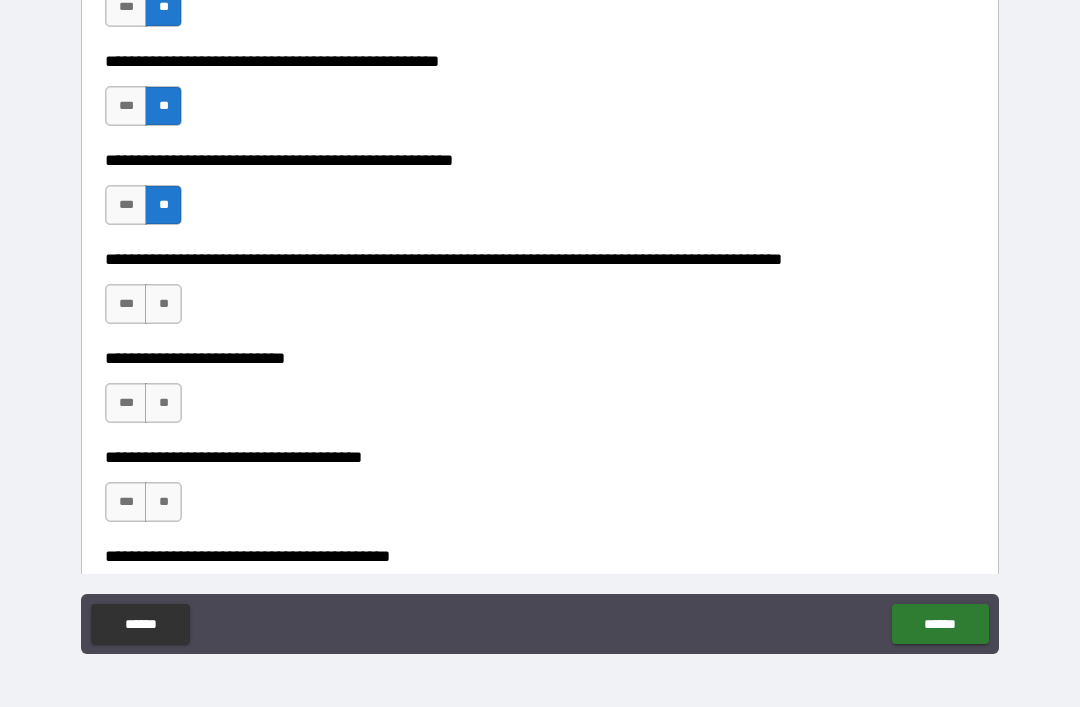 scroll, scrollTop: 718, scrollLeft: 0, axis: vertical 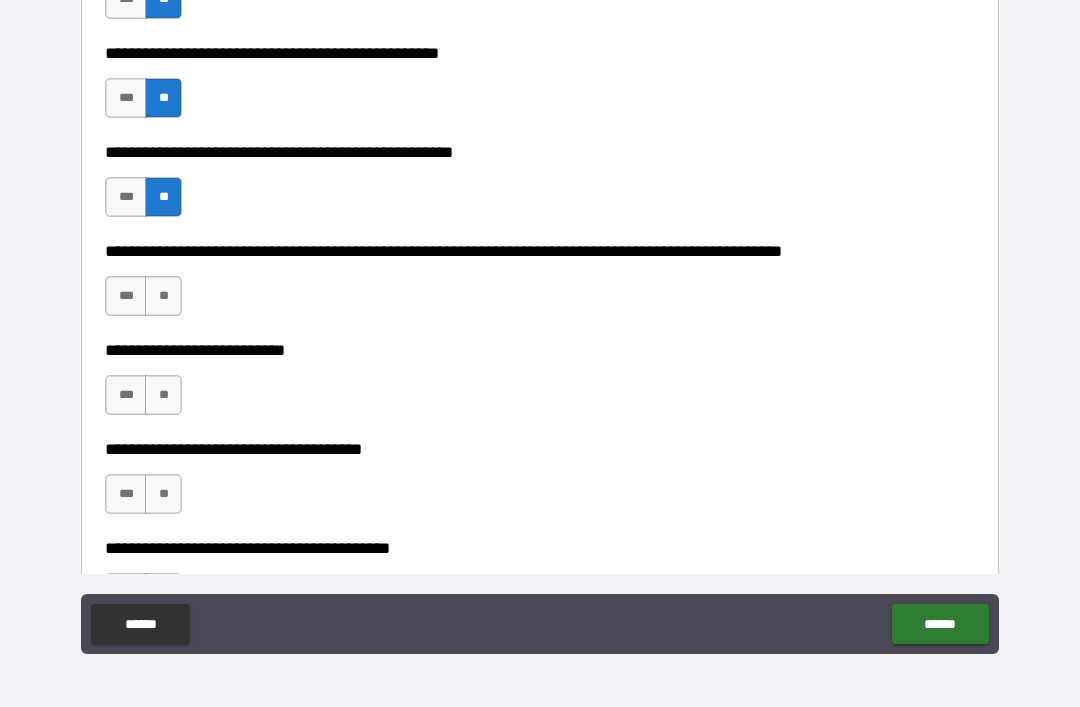 click on "**" at bounding box center (163, 296) 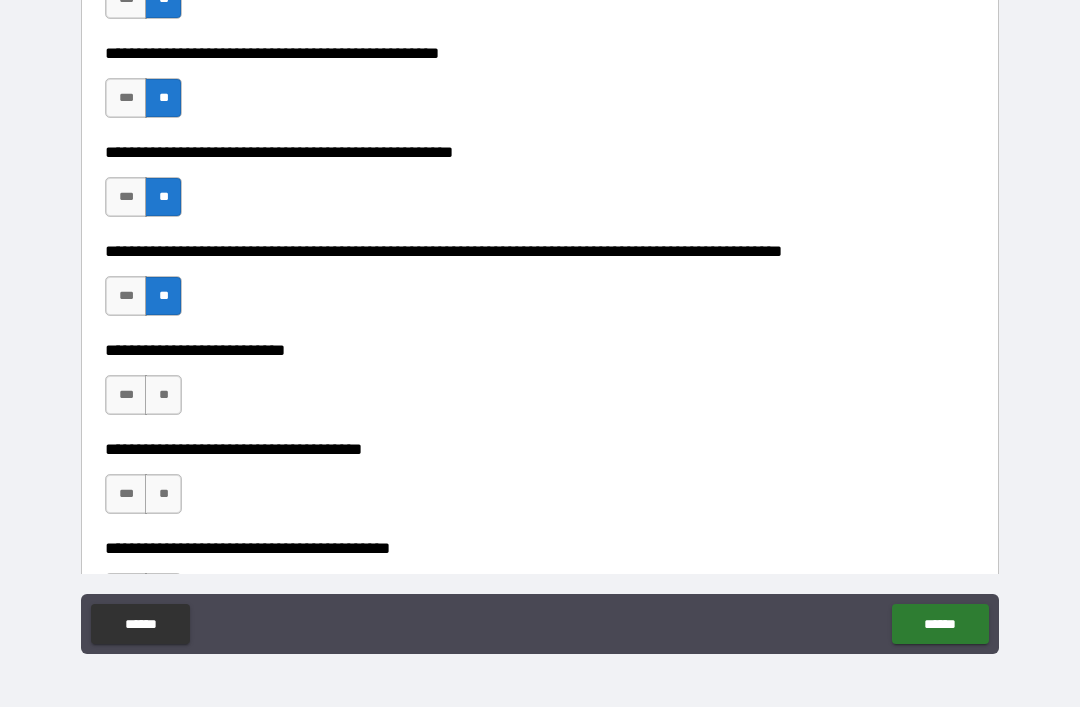 click on "**" at bounding box center [163, 395] 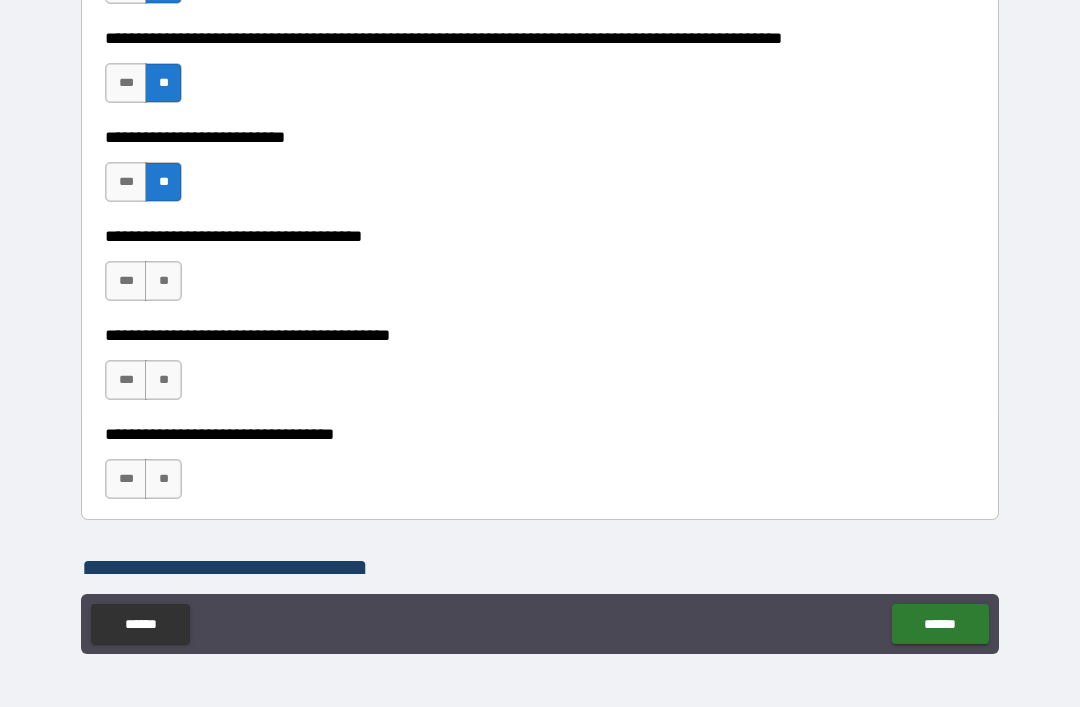 scroll, scrollTop: 930, scrollLeft: 0, axis: vertical 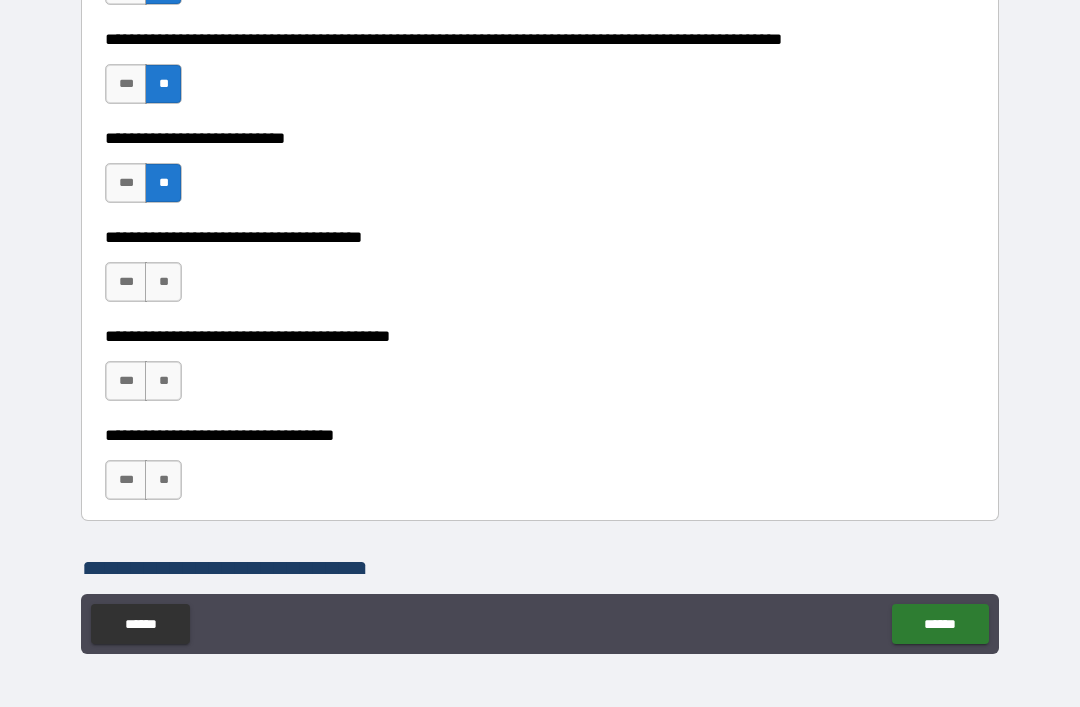 click on "***" at bounding box center (126, 282) 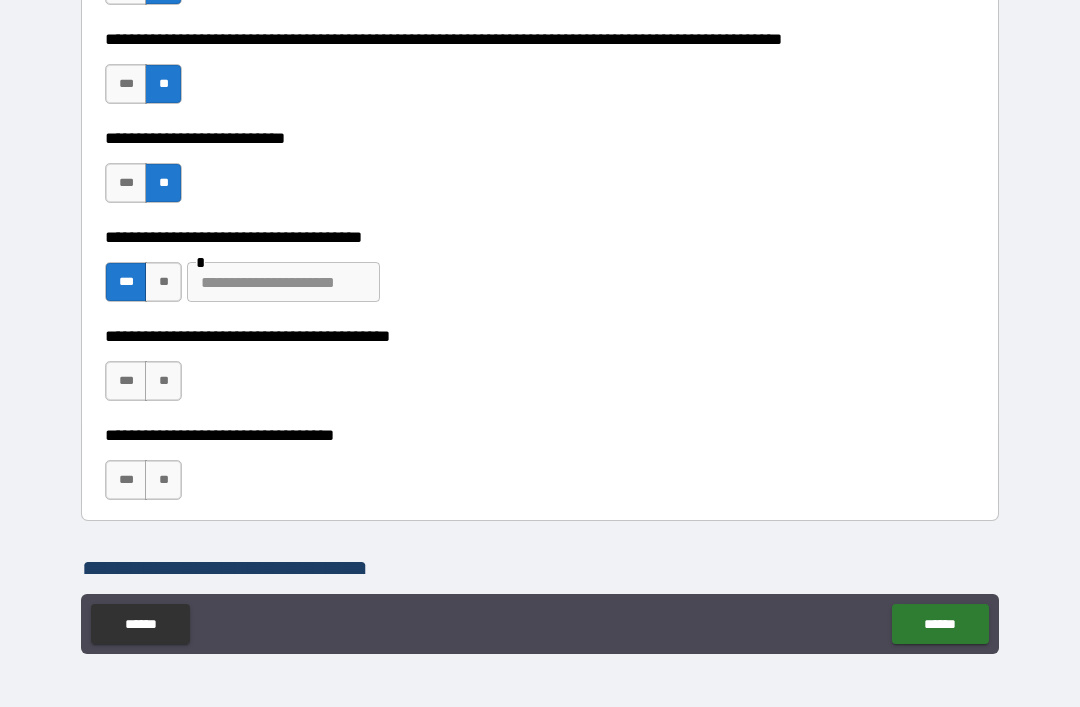 click at bounding box center [283, 282] 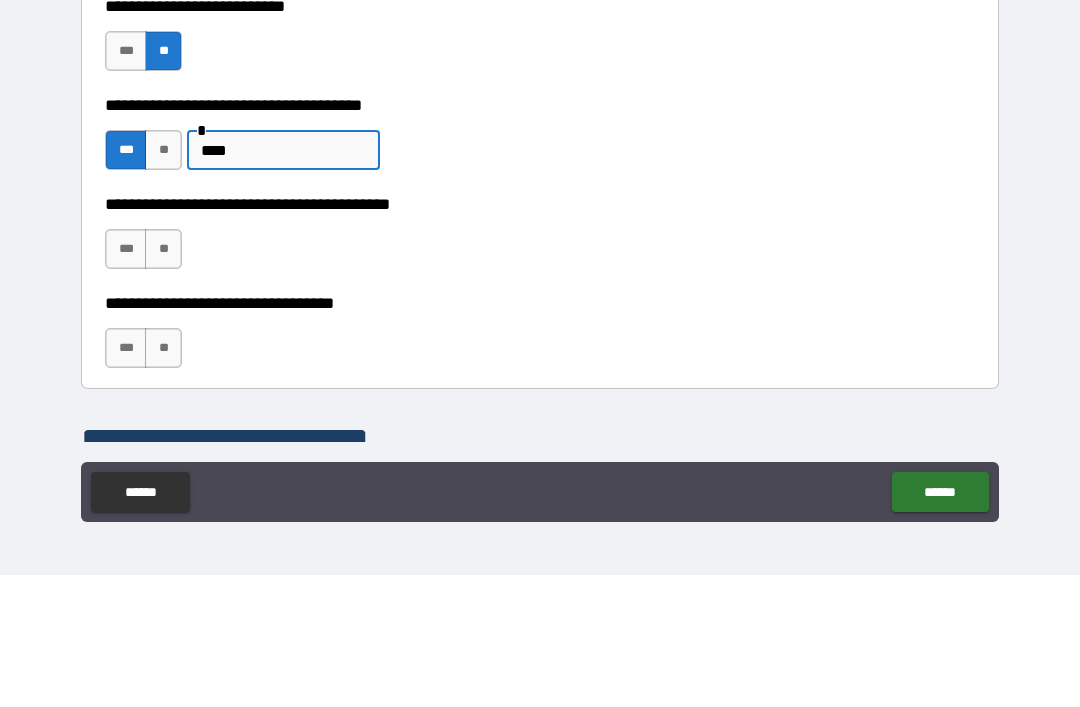 click on "***" at bounding box center (126, 381) 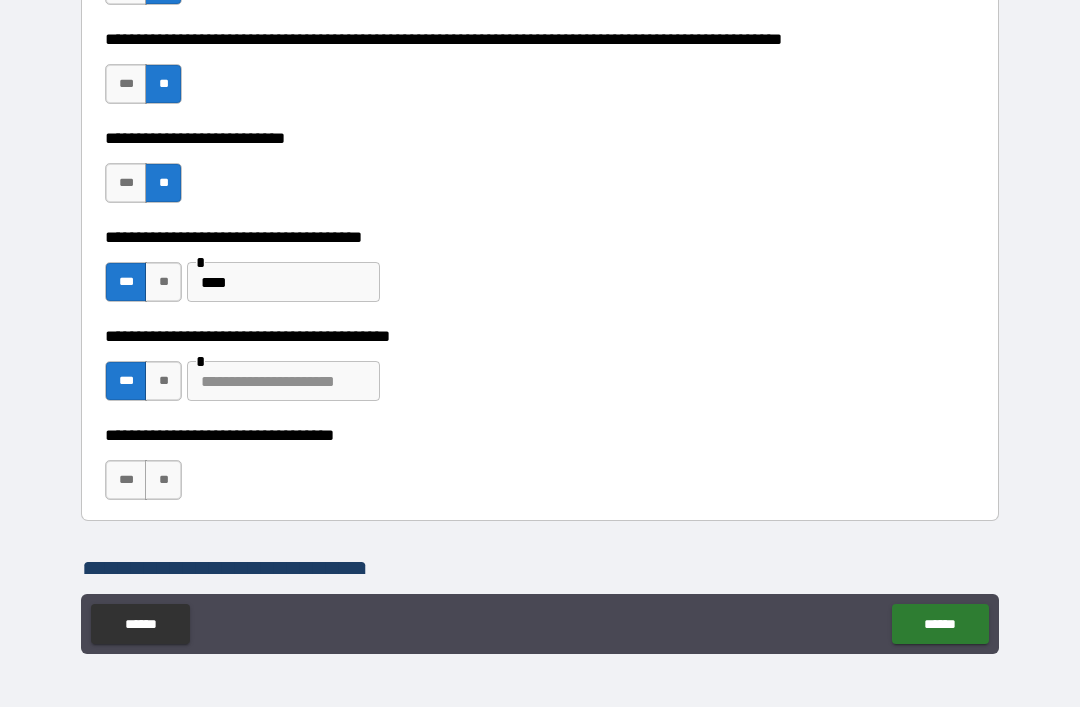 click at bounding box center [283, 381] 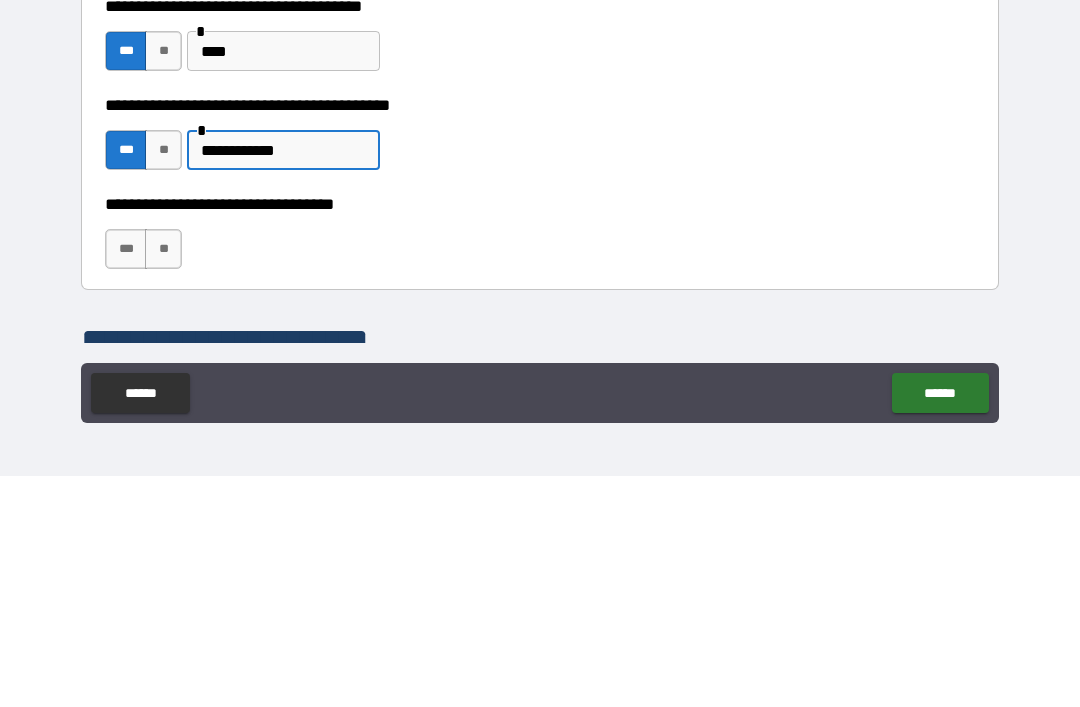 click on "**" at bounding box center (163, 480) 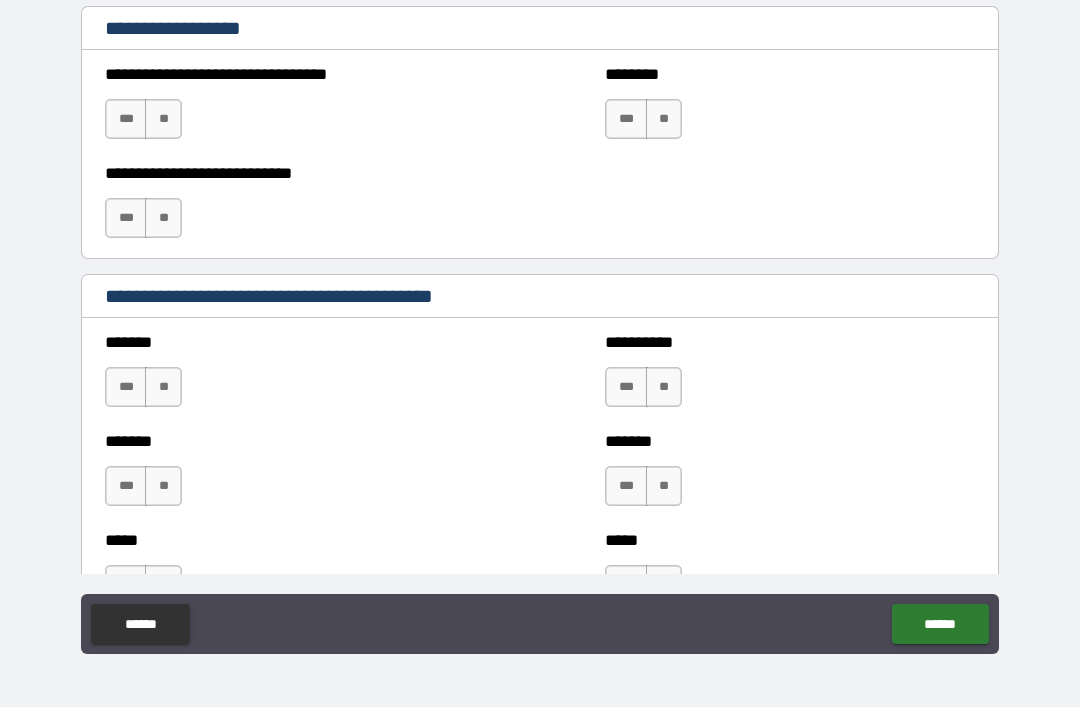 scroll, scrollTop: 1533, scrollLeft: 0, axis: vertical 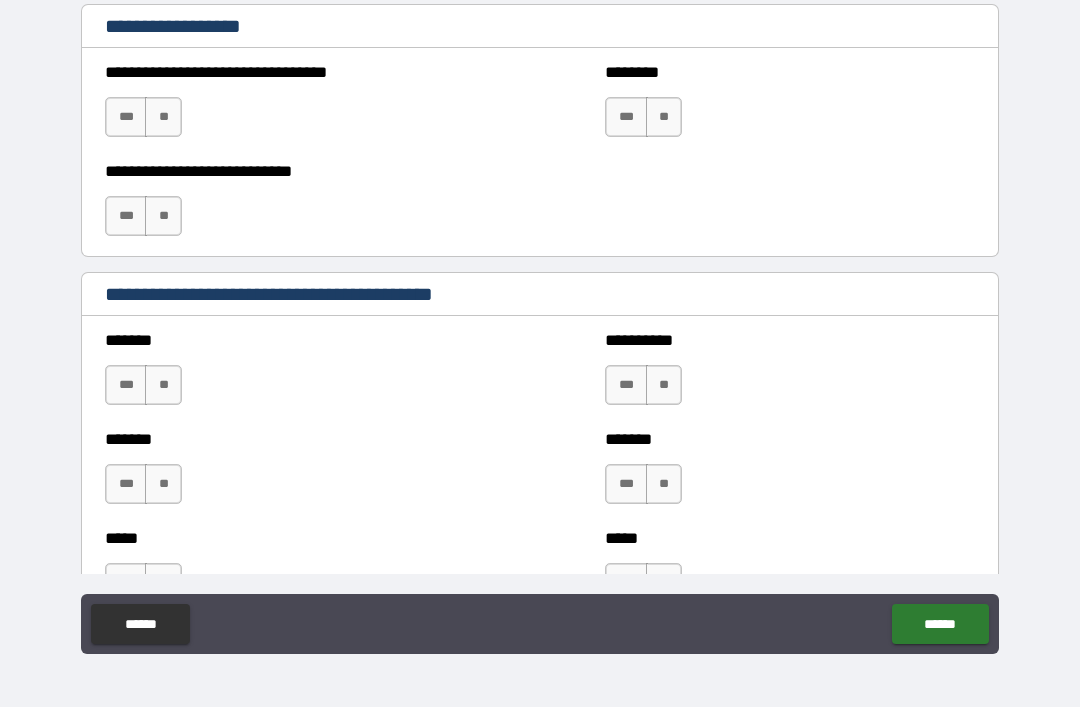 click on "**" at bounding box center (163, 117) 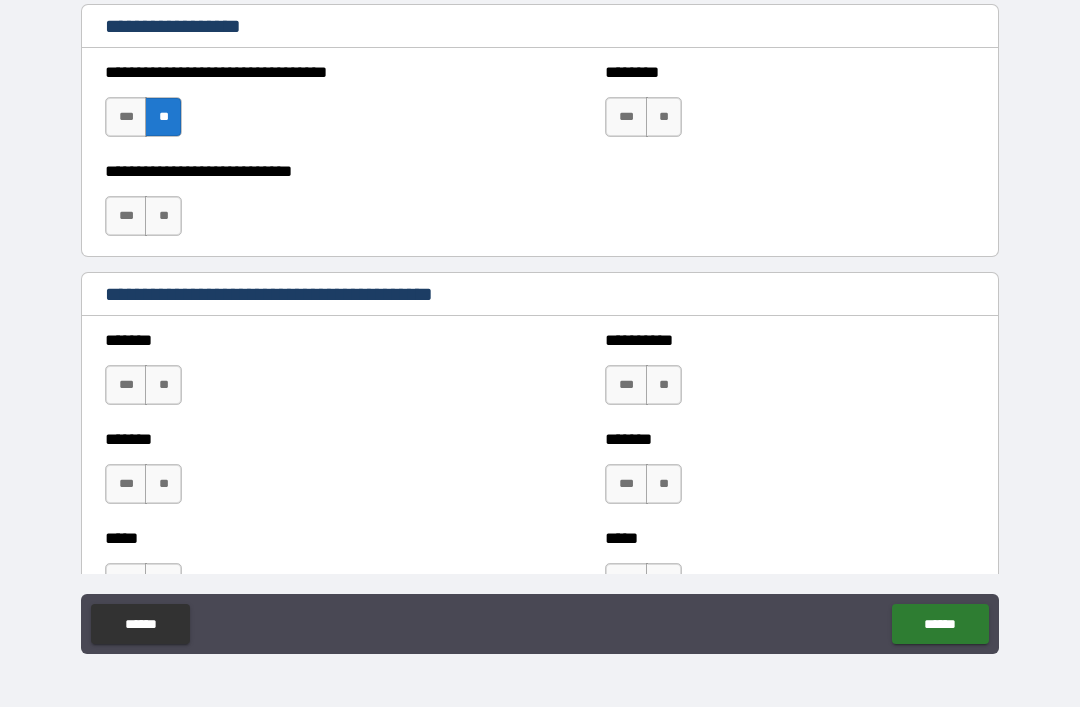 click on "**" at bounding box center [163, 216] 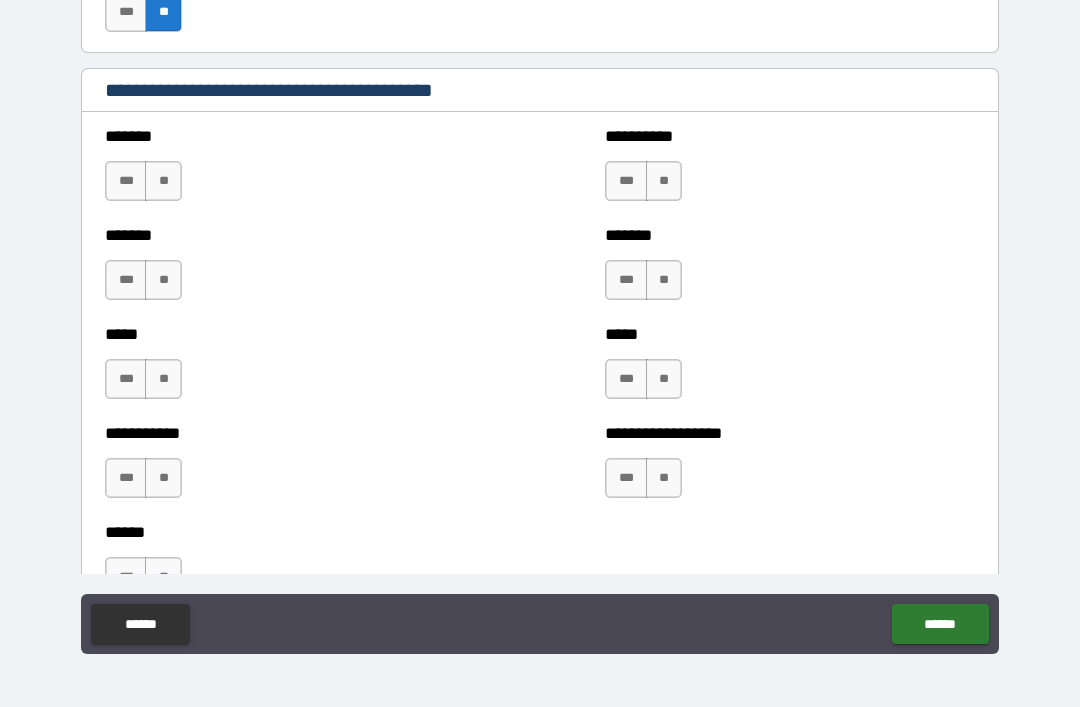 scroll, scrollTop: 1742, scrollLeft: 0, axis: vertical 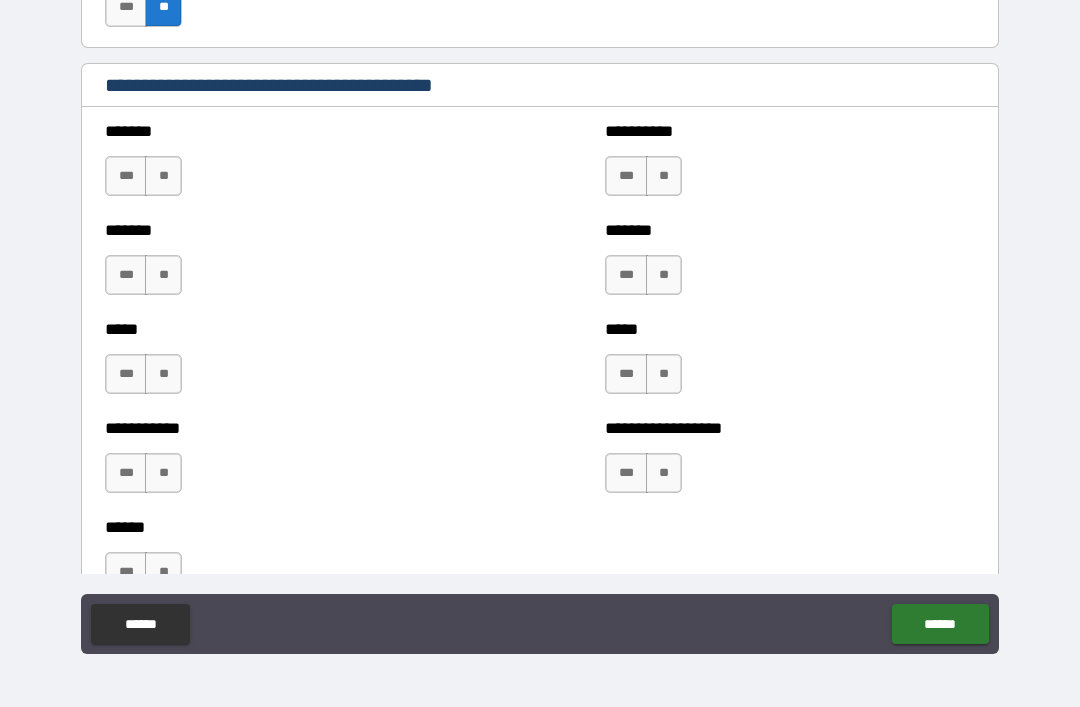click on "**" at bounding box center (163, 176) 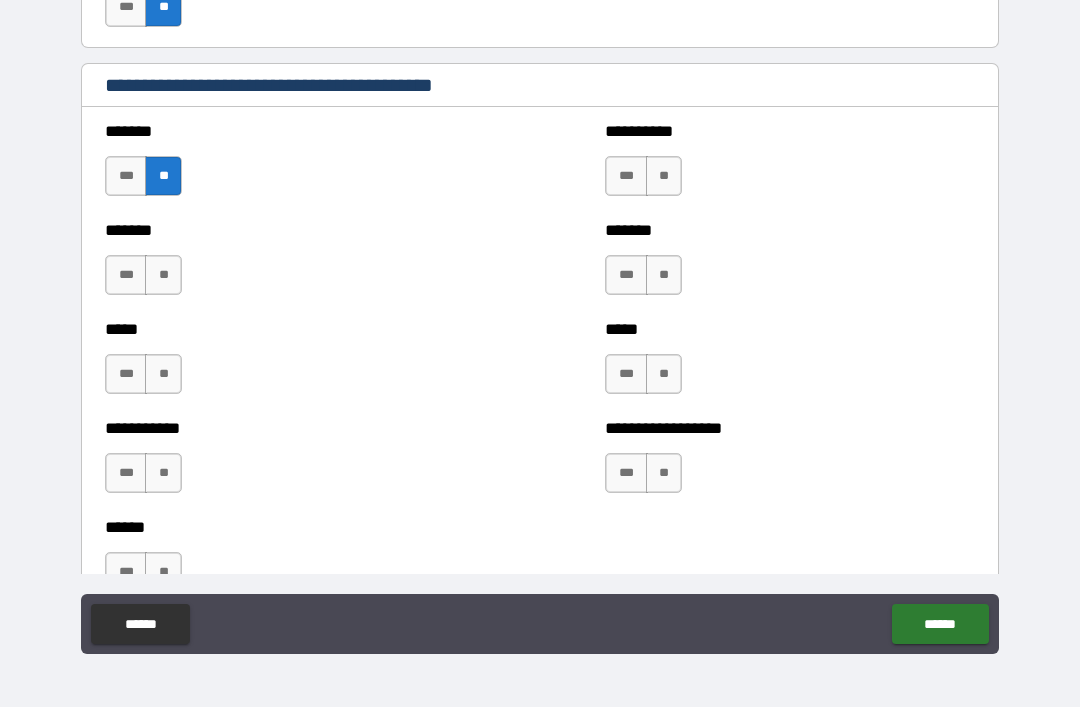 click on "**" at bounding box center (163, 275) 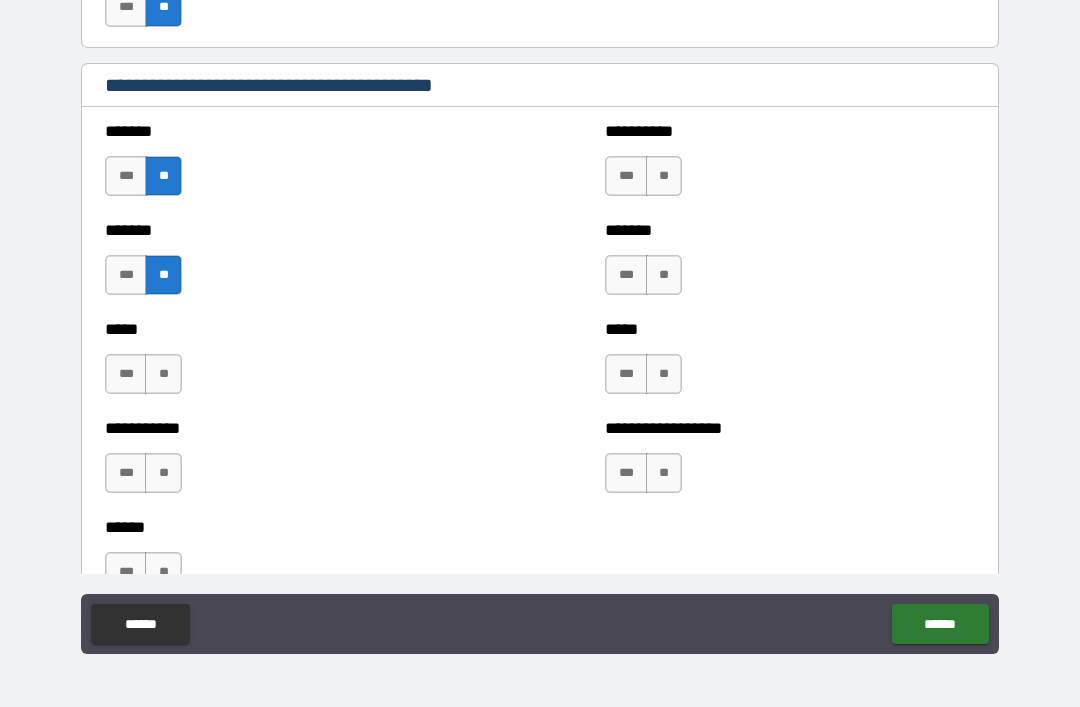 click on "**" at bounding box center [163, 374] 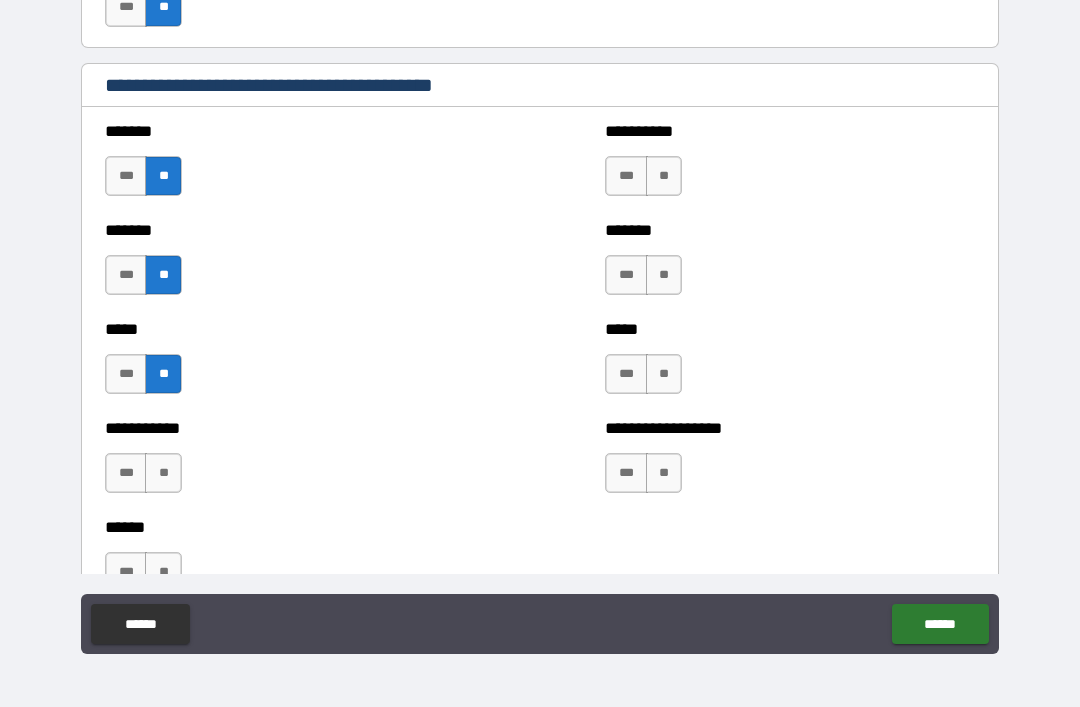 click on "**" at bounding box center (163, 473) 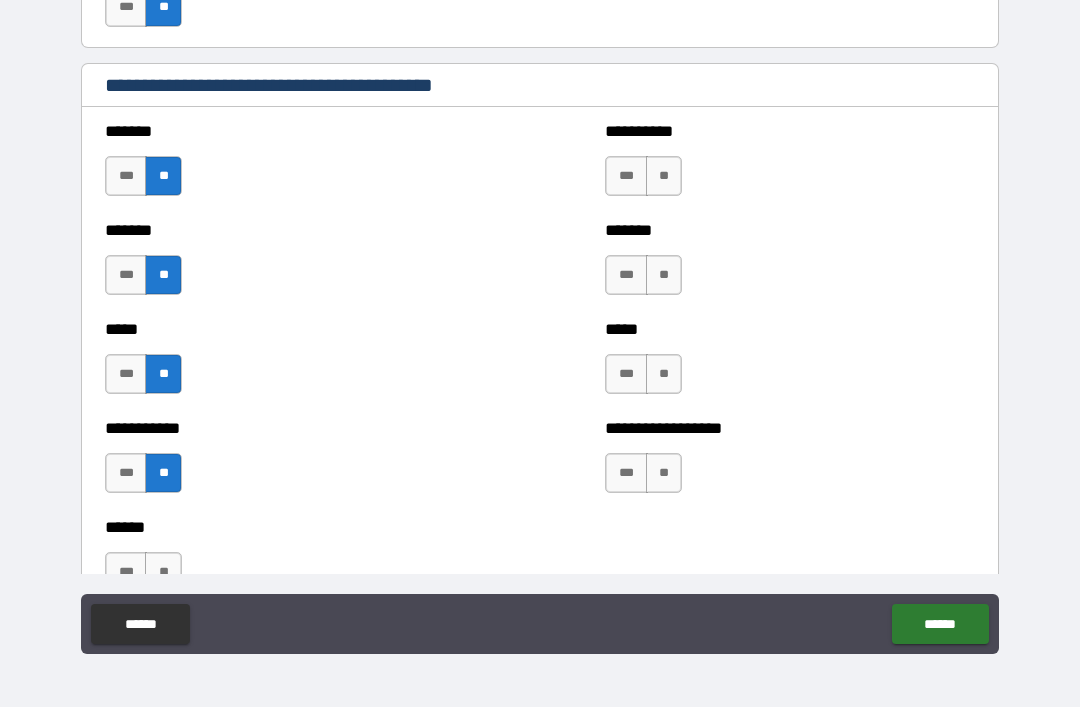 click on "**" at bounding box center (664, 176) 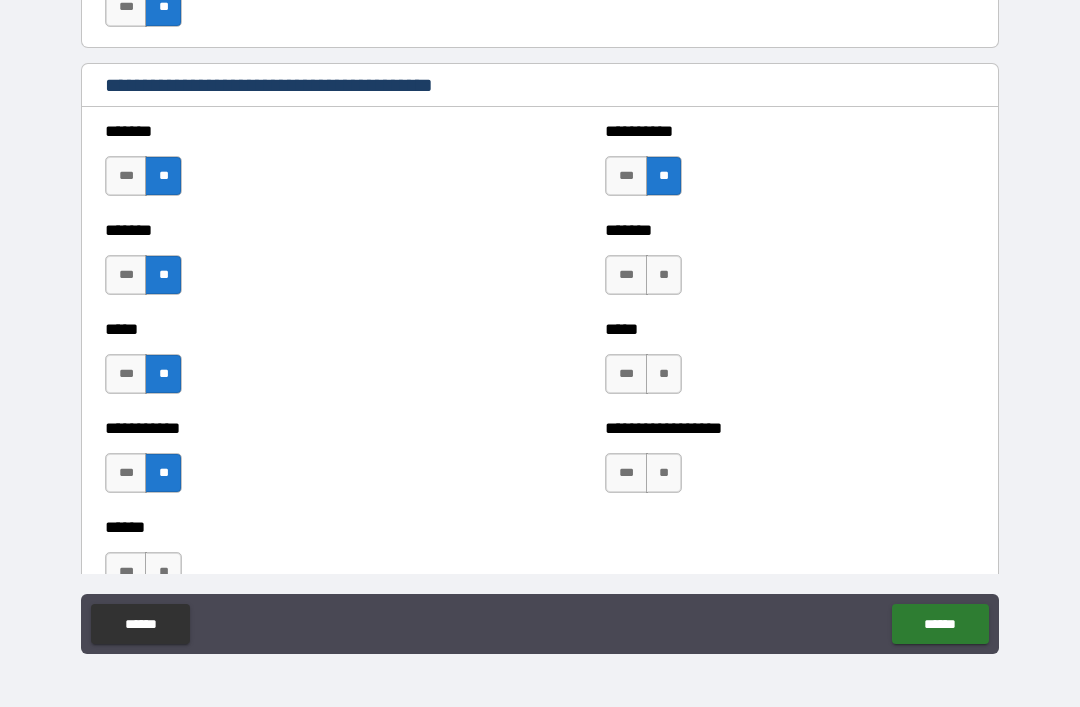 click on "**" at bounding box center [664, 275] 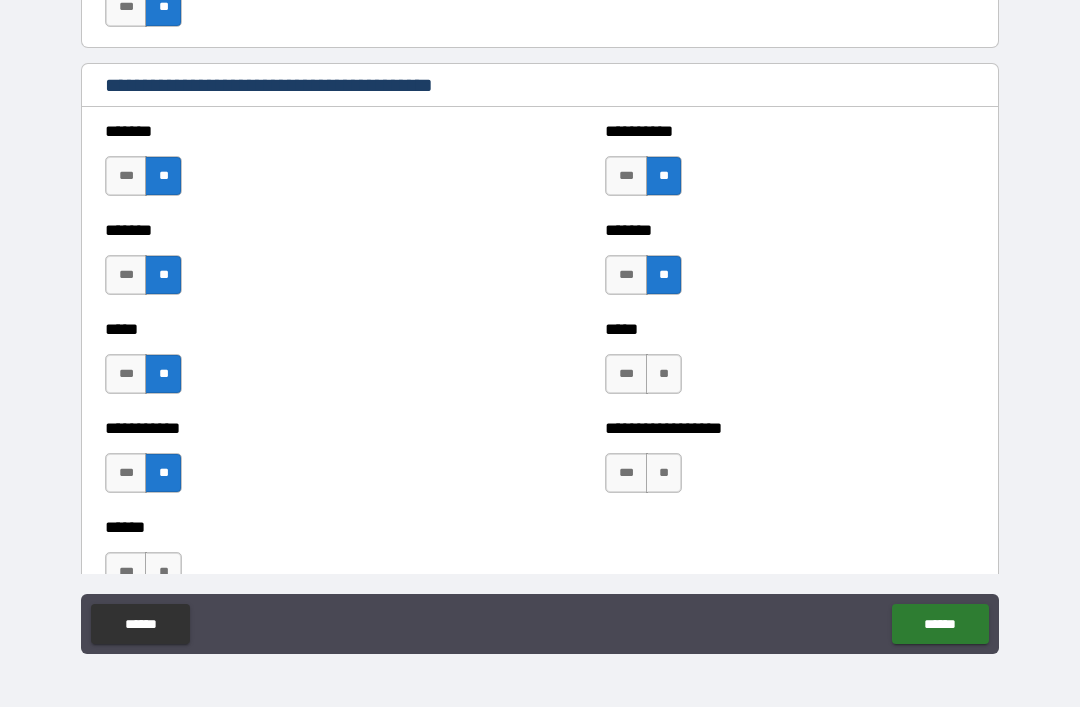 click on "***" at bounding box center [626, 374] 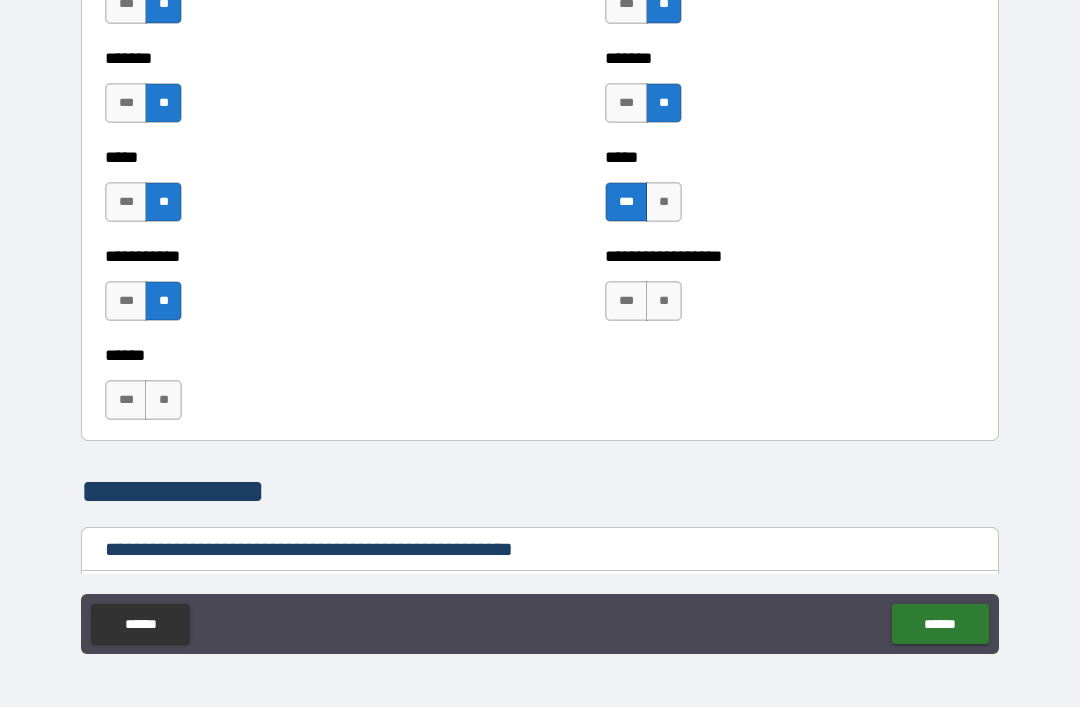 scroll, scrollTop: 1916, scrollLeft: 0, axis: vertical 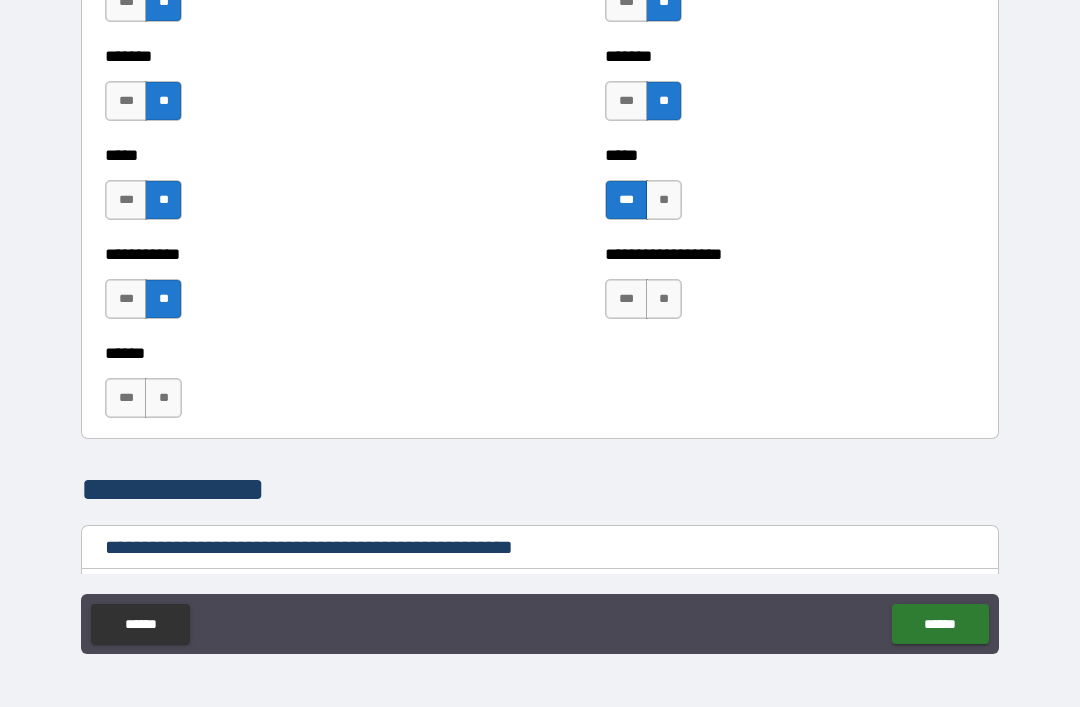 click on "**" at bounding box center (664, 299) 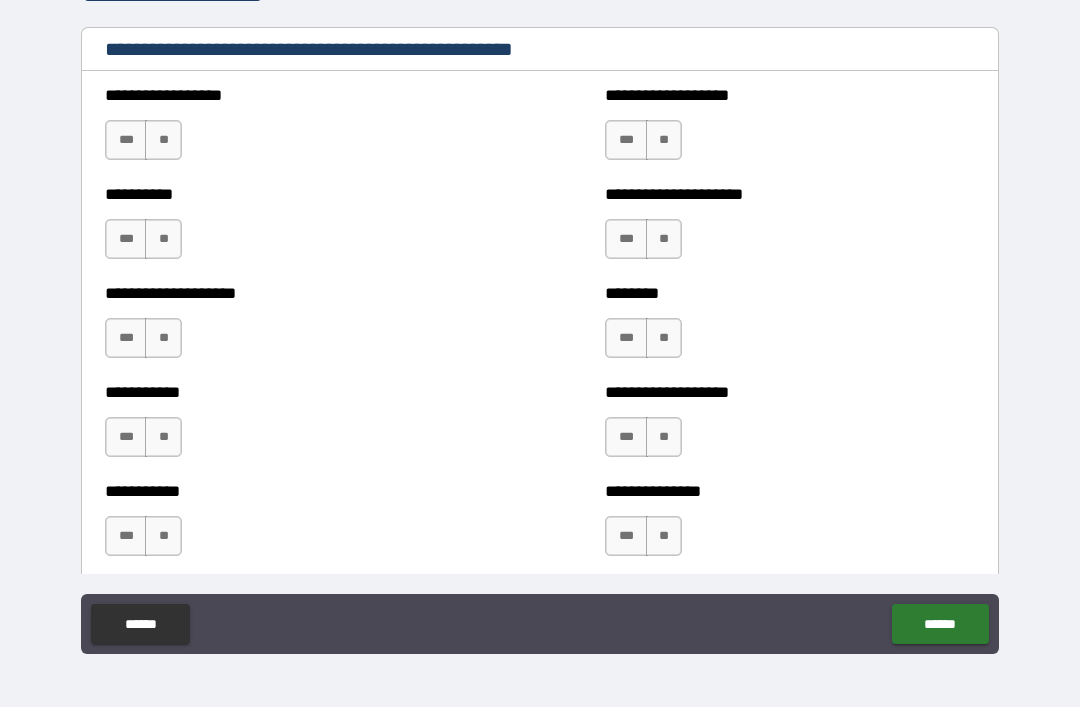 scroll, scrollTop: 2455, scrollLeft: 0, axis: vertical 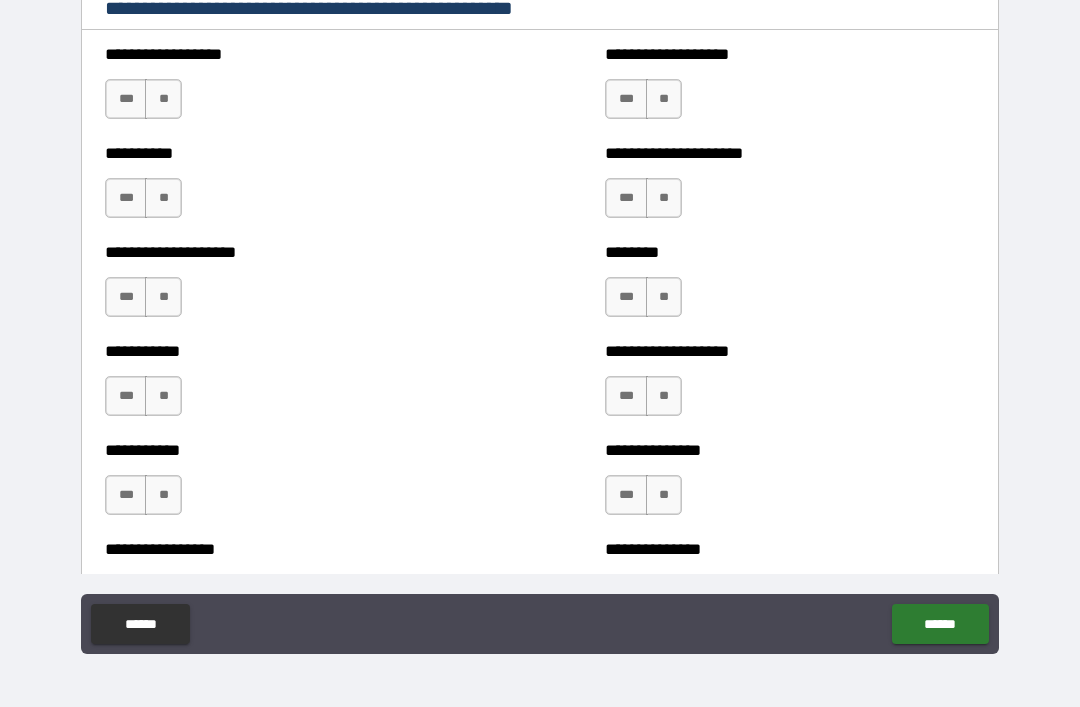 click on "**" at bounding box center (664, 99) 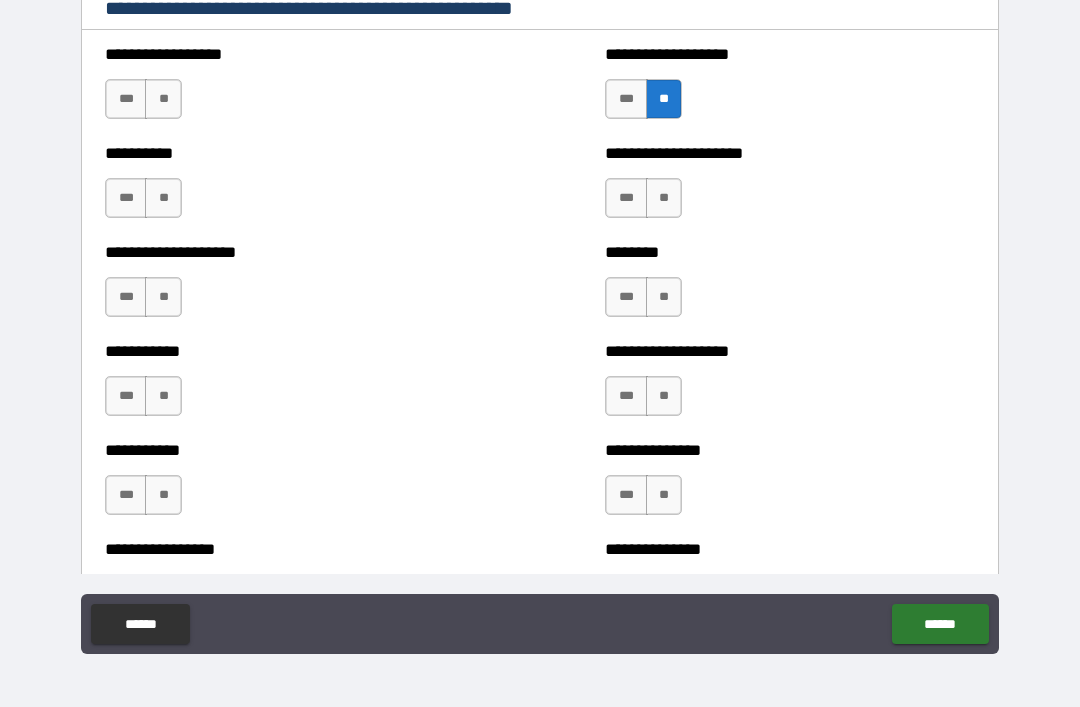 click on "**" at bounding box center (664, 198) 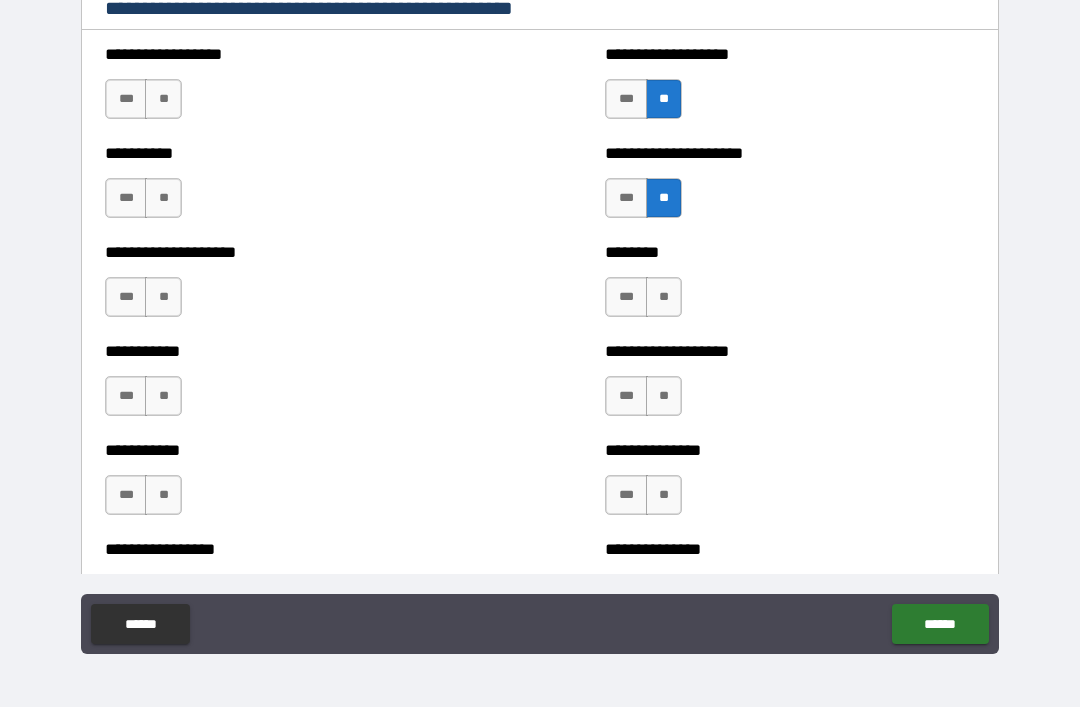 click on "**" at bounding box center (664, 297) 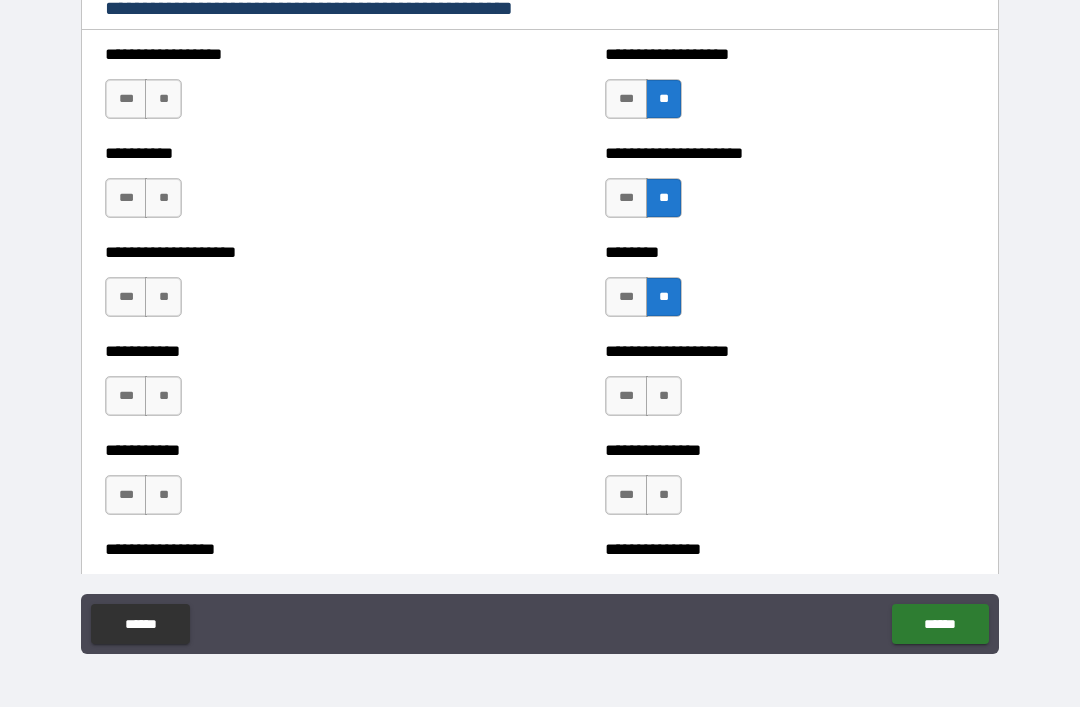 click on "**" at bounding box center (664, 396) 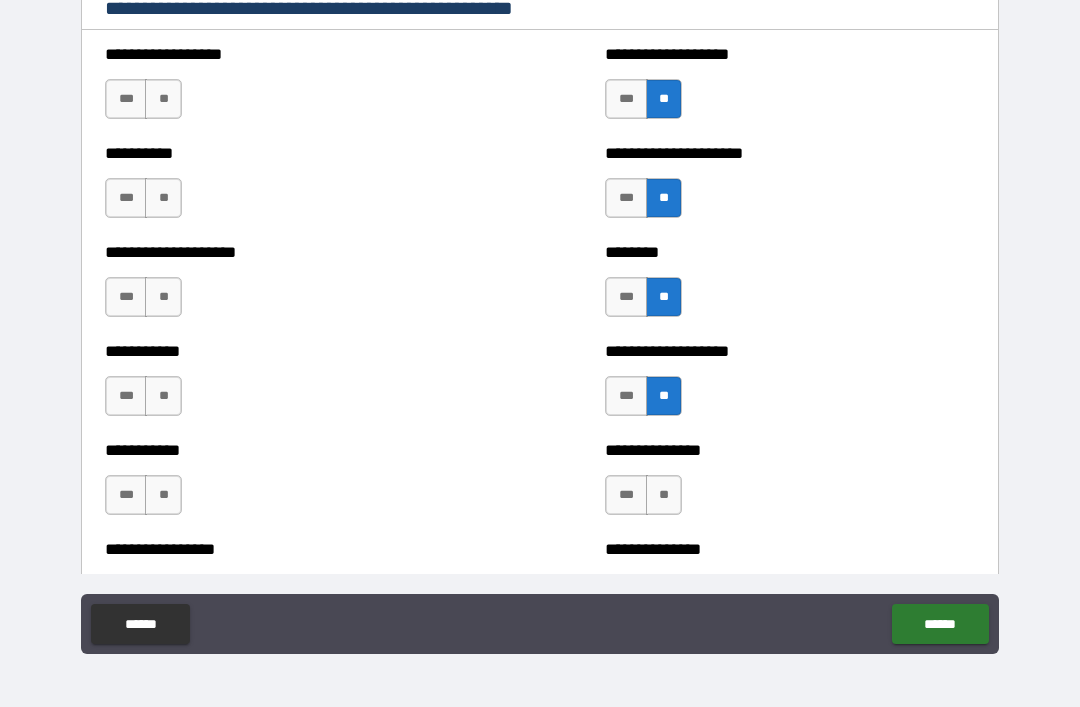 click on "**" at bounding box center [163, 396] 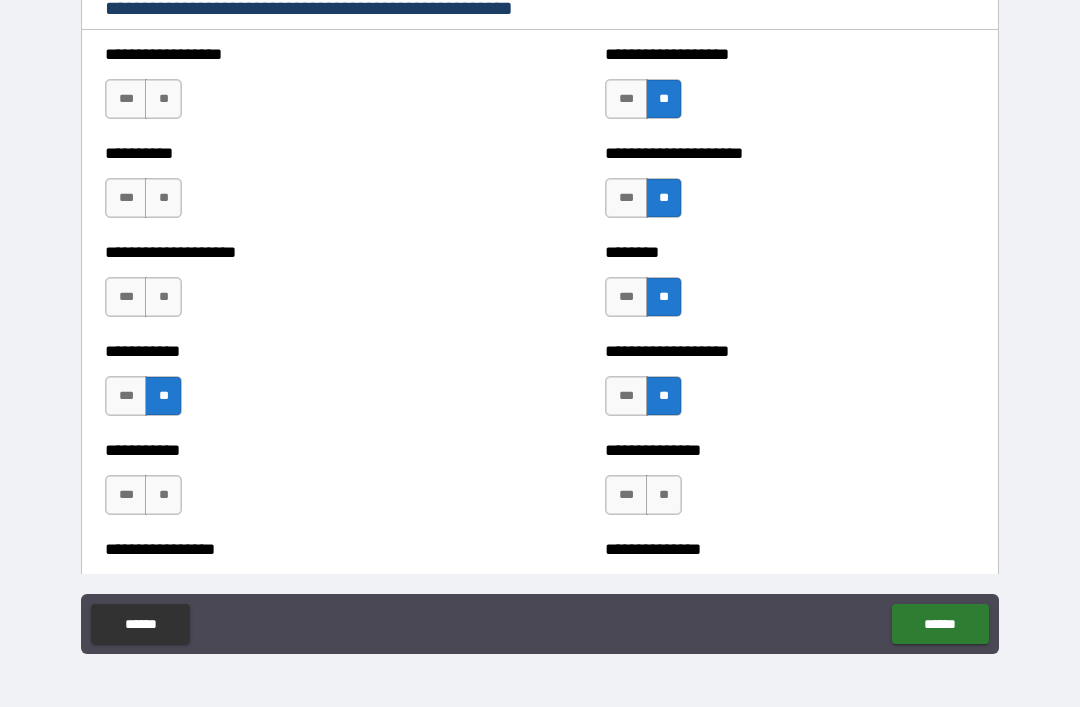 click on "**" at bounding box center [163, 297] 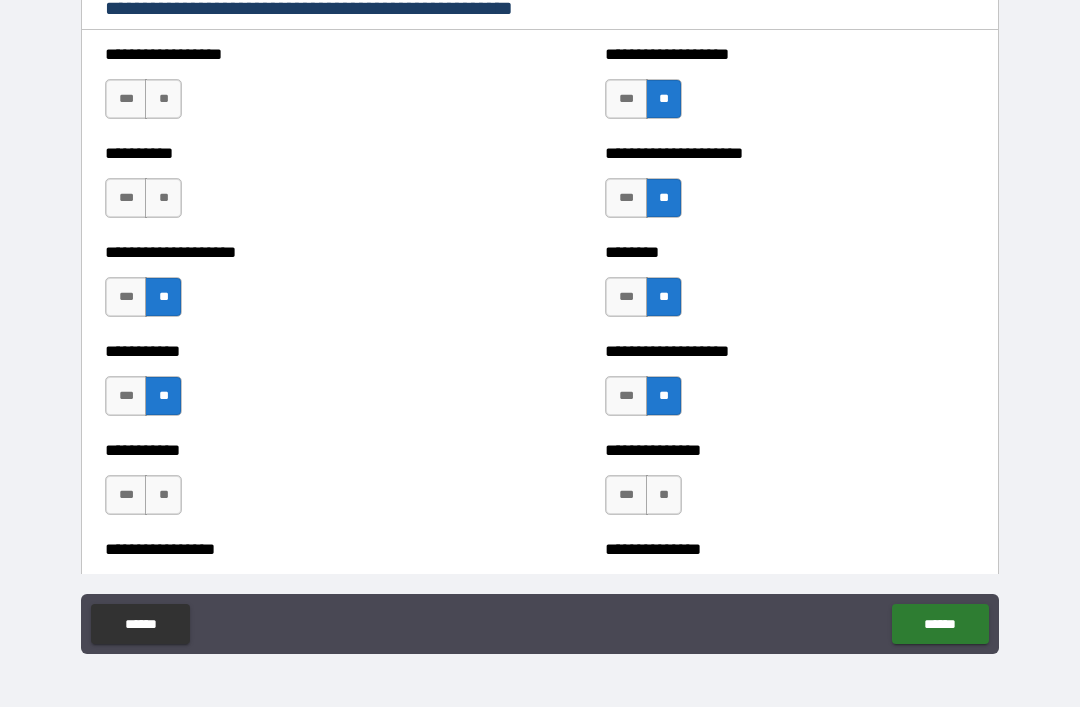 click on "**" at bounding box center [163, 198] 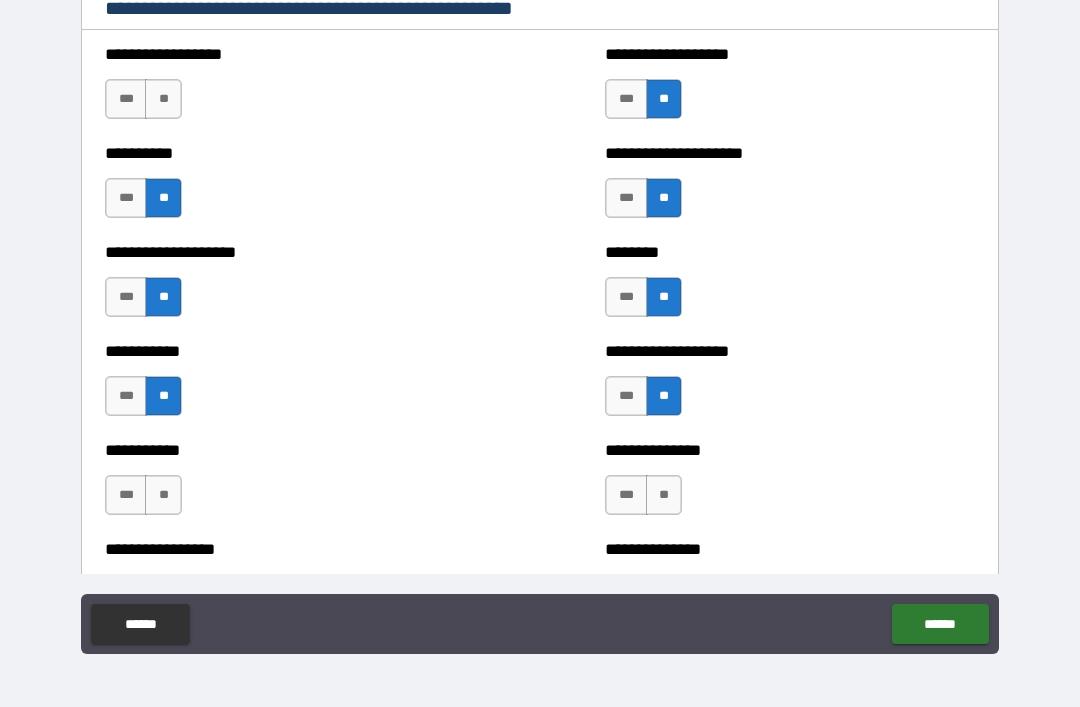 click on "**" at bounding box center [163, 99] 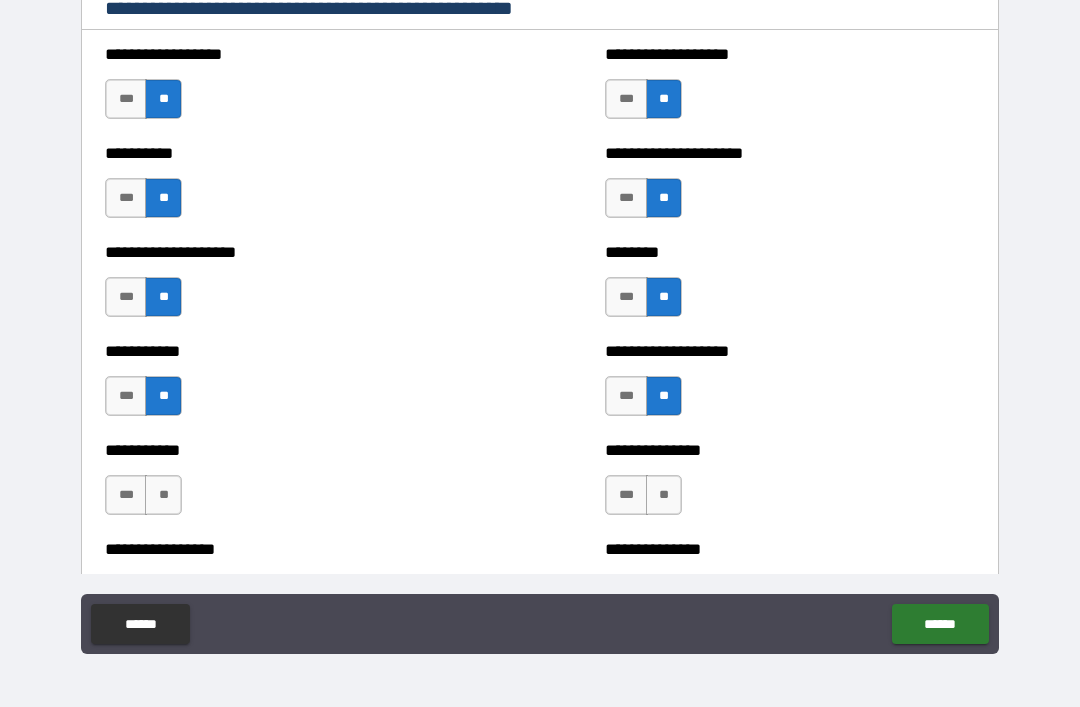 click on "**" at bounding box center [163, 495] 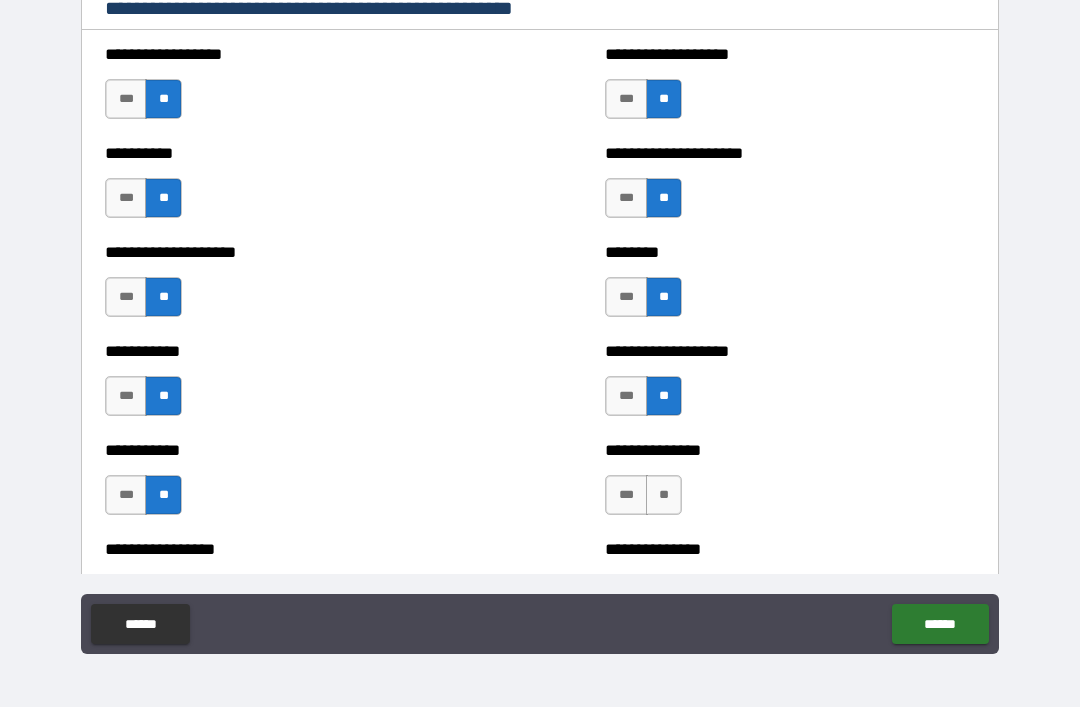 click on "**" at bounding box center [664, 495] 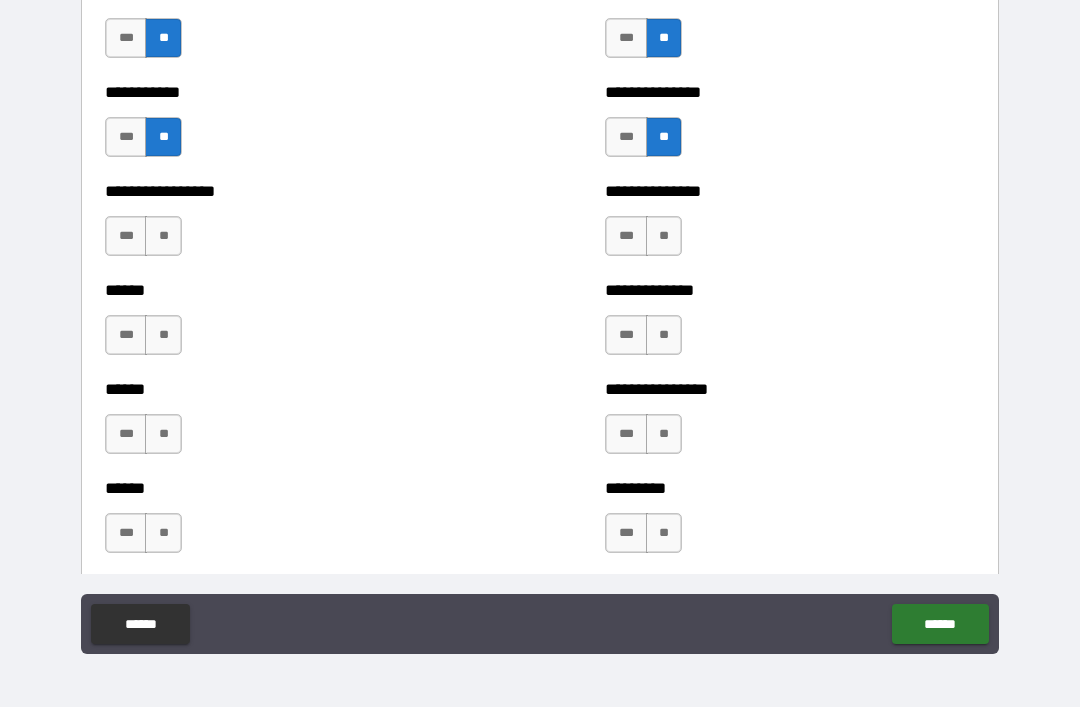 scroll, scrollTop: 2812, scrollLeft: 0, axis: vertical 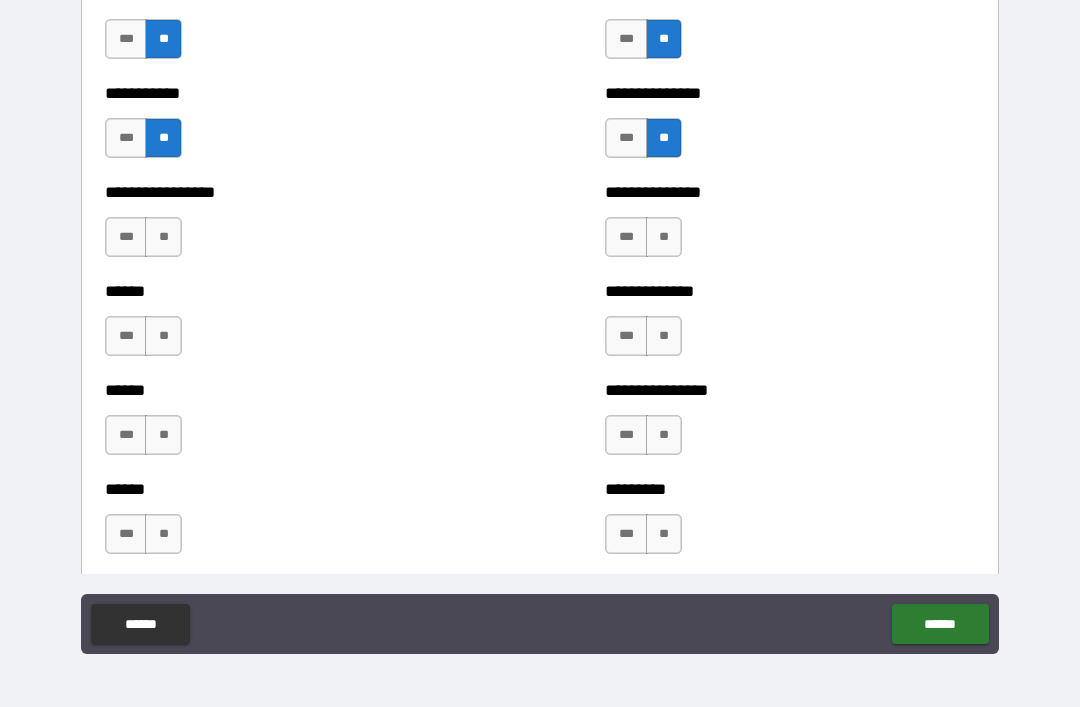 click on "**" at bounding box center (163, 237) 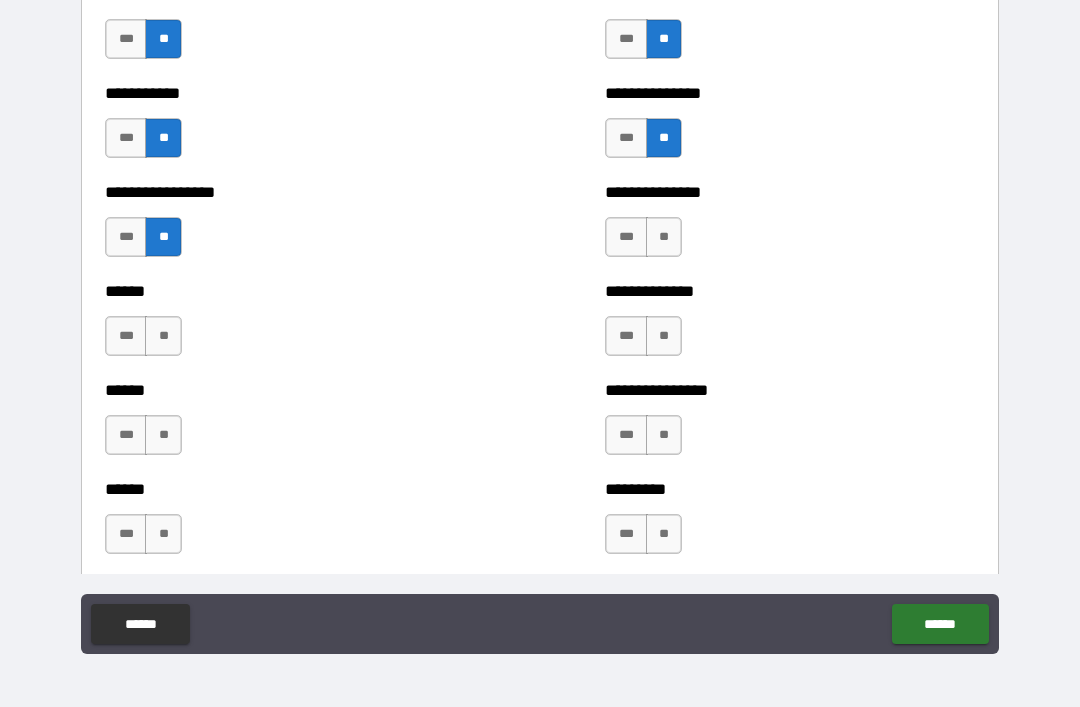 click on "**" at bounding box center [163, 336] 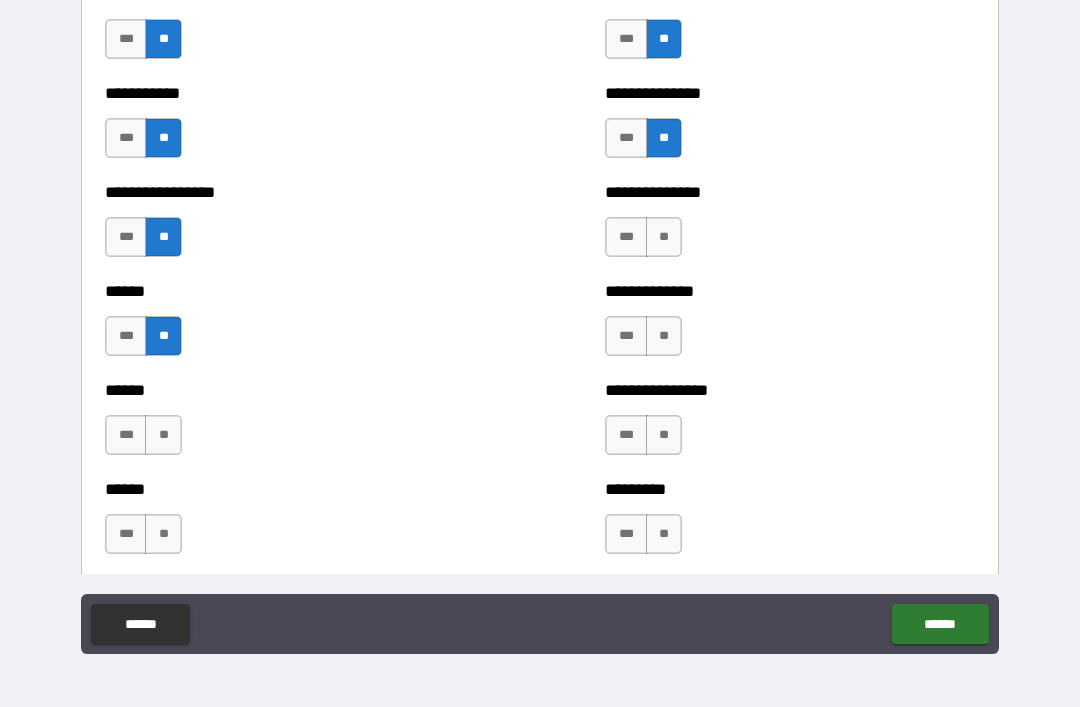 click on "**" at bounding box center (163, 435) 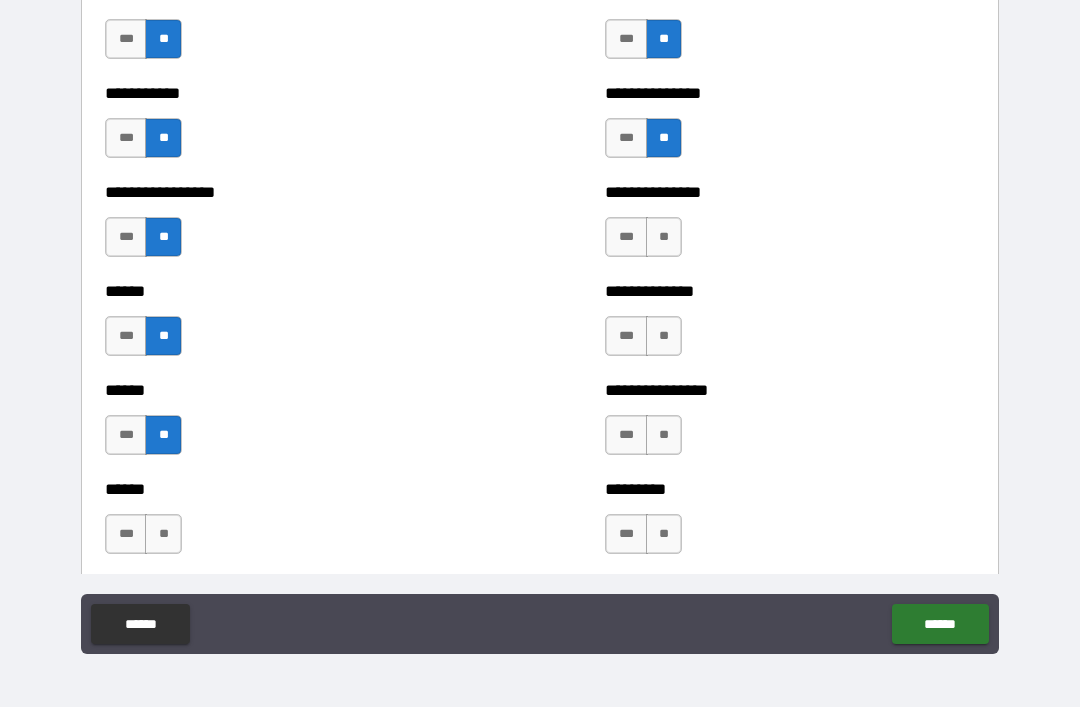 click on "**" at bounding box center [163, 534] 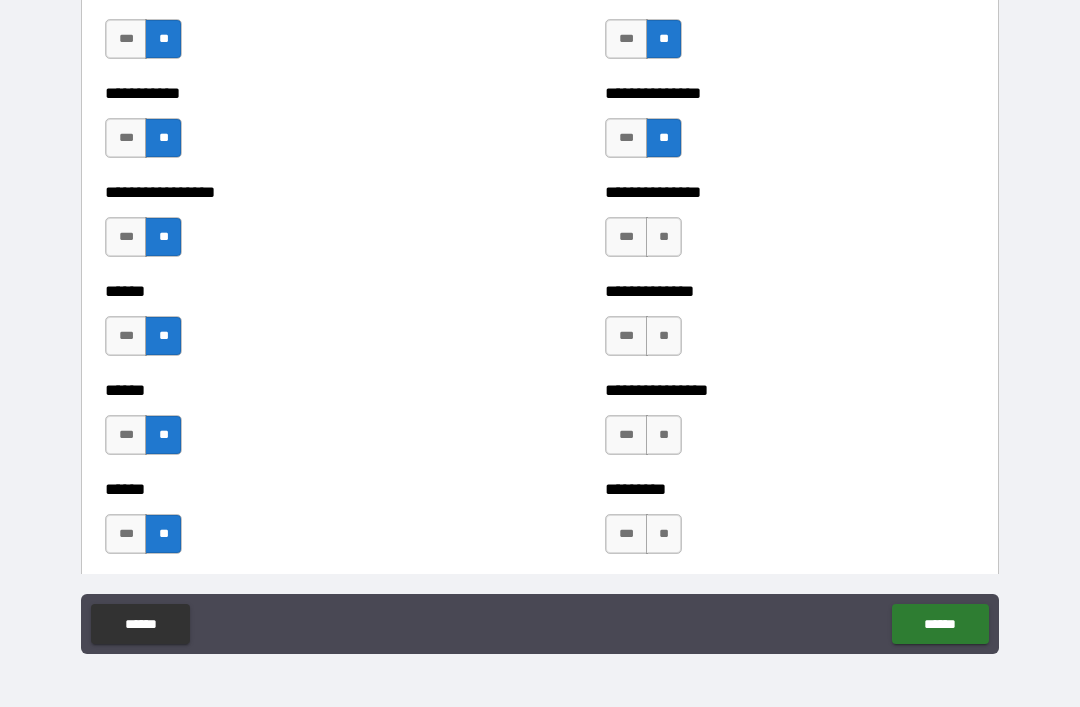 click on "**" at bounding box center (664, 534) 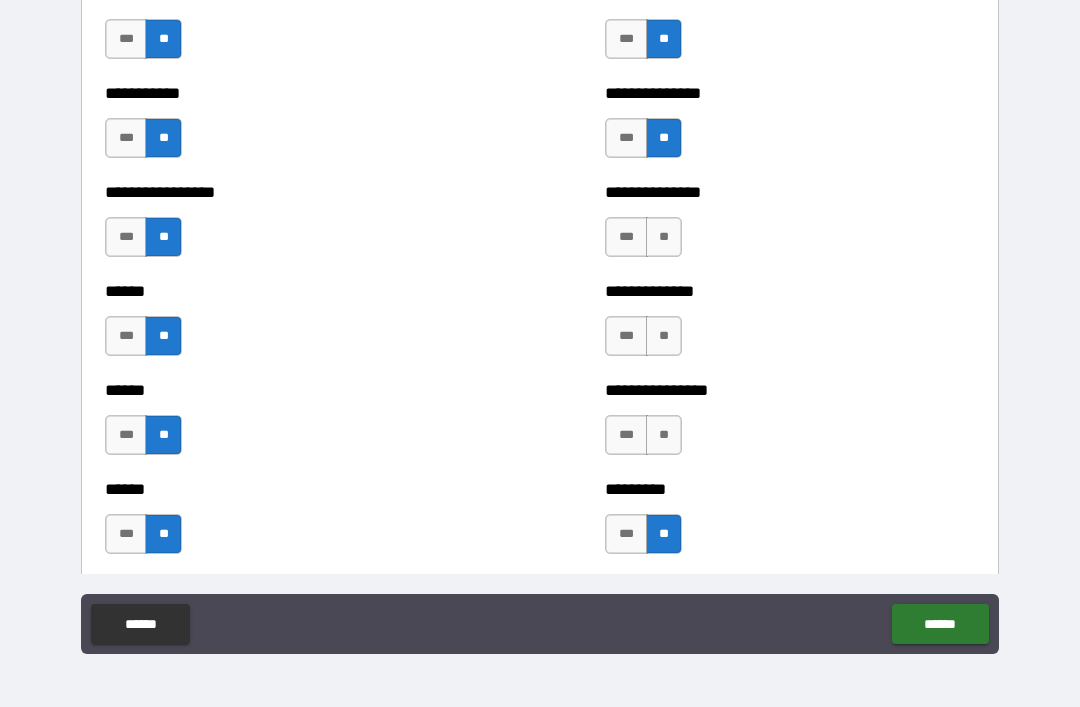 click on "**" at bounding box center (664, 435) 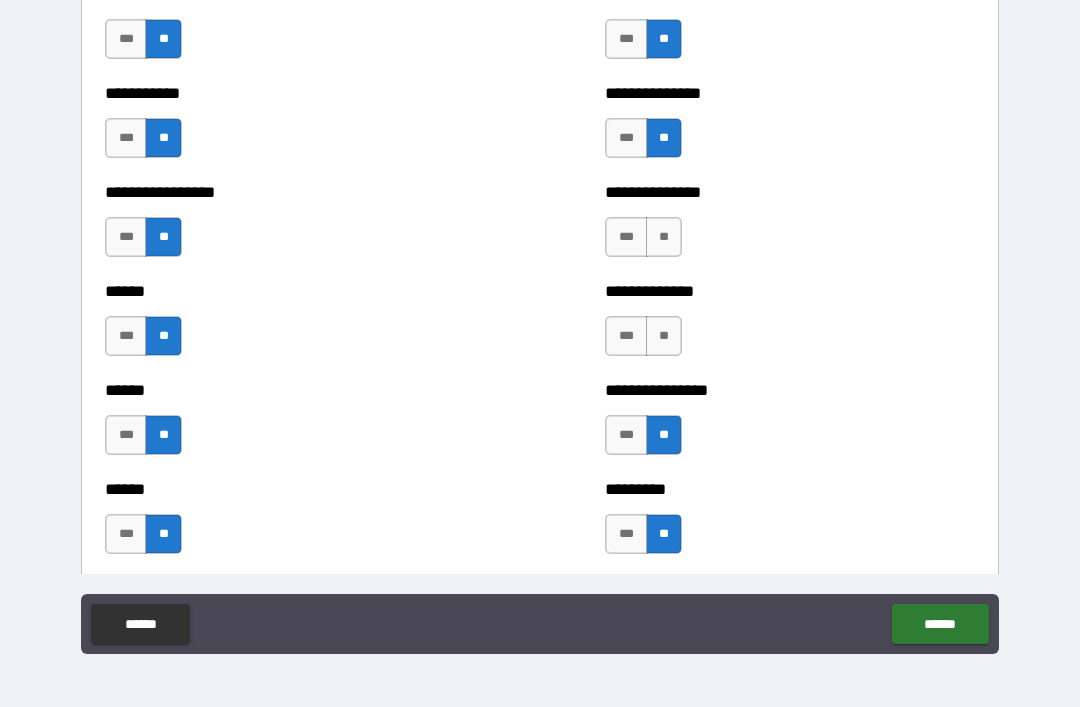 click on "**" at bounding box center [664, 336] 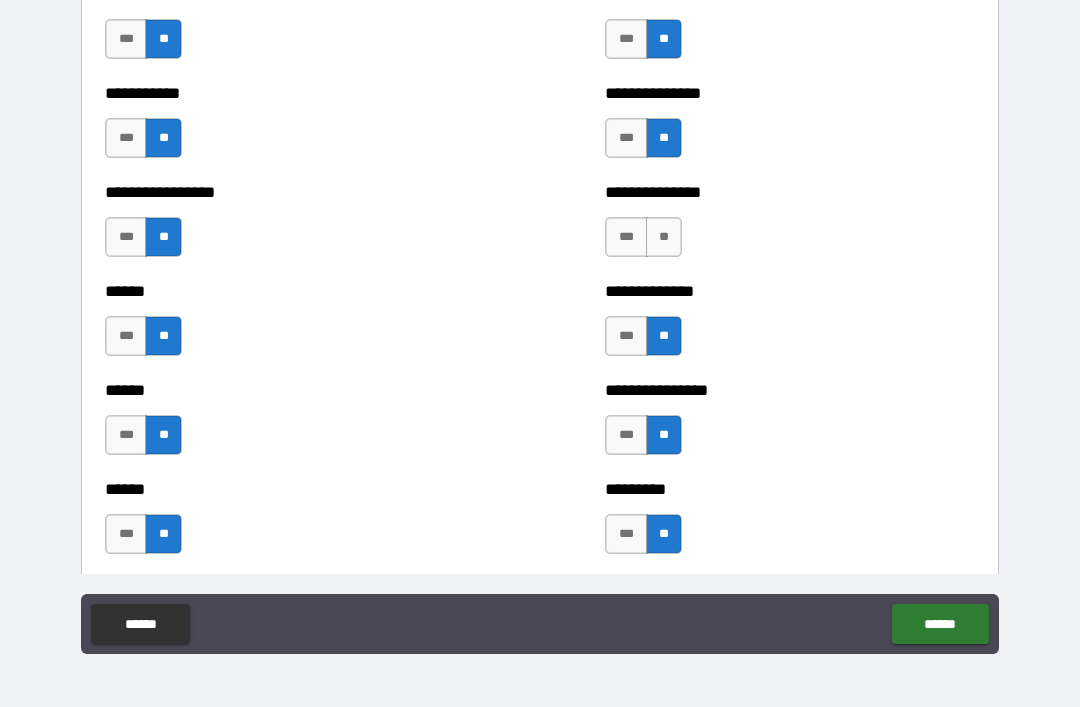 click on "**" at bounding box center [664, 237] 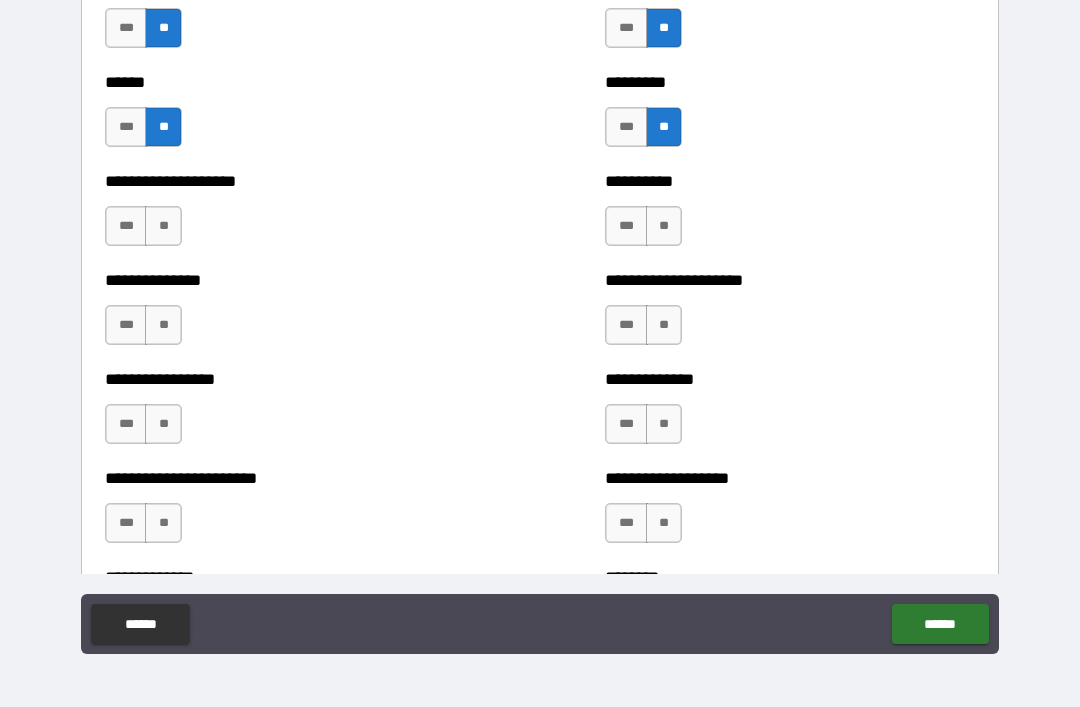 scroll, scrollTop: 3226, scrollLeft: 0, axis: vertical 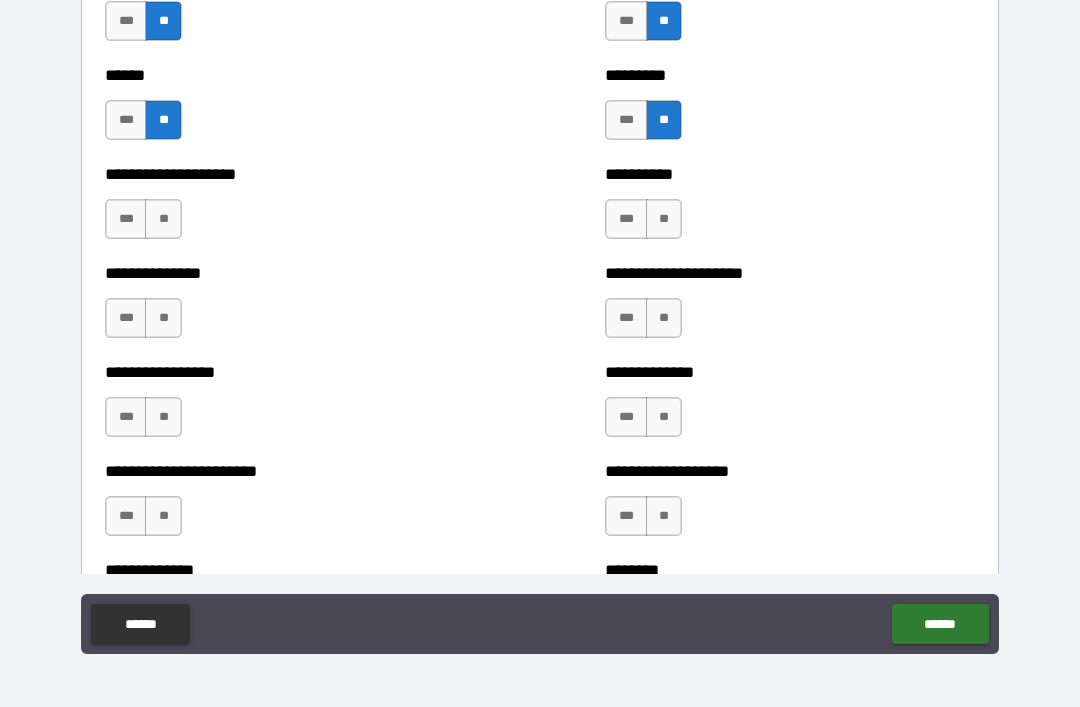 click on "**" at bounding box center (664, 219) 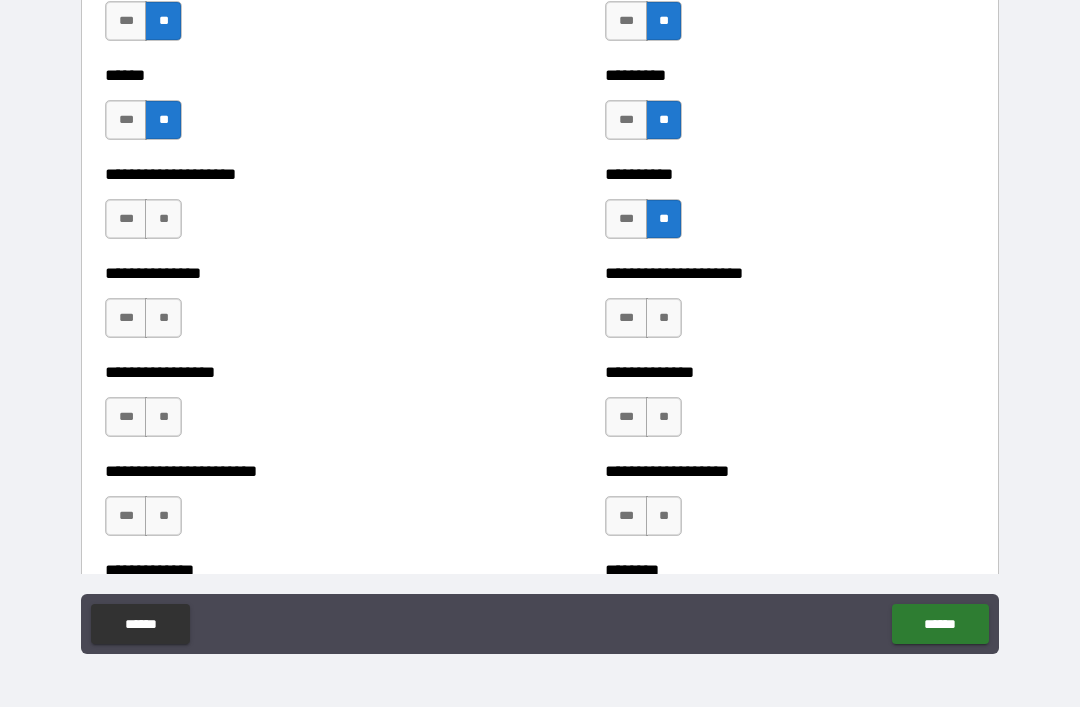click on "**" at bounding box center [664, 318] 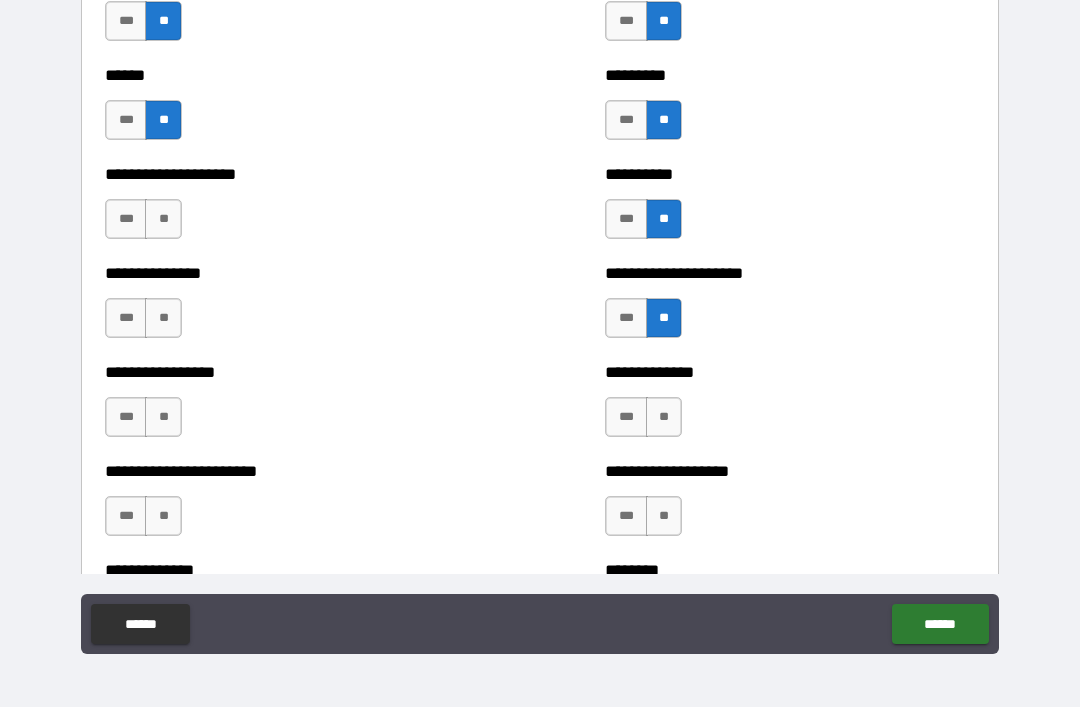 click on "**" at bounding box center [664, 417] 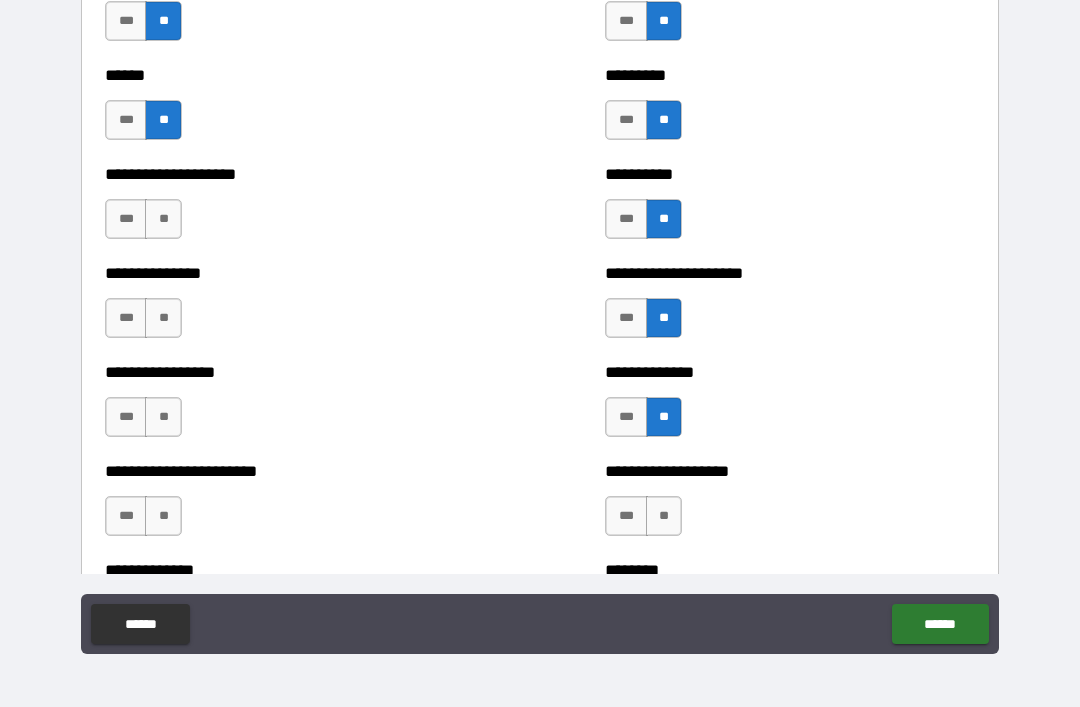 click on "**" at bounding box center [664, 516] 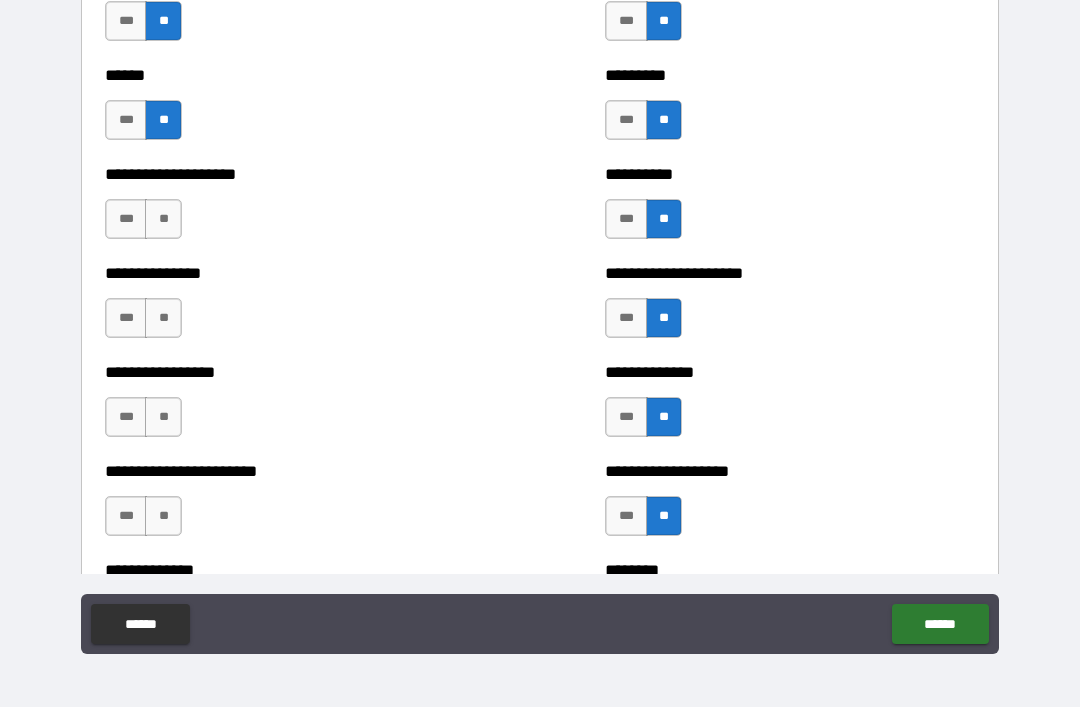 click on "**" at bounding box center (163, 516) 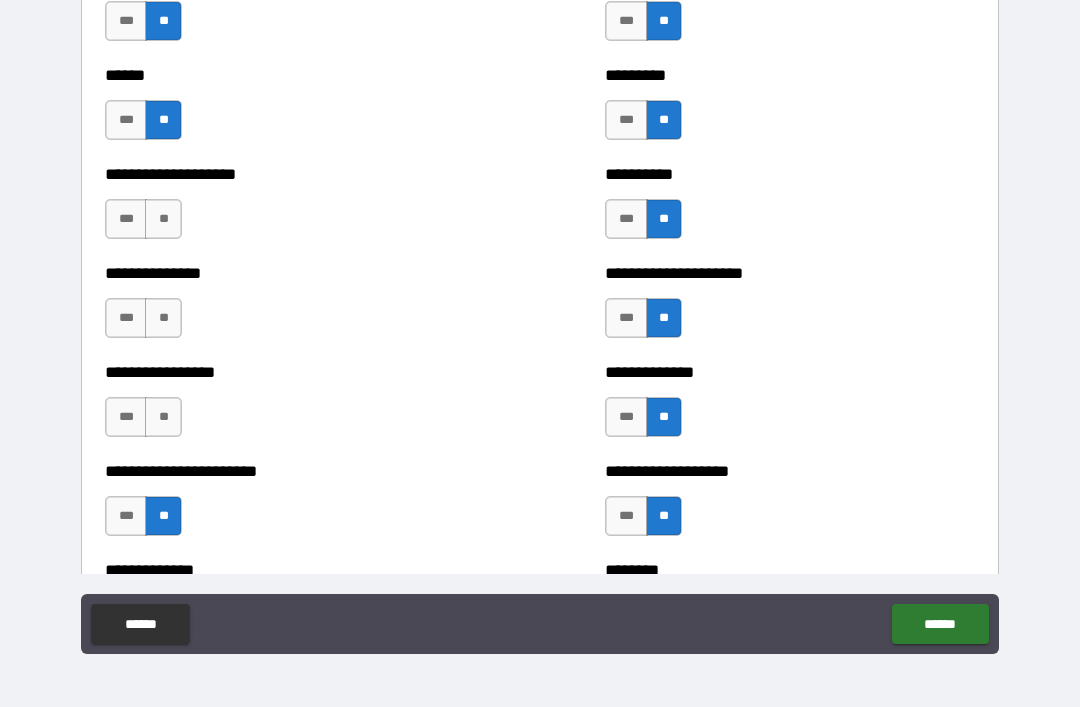 click on "**" at bounding box center (163, 417) 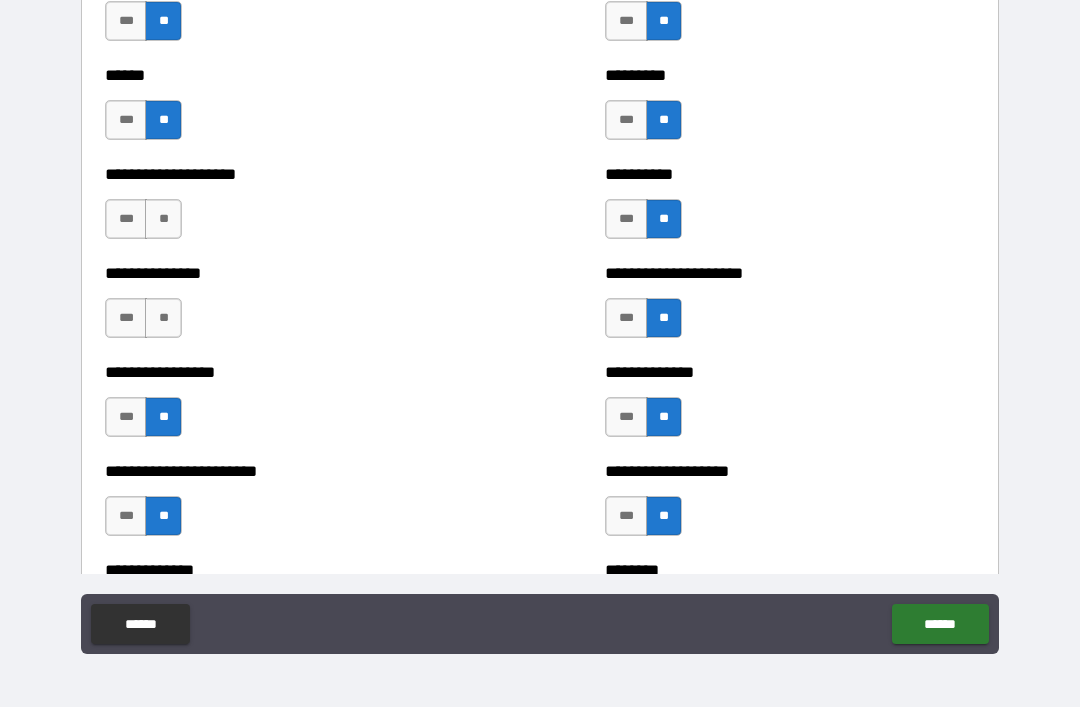 click on "**" at bounding box center [163, 318] 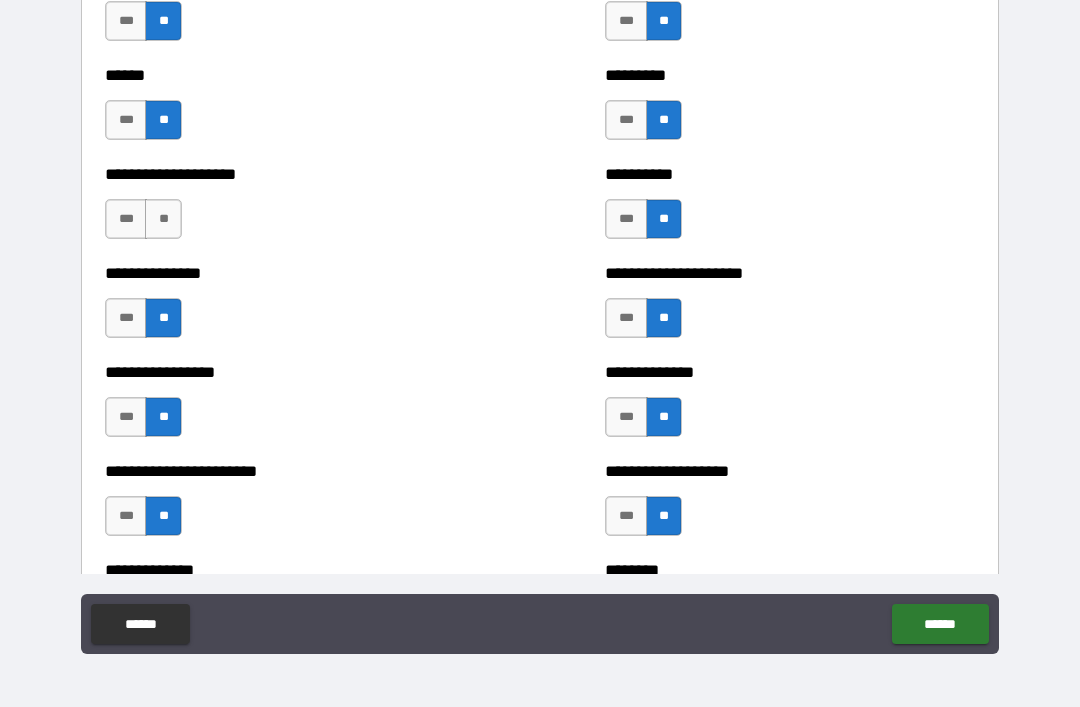 click on "**" at bounding box center (163, 219) 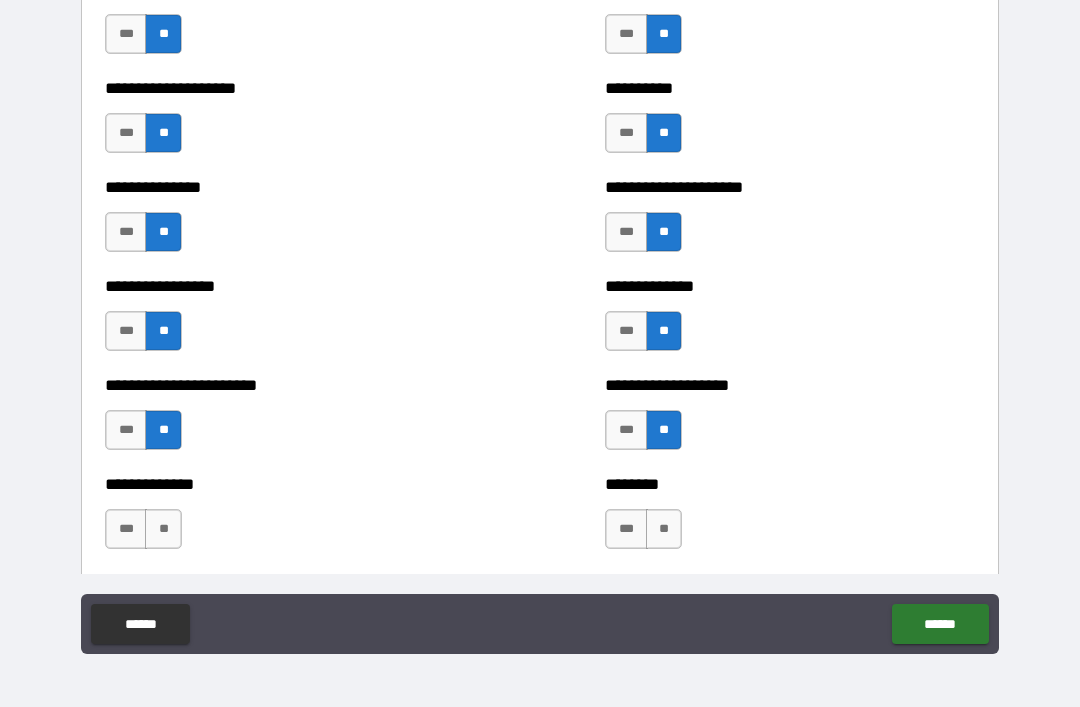 scroll, scrollTop: 3281, scrollLeft: 0, axis: vertical 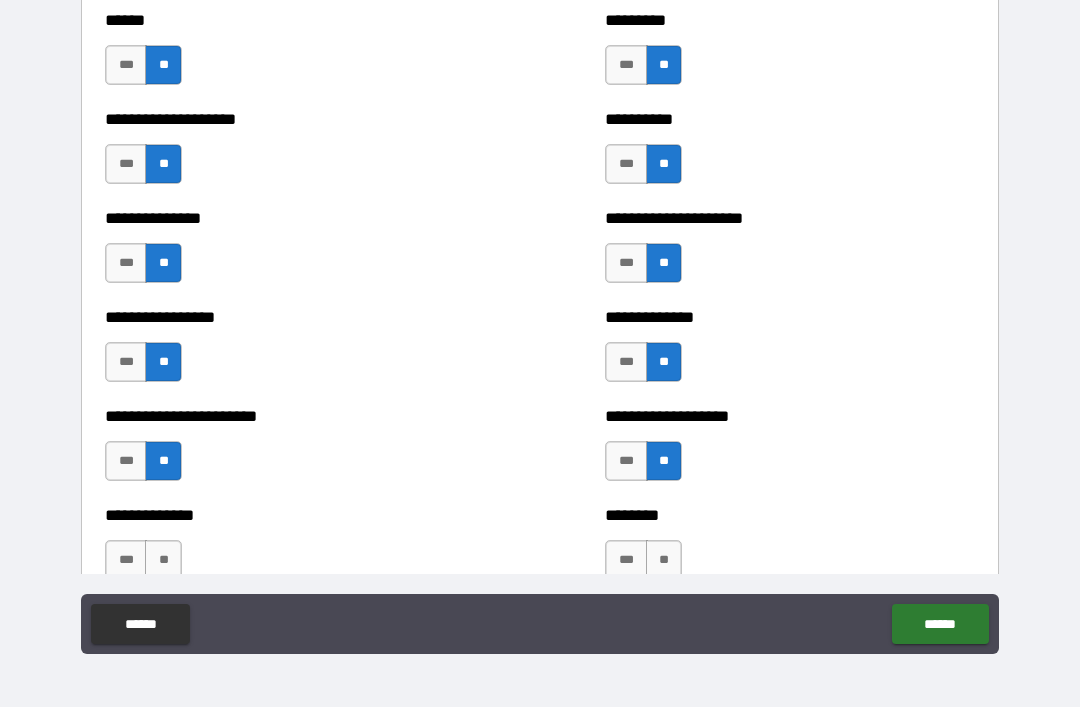 click on "***" at bounding box center [126, 263] 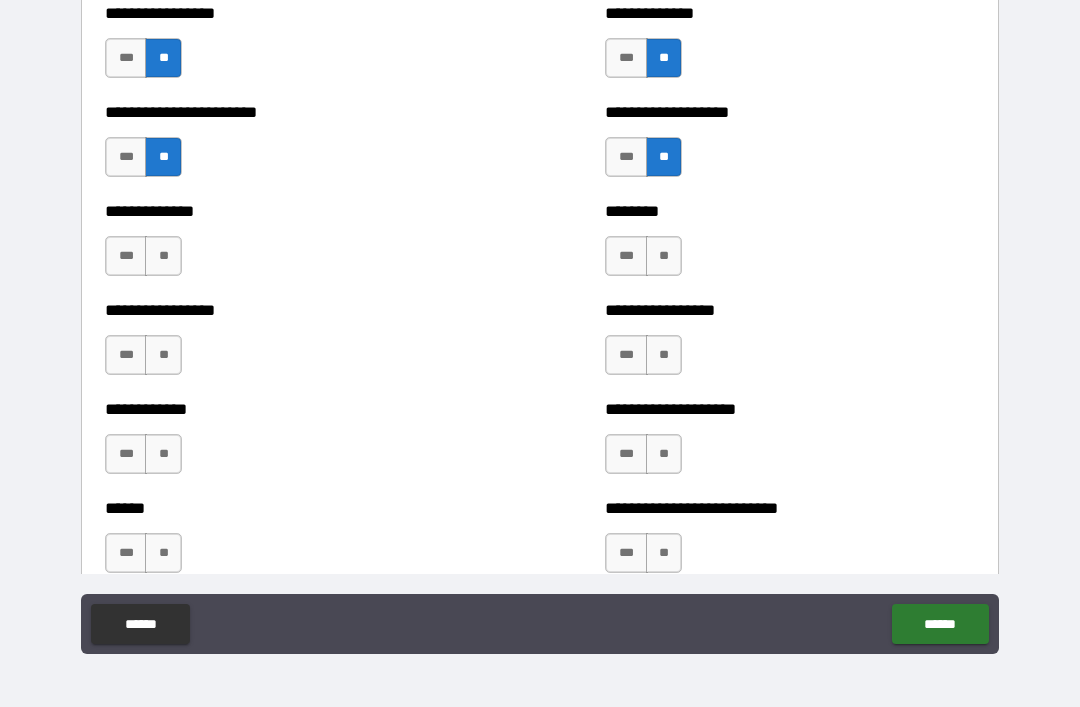 scroll, scrollTop: 3587, scrollLeft: 0, axis: vertical 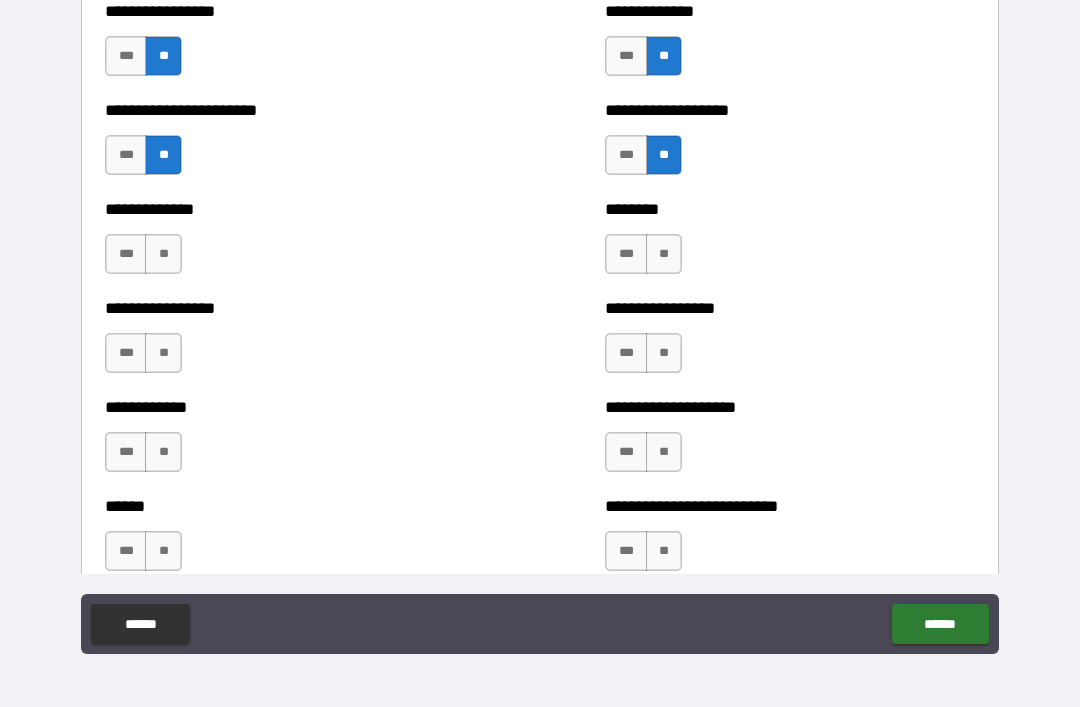 click on "**" at bounding box center (664, 254) 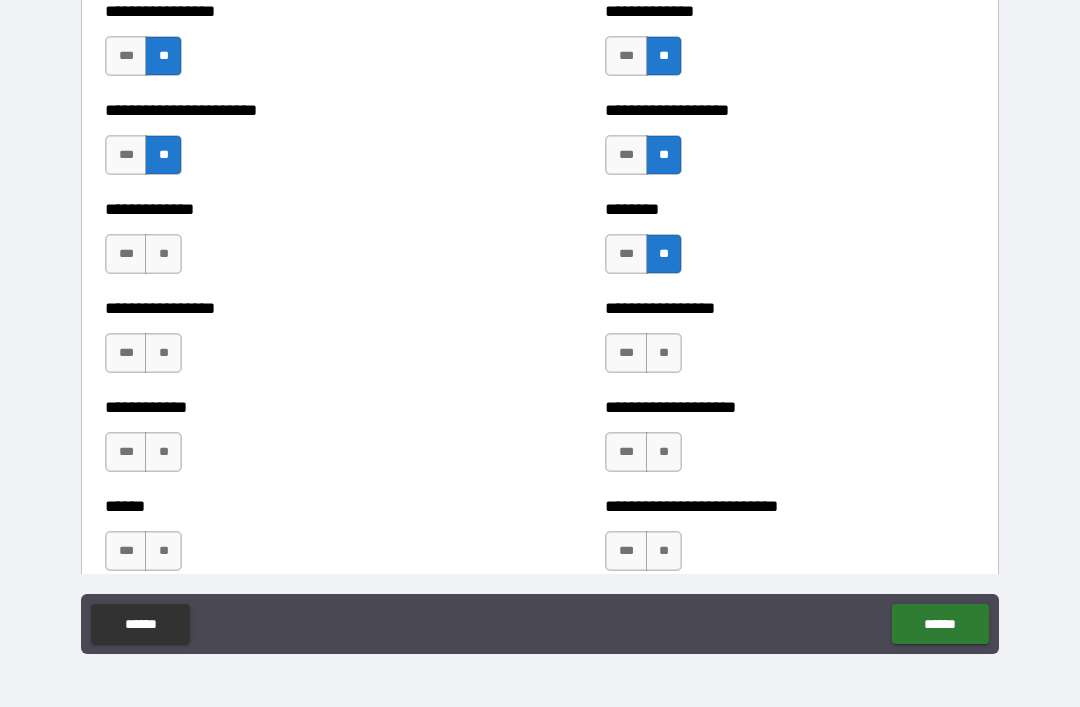 click on "**" at bounding box center (664, 353) 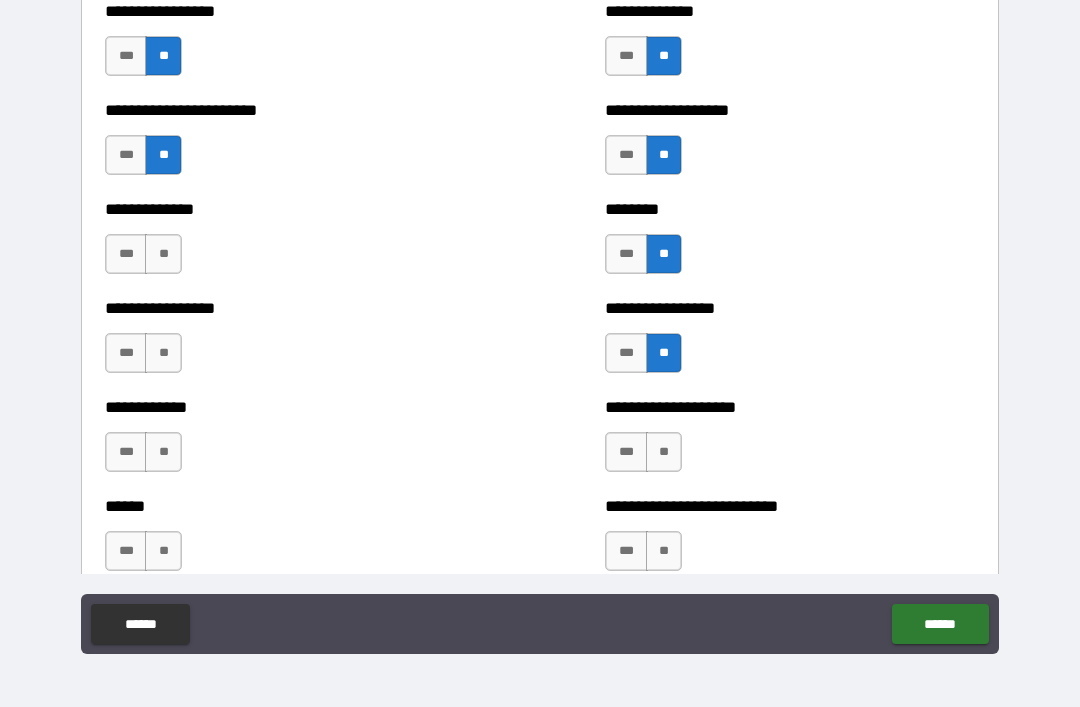 click on "**" at bounding box center [664, 452] 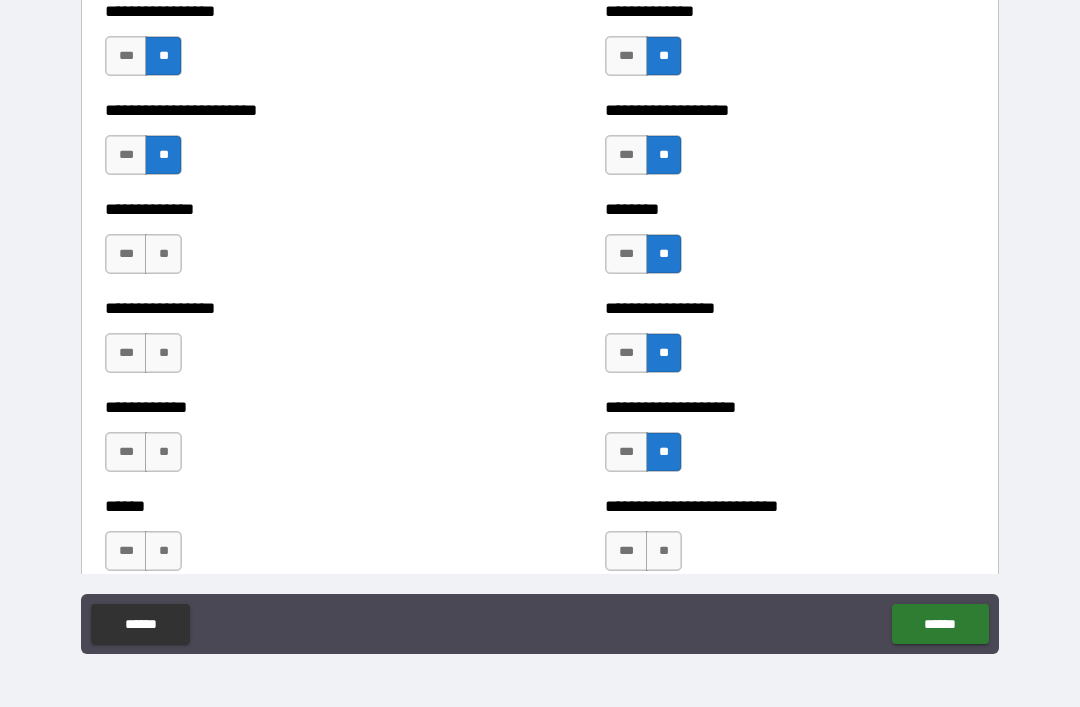 click on "**" at bounding box center (664, 551) 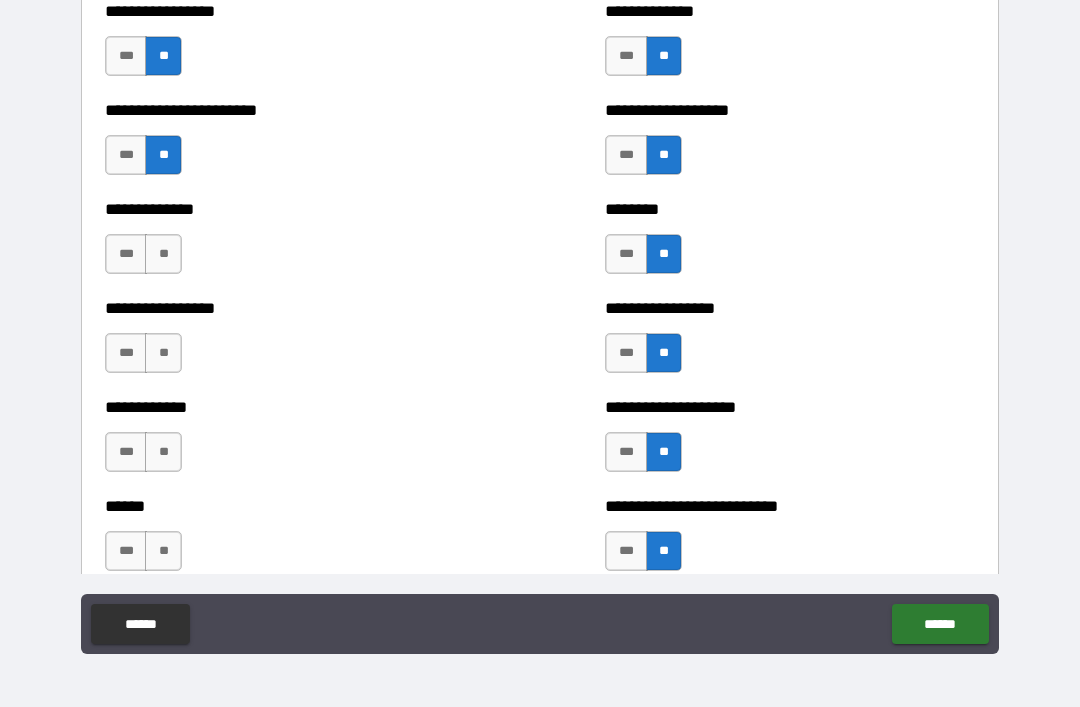 click on "**" at bounding box center [163, 551] 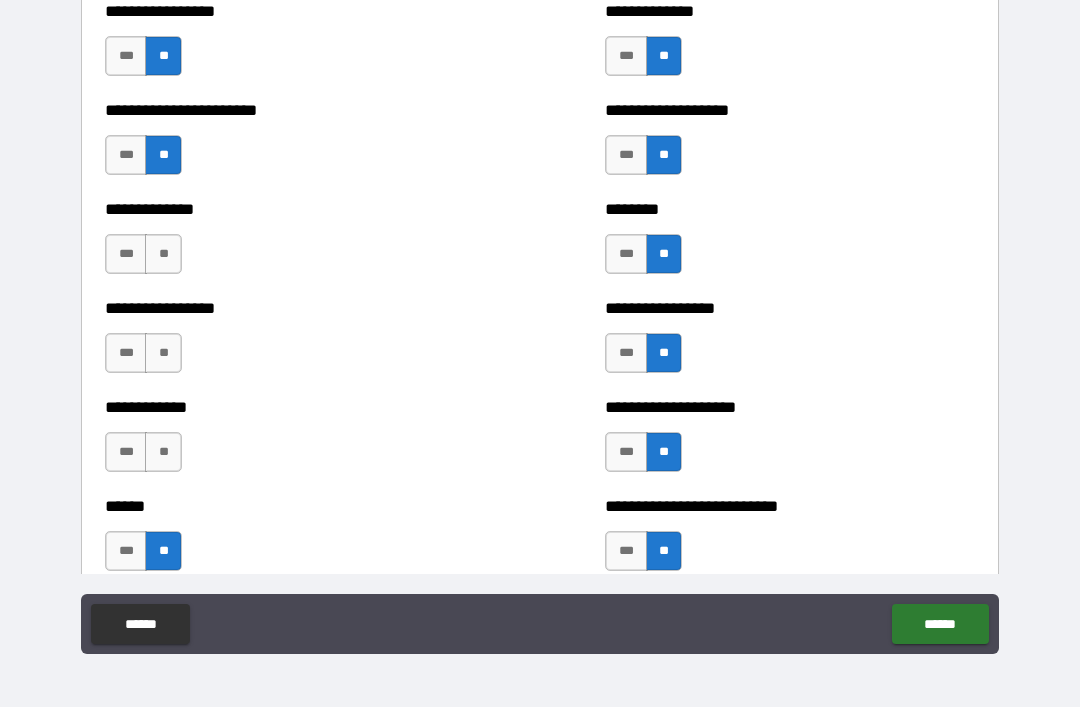 click on "**" at bounding box center (163, 452) 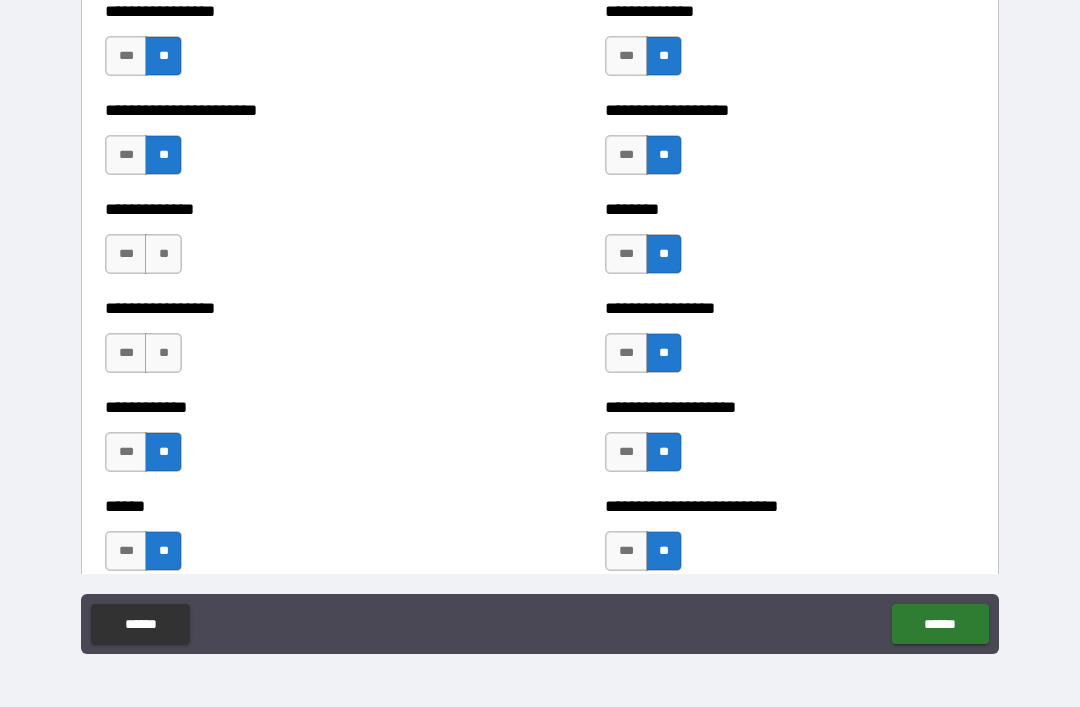 click on "**" at bounding box center [163, 353] 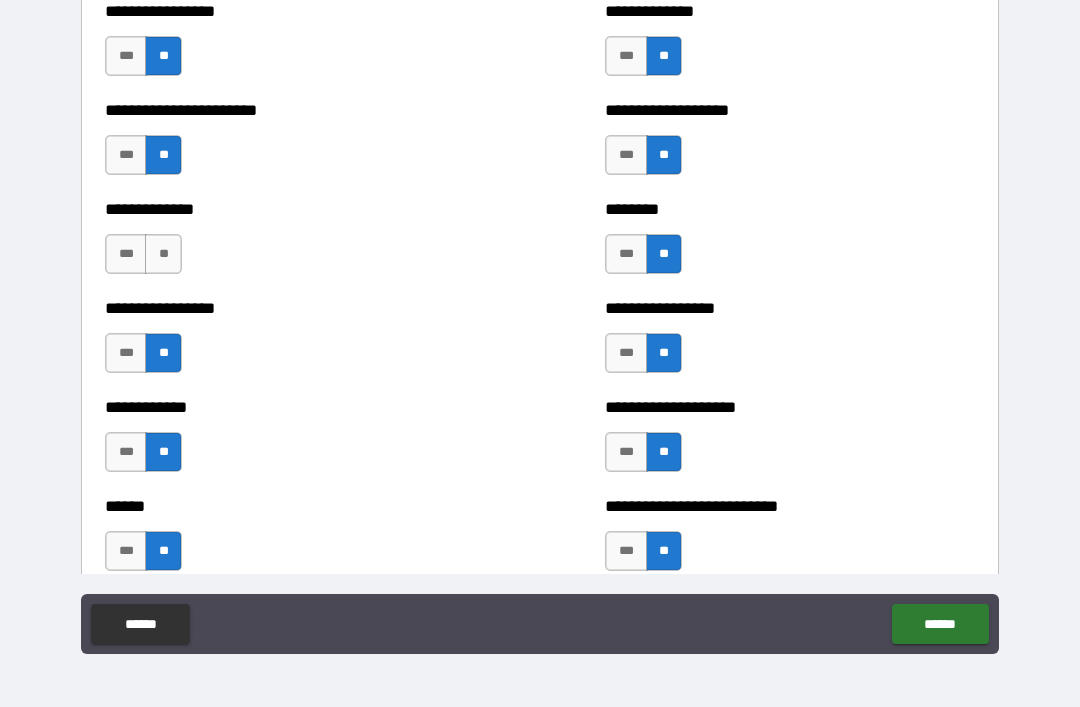 click on "**" at bounding box center (163, 254) 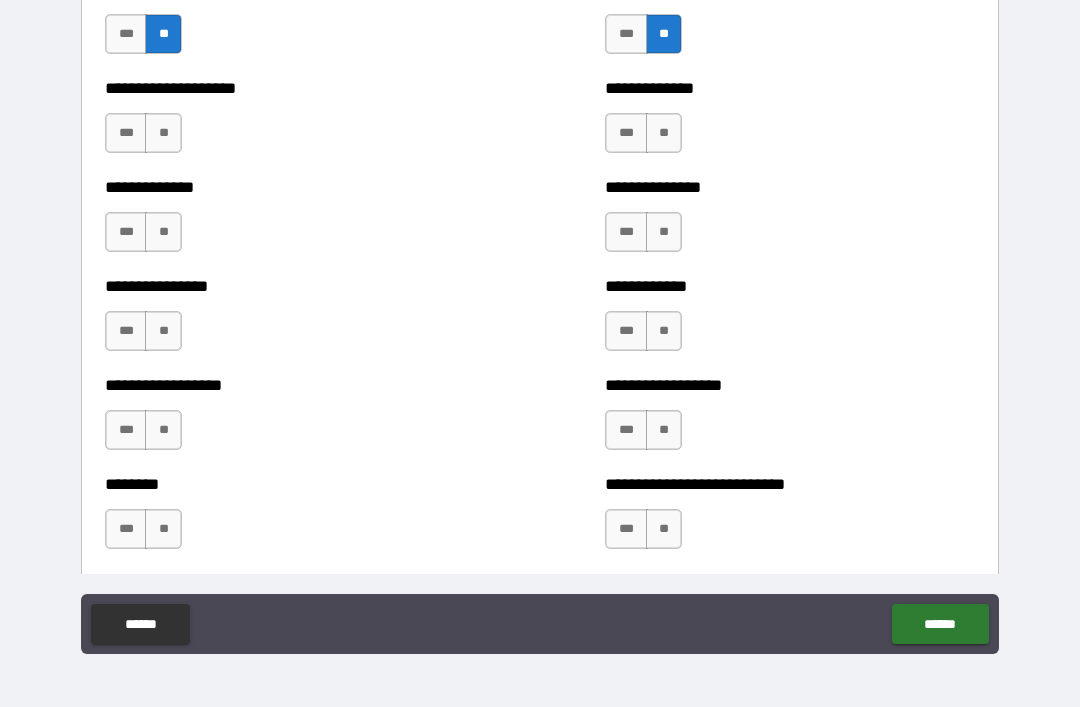 scroll, scrollTop: 4105, scrollLeft: 0, axis: vertical 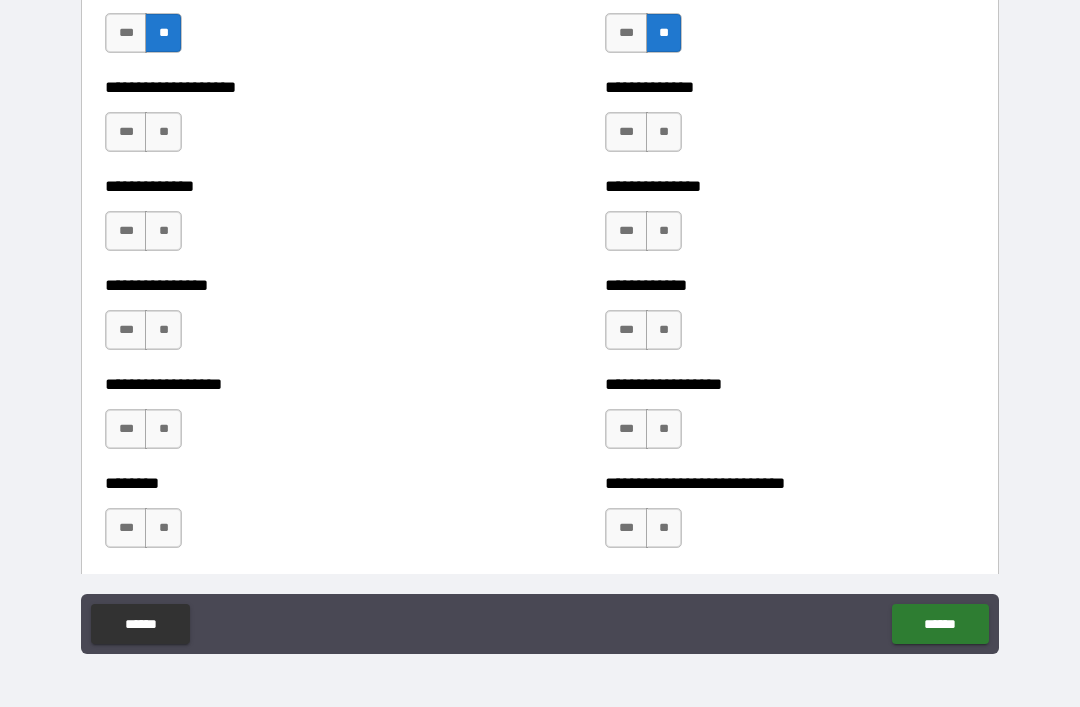 click on "**" at bounding box center (664, 132) 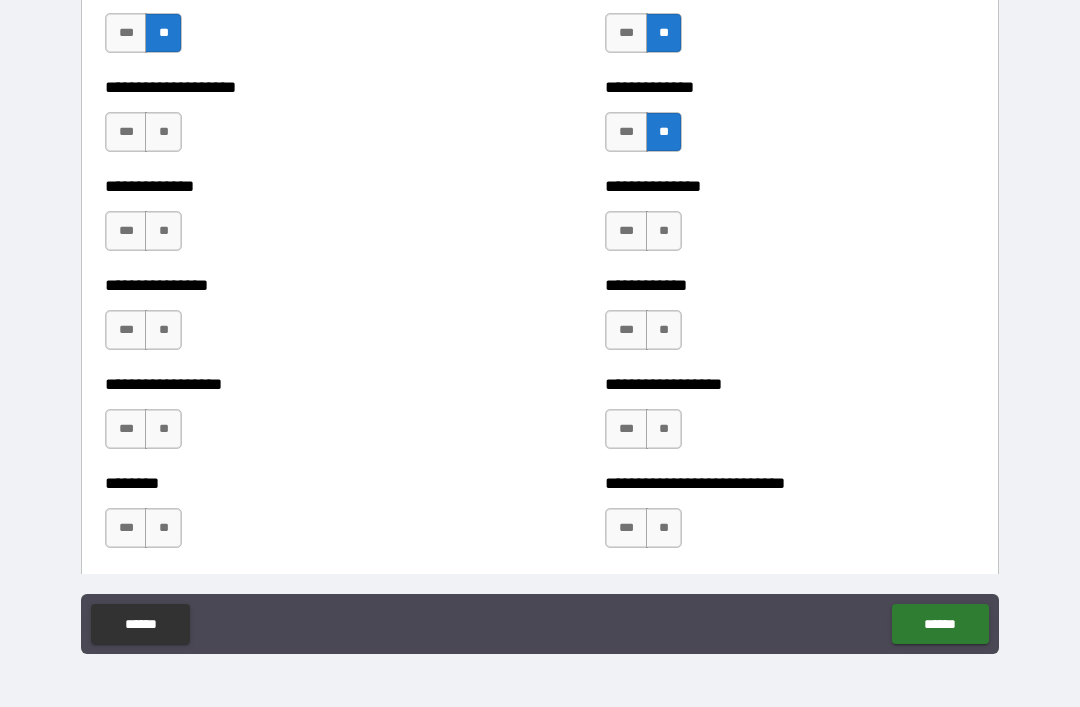 click on "**" at bounding box center (664, 231) 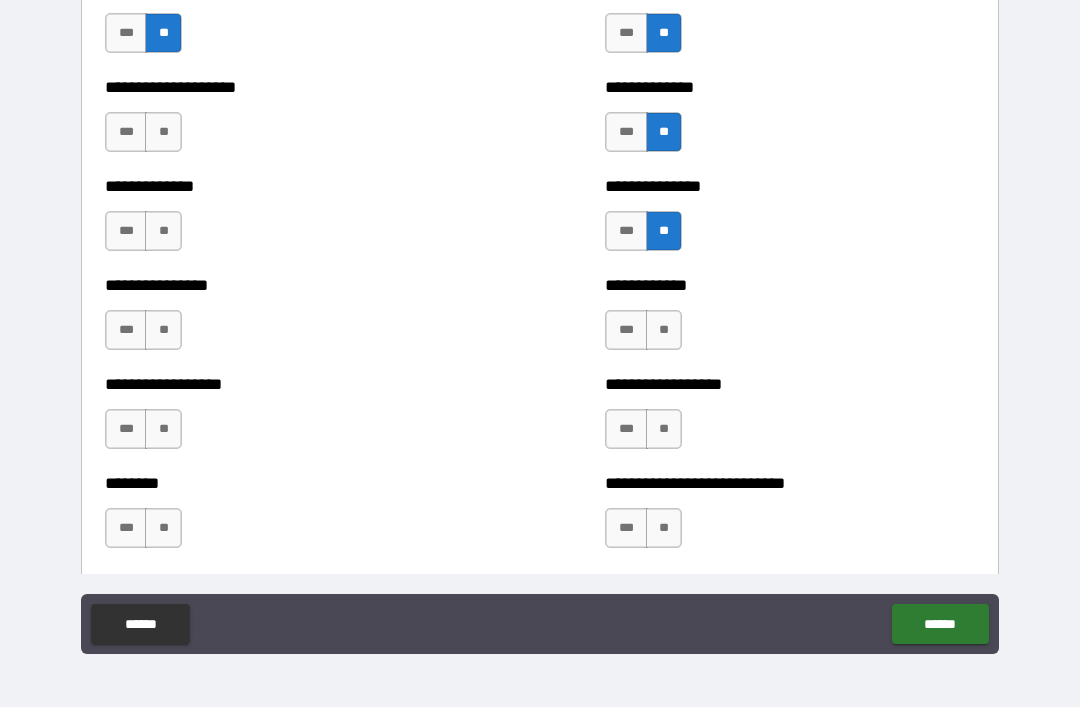 click on "**" at bounding box center [664, 330] 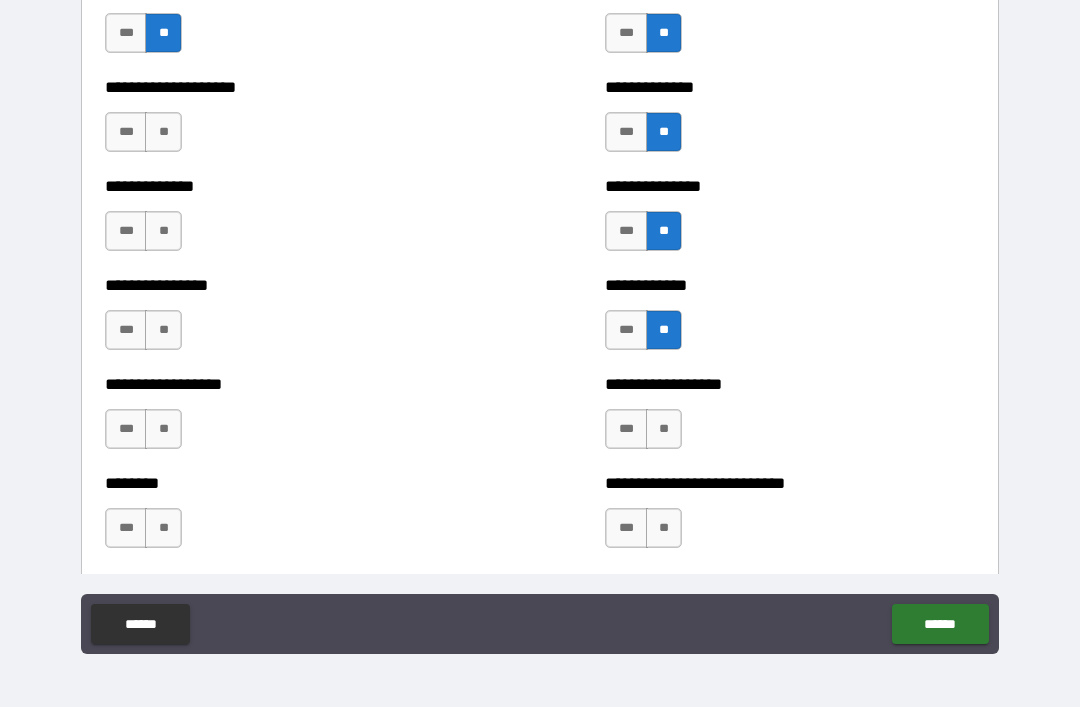 click on "**" at bounding box center [664, 429] 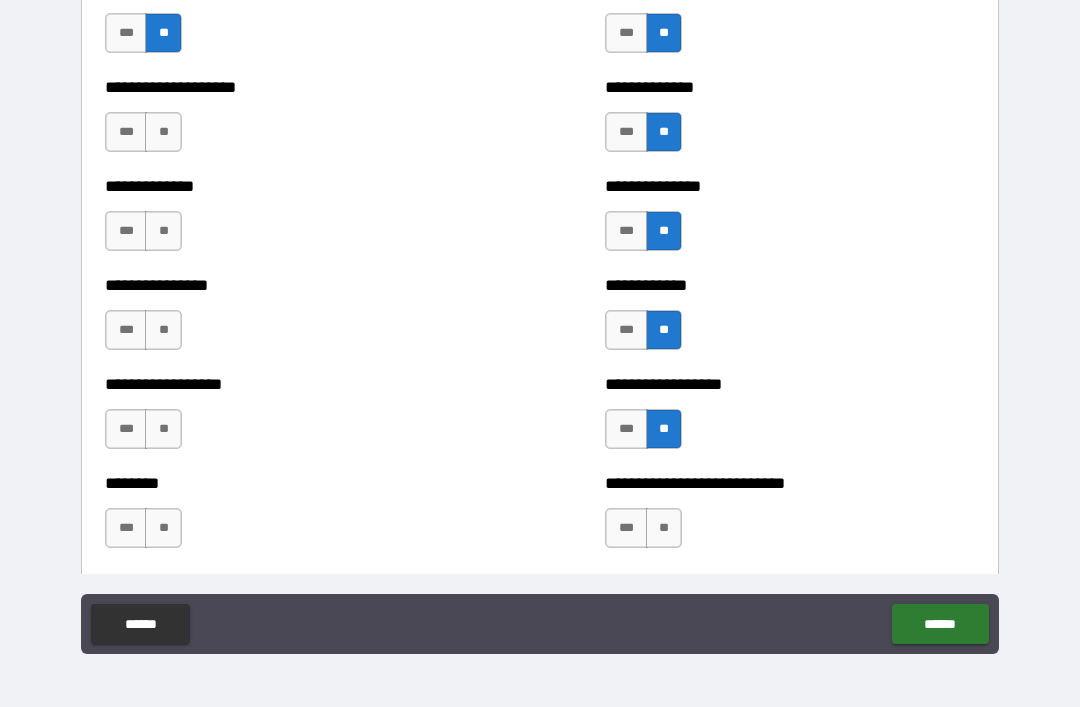 click on "**" at bounding box center [664, 528] 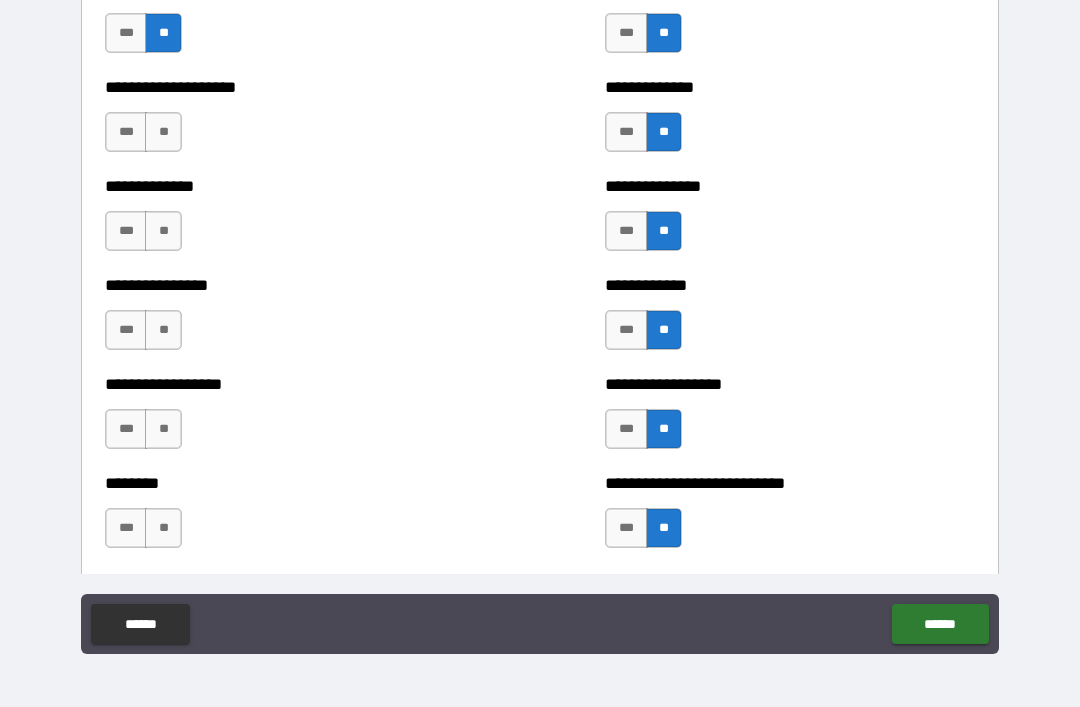 click on "**" at bounding box center [163, 528] 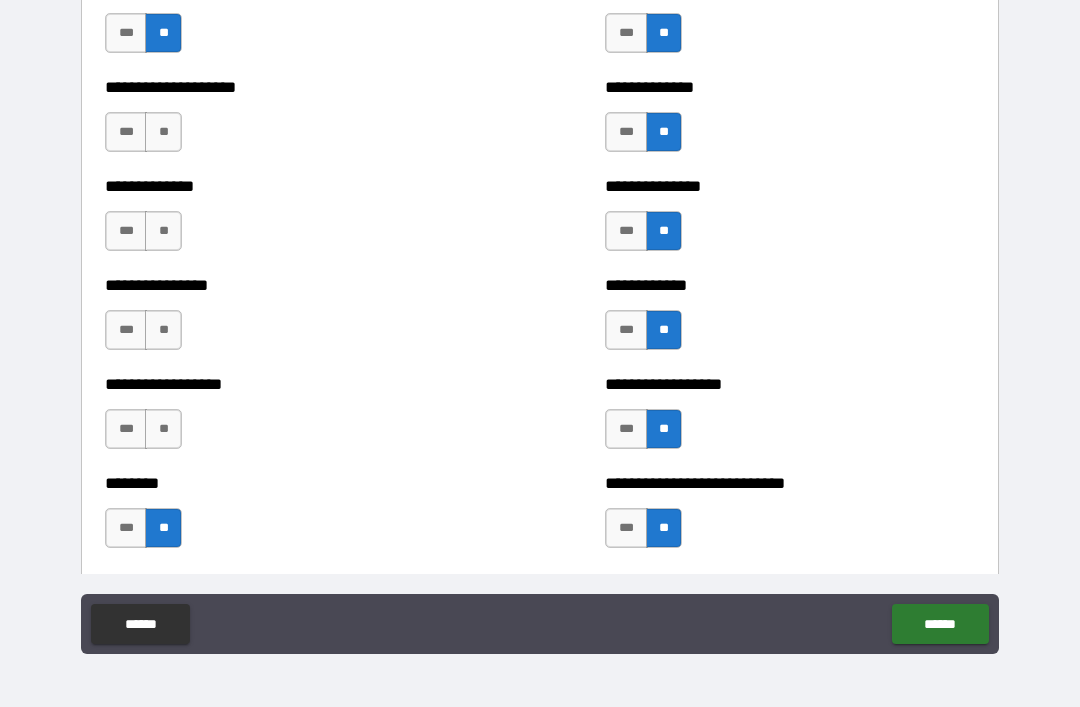 click on "**" at bounding box center [163, 429] 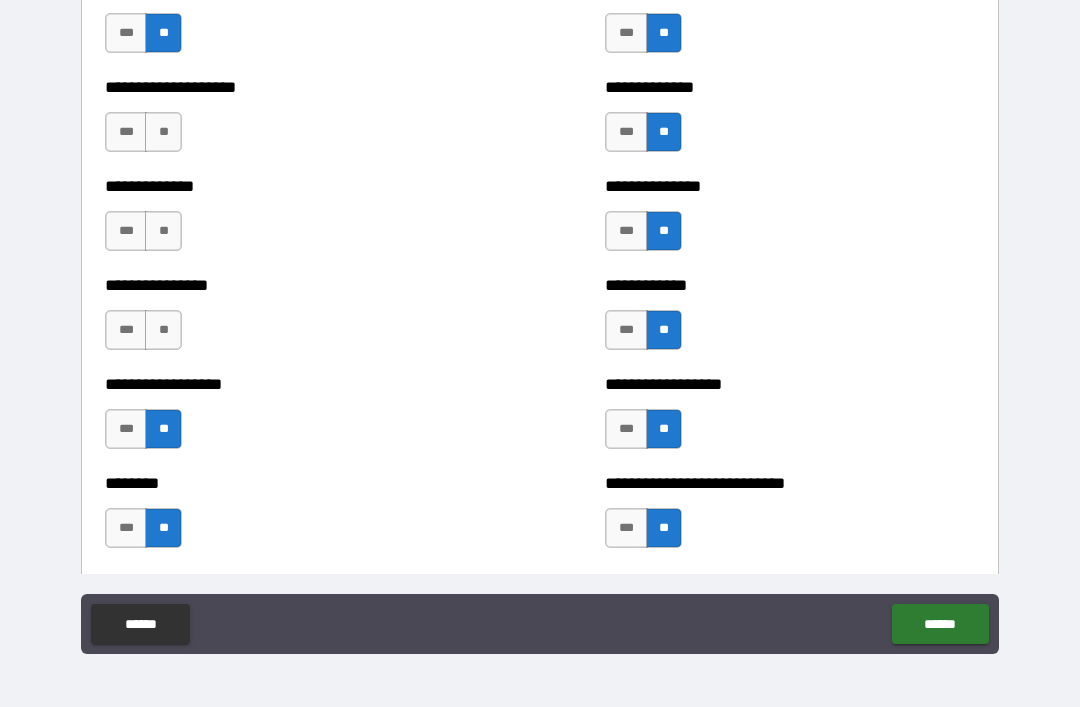 click on "**" at bounding box center [163, 330] 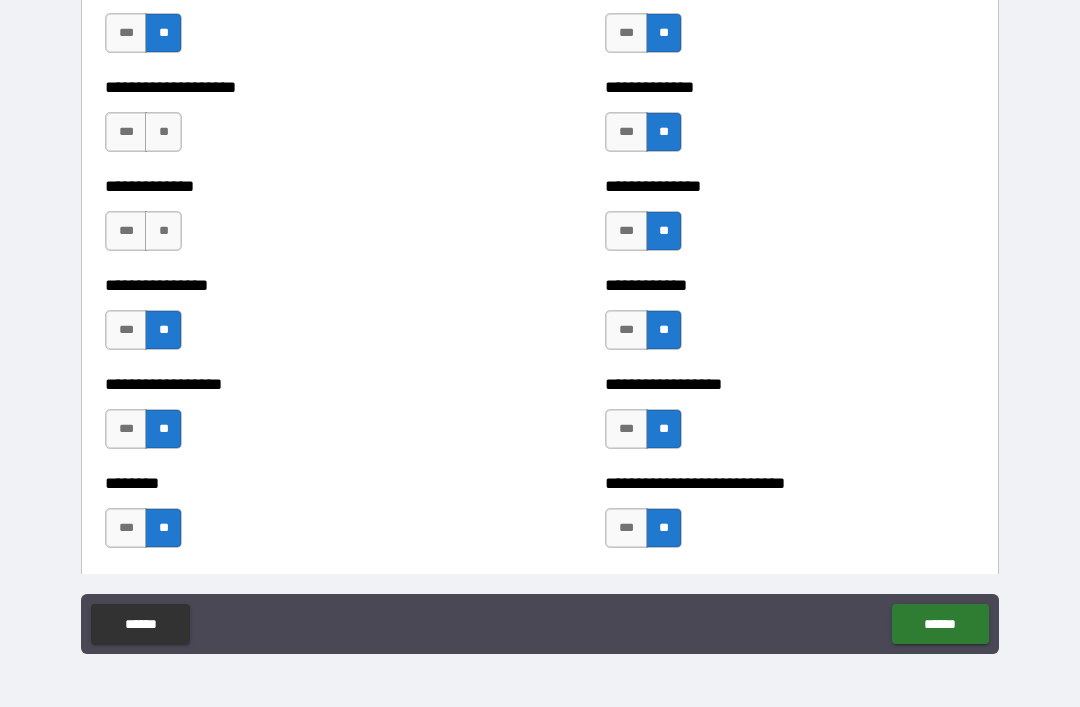 click on "**" at bounding box center (163, 231) 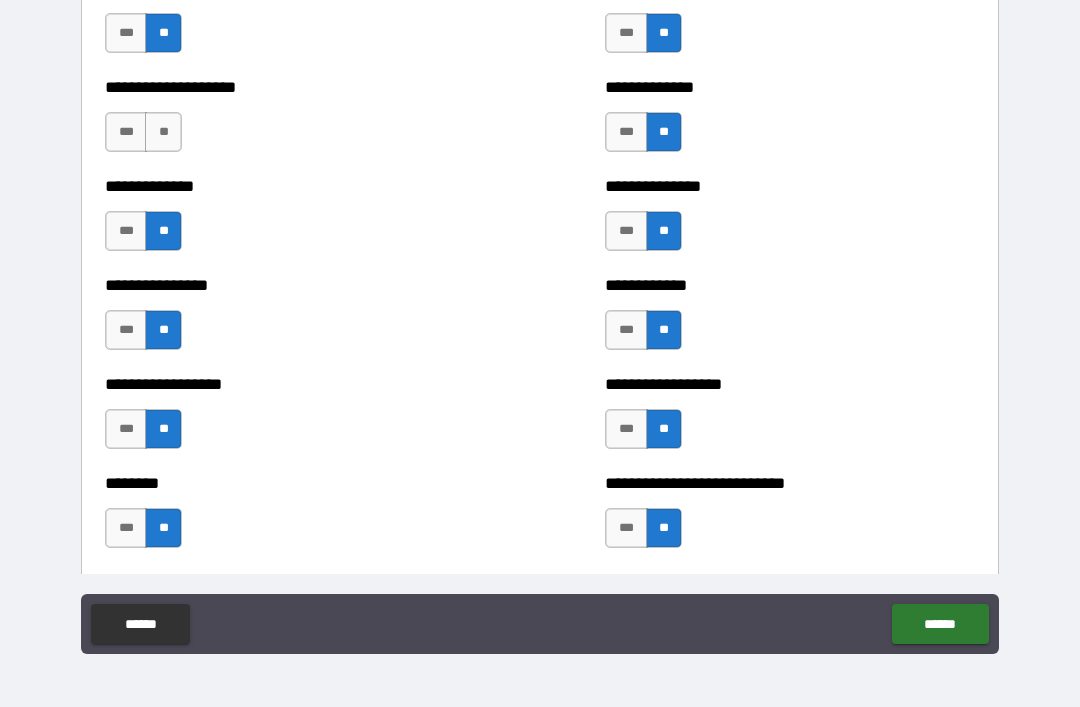 click on "**" at bounding box center (163, 132) 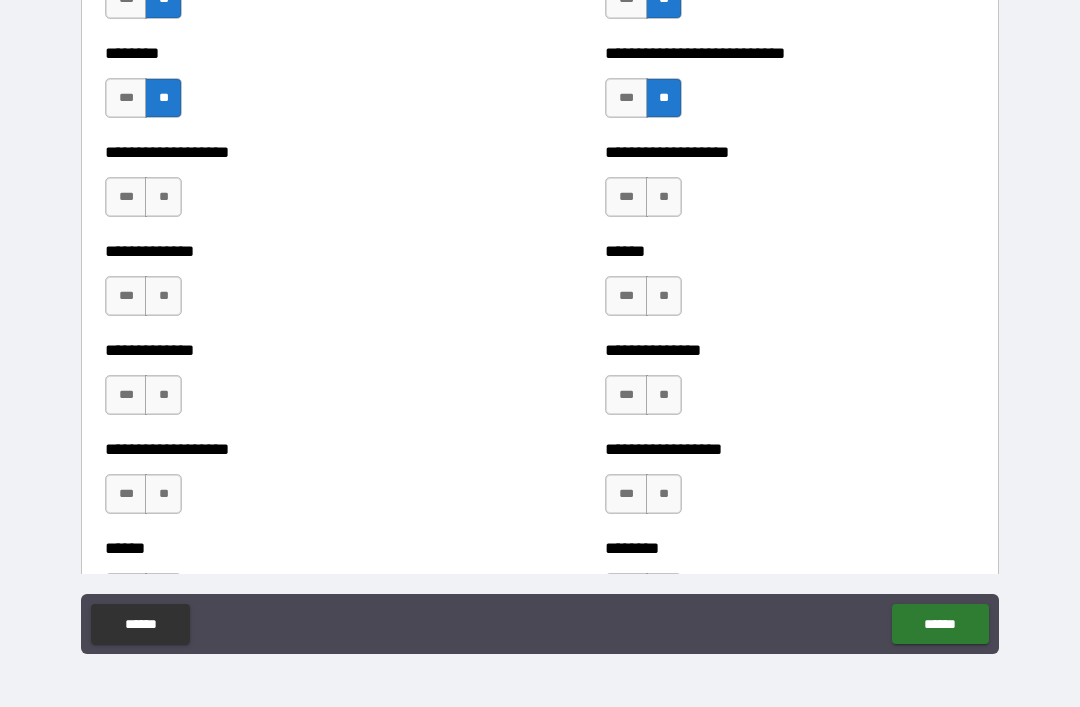scroll, scrollTop: 4539, scrollLeft: 0, axis: vertical 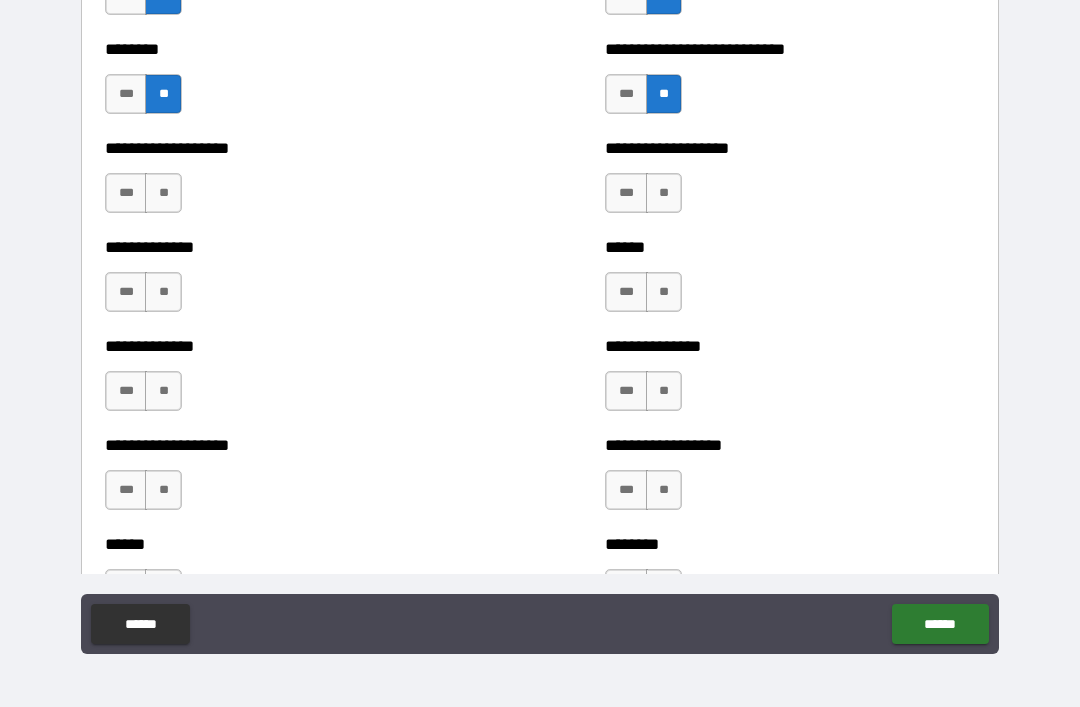click on "**" at bounding box center [163, 193] 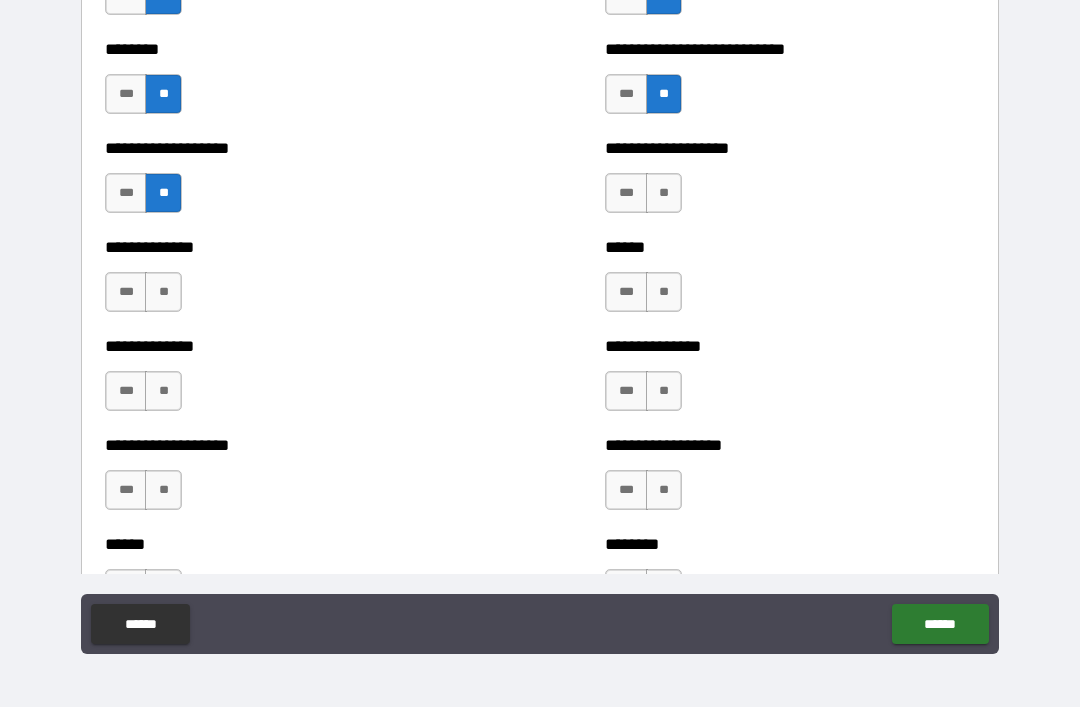 click on "**" at bounding box center (163, 292) 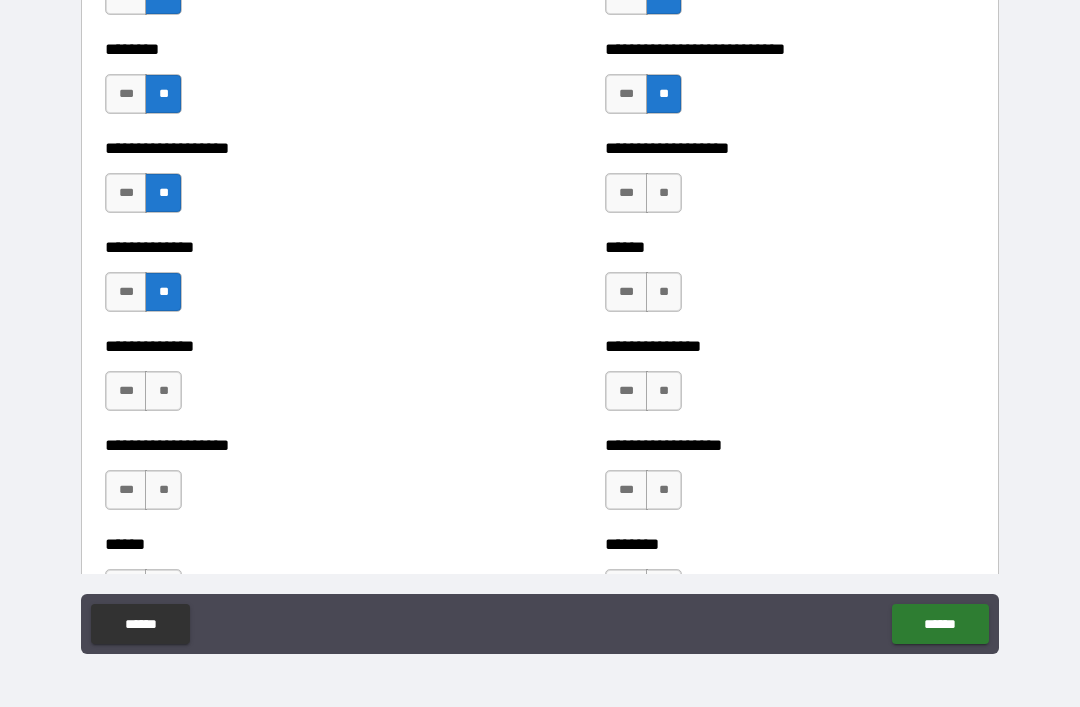 click on "**" at bounding box center [163, 391] 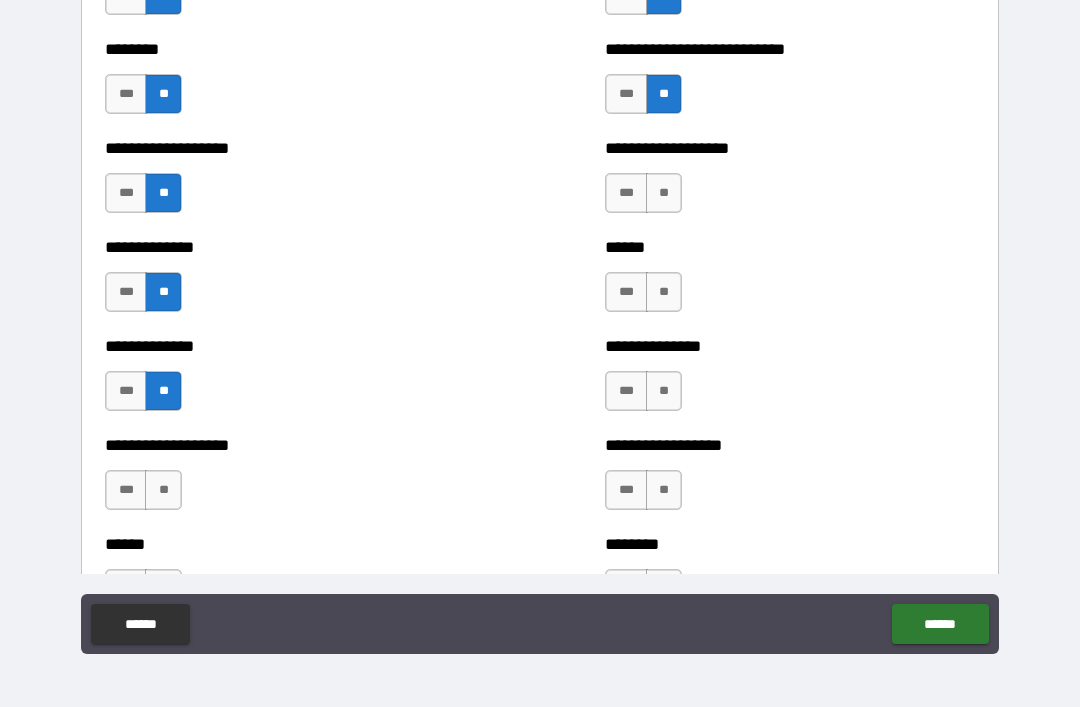click on "**" at bounding box center (163, 490) 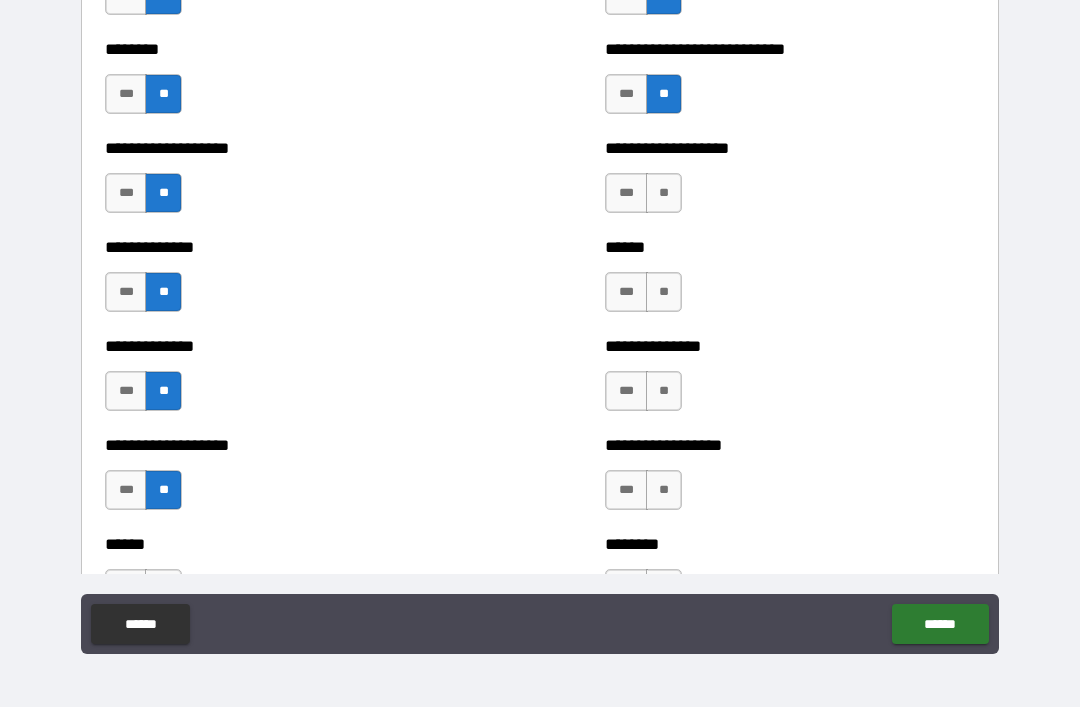 click on "***" at bounding box center [126, 391] 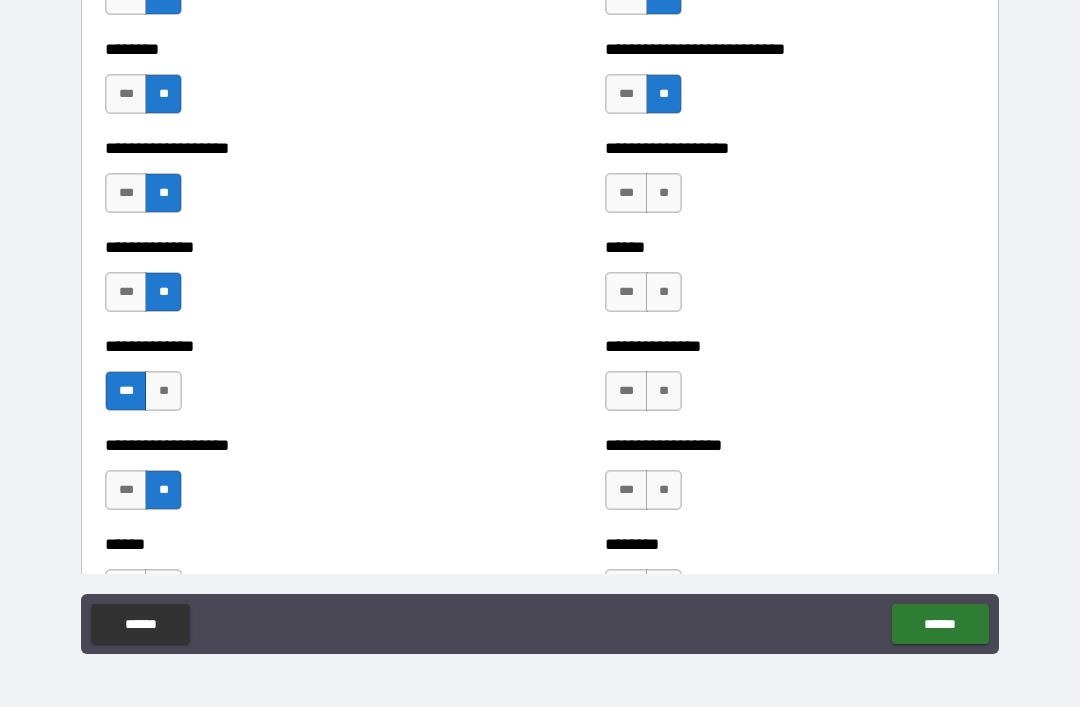 click on "**" at bounding box center (664, 193) 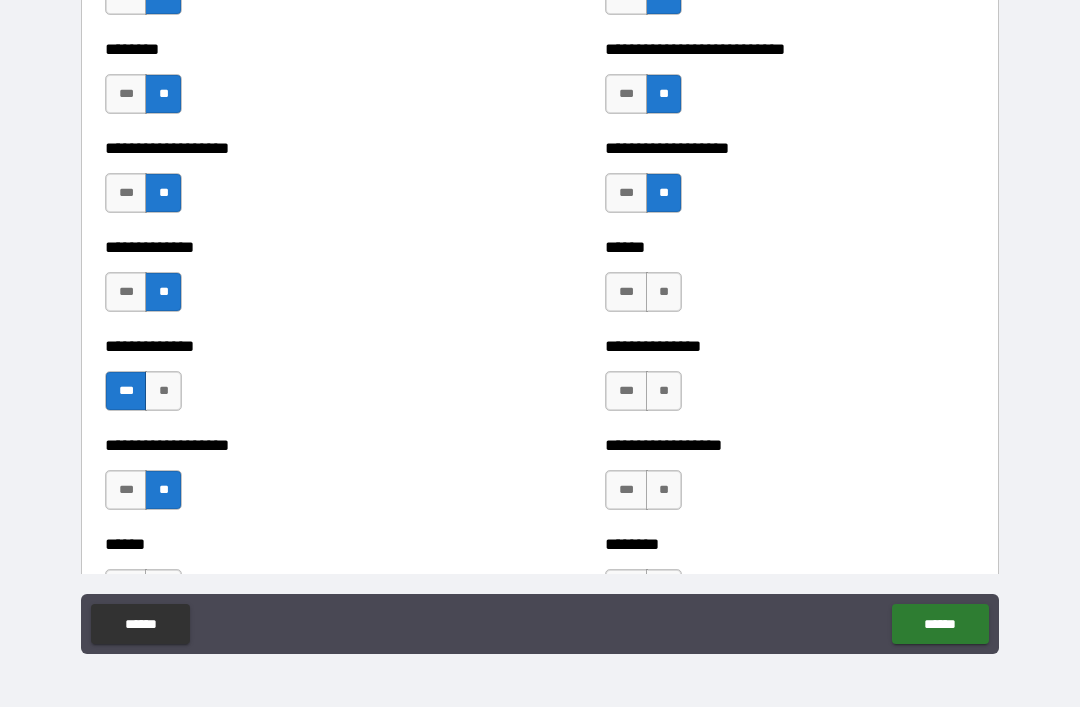 click on "**" at bounding box center (664, 292) 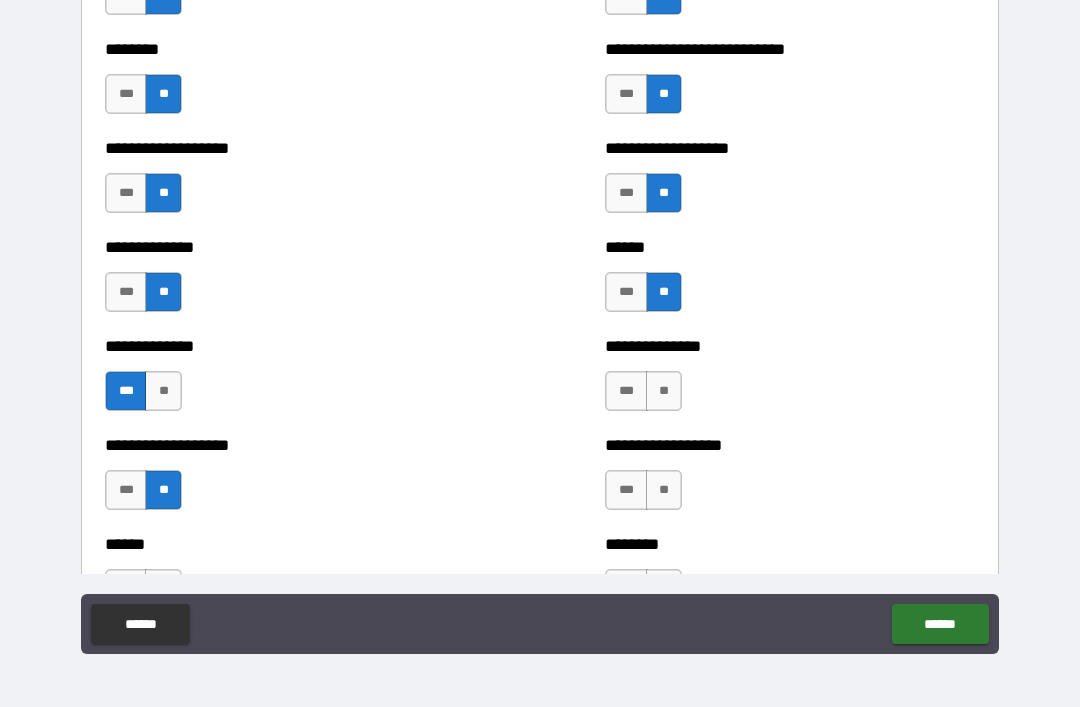 click on "**" at bounding box center [664, 391] 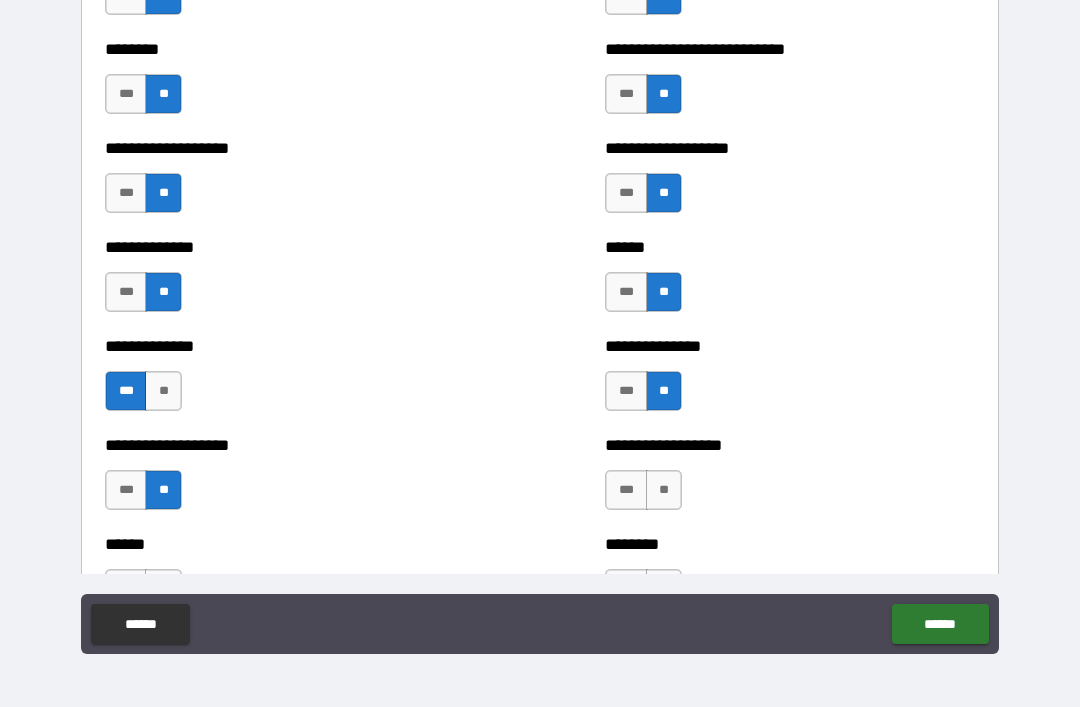 click on "**" at bounding box center (664, 490) 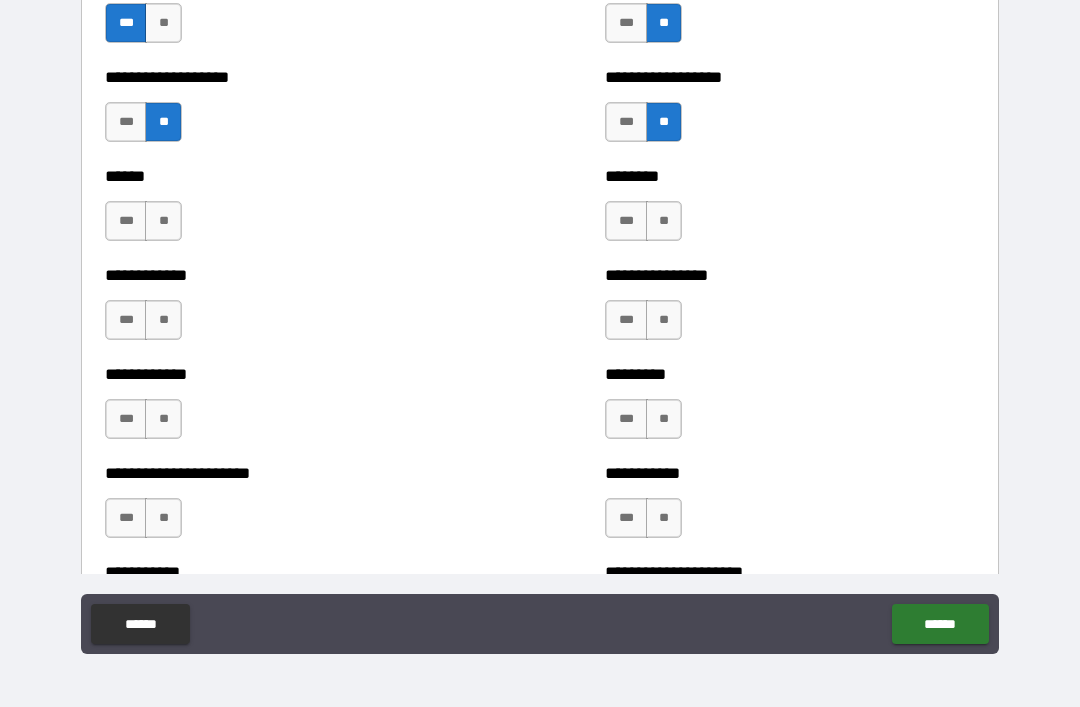 scroll, scrollTop: 4952, scrollLeft: 0, axis: vertical 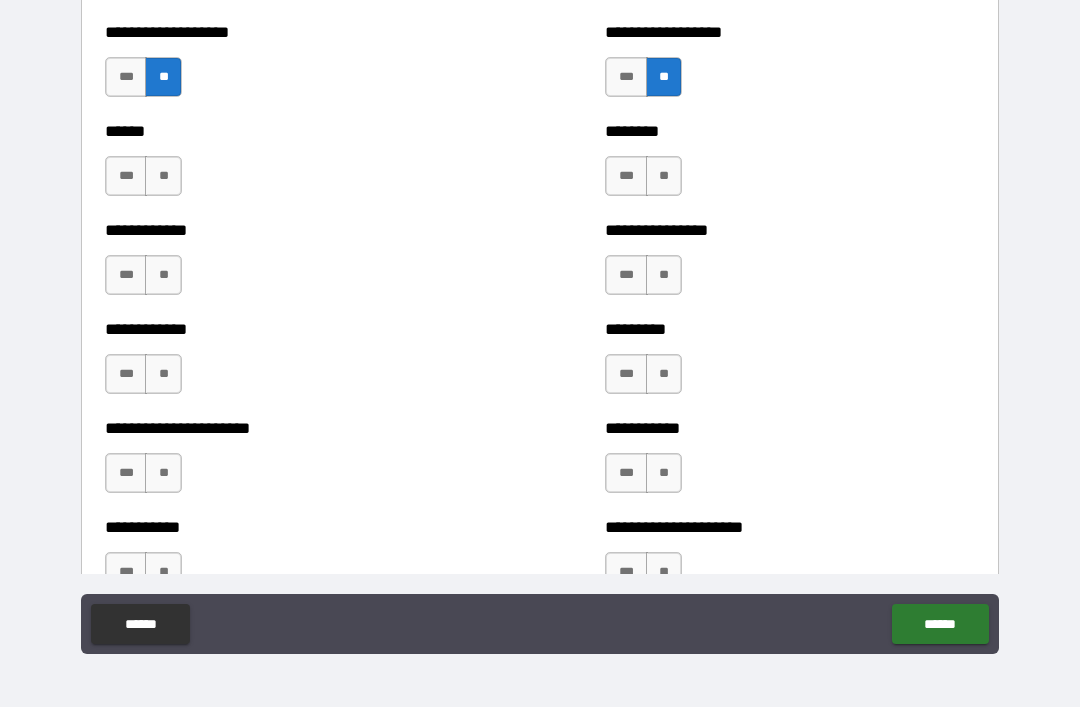 click on "**" at bounding box center (163, 176) 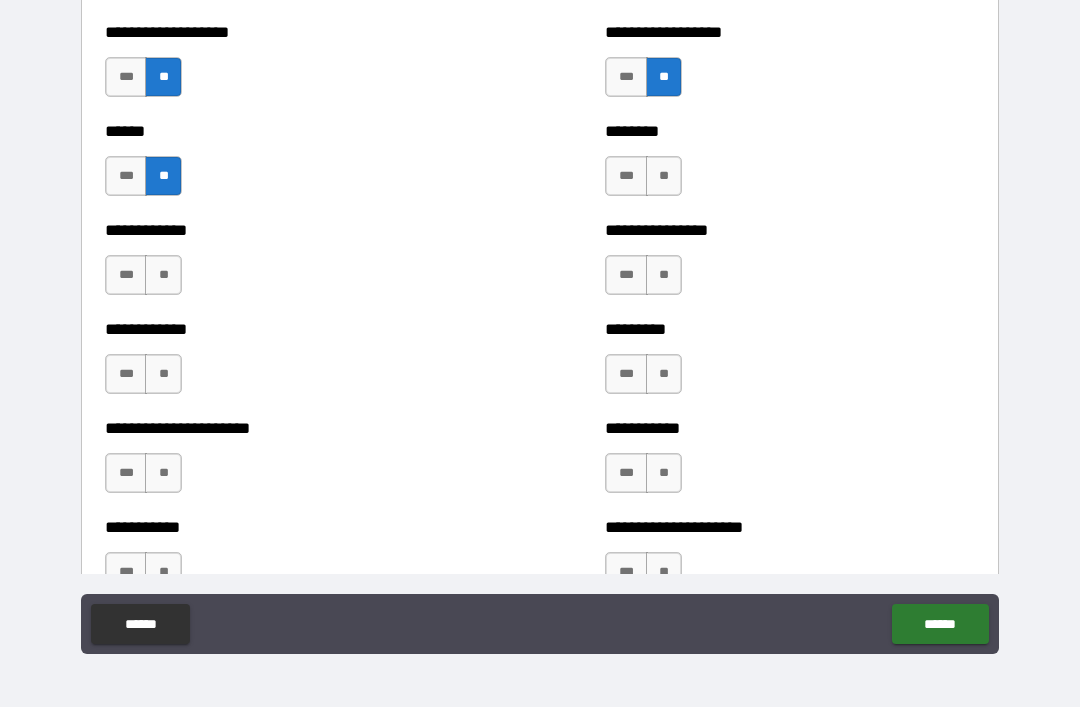 click on "**" at bounding box center (163, 275) 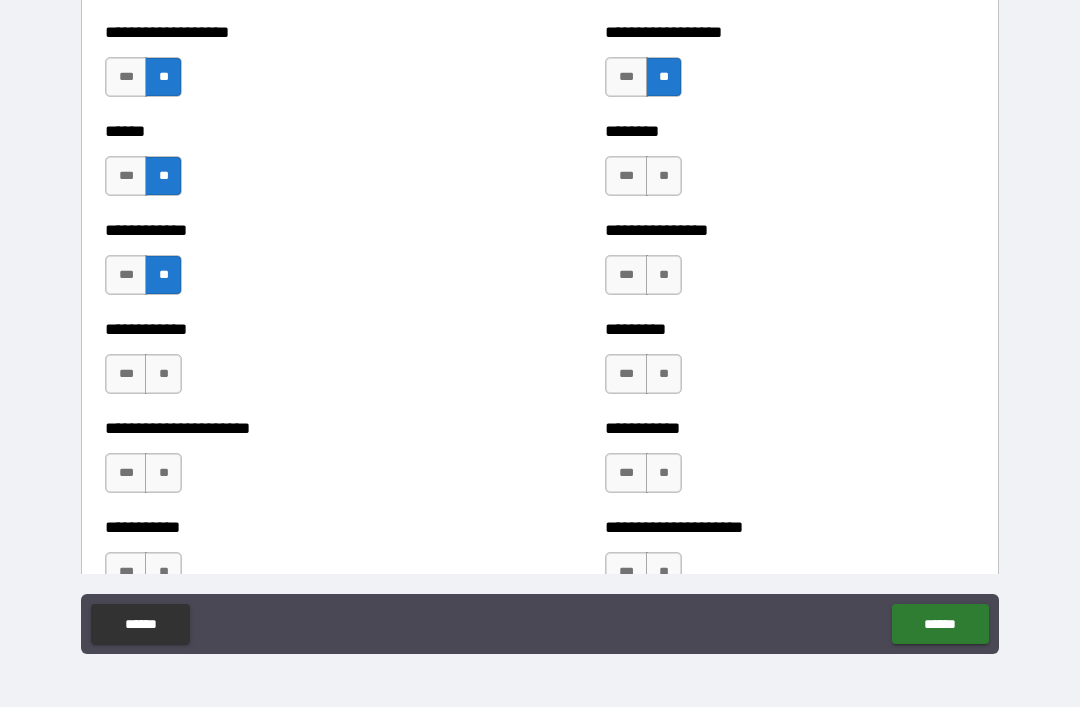 click on "**" at bounding box center [163, 374] 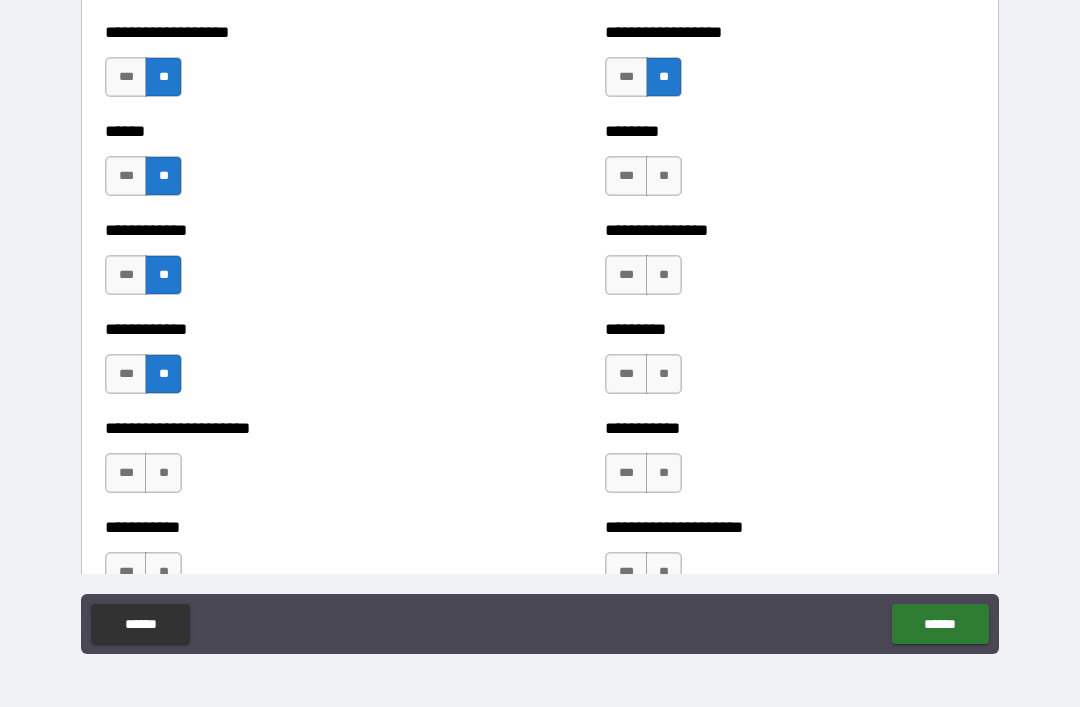 click on "**" at bounding box center (163, 473) 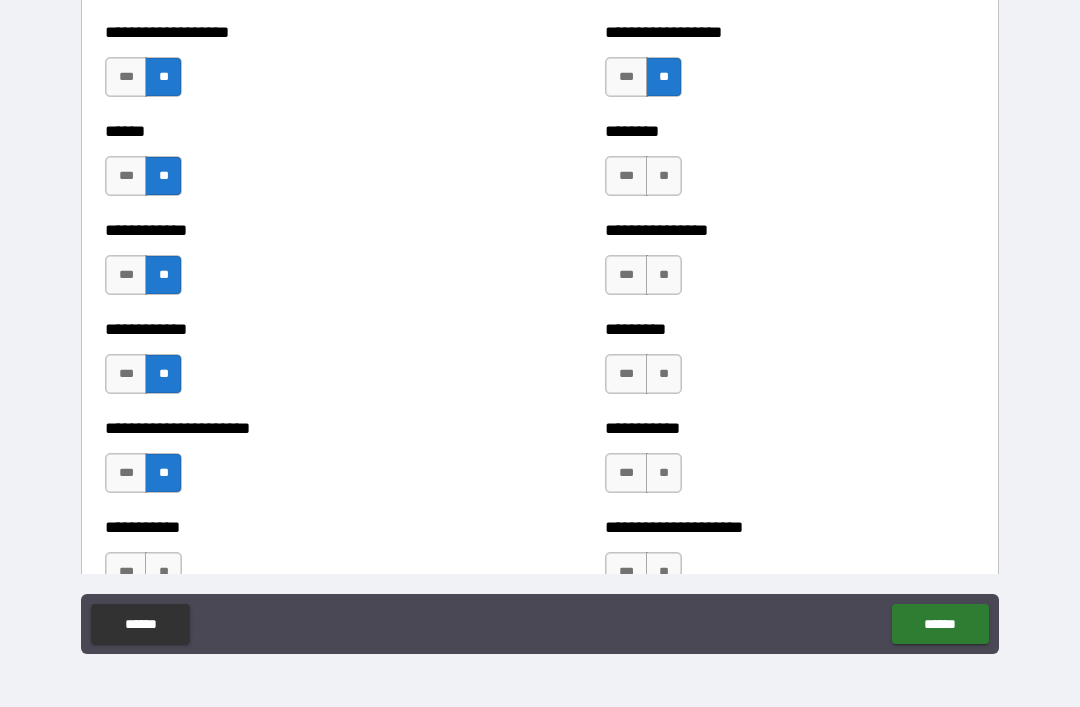click on "**" at bounding box center [664, 176] 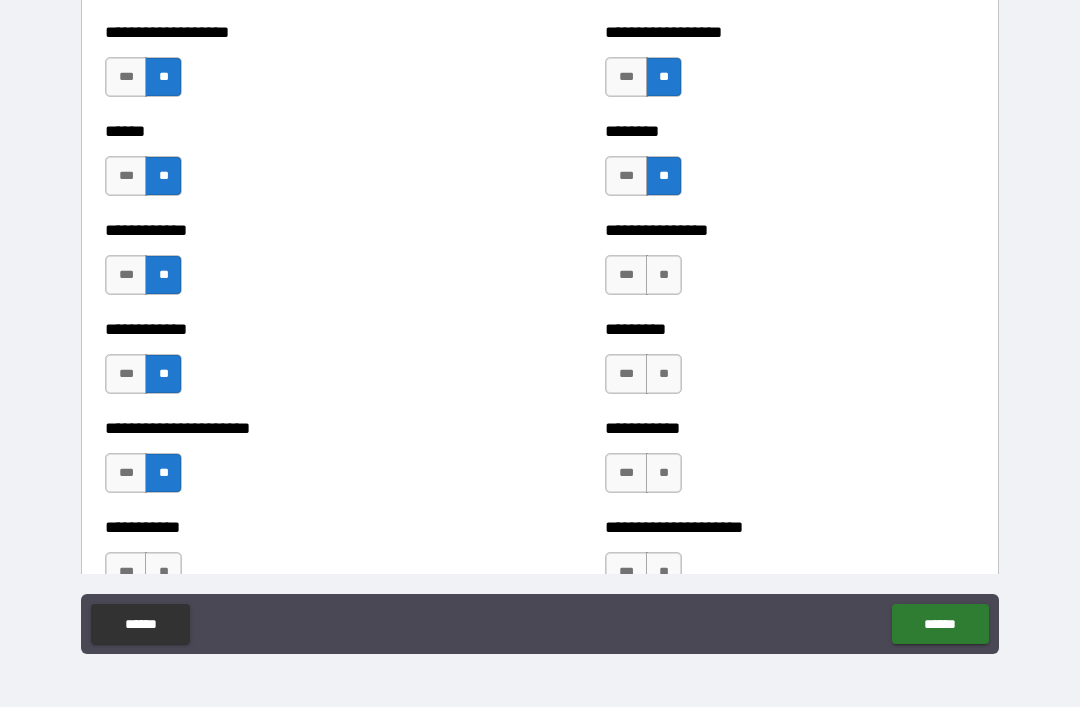 click on "**" at bounding box center [664, 275] 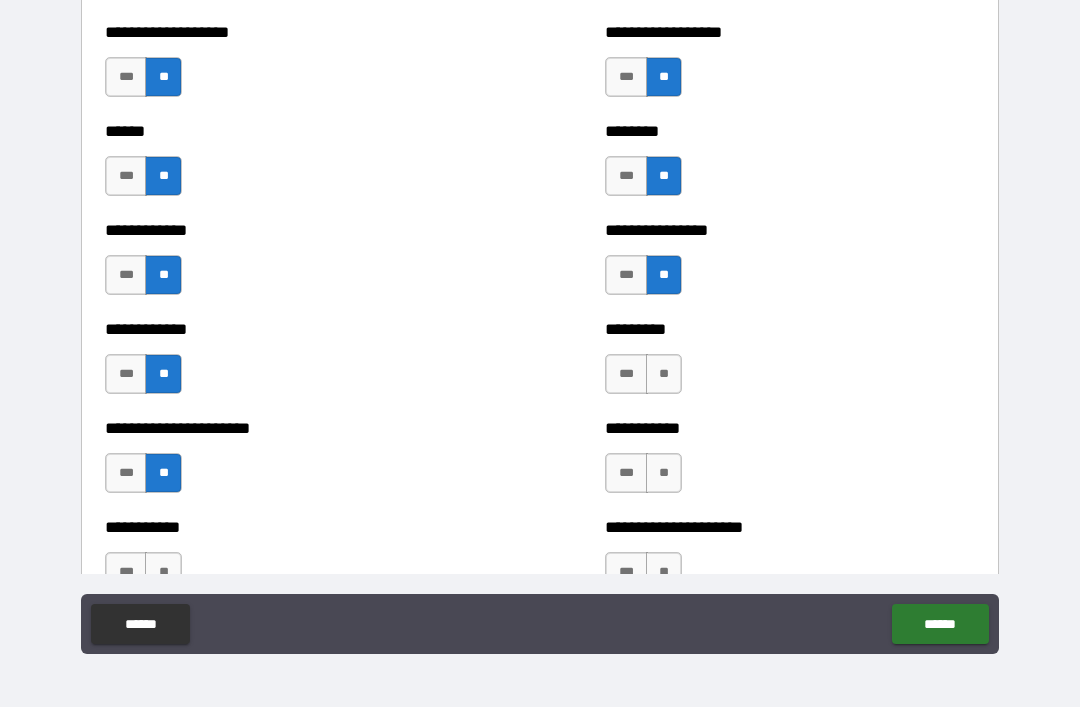 click on "**" at bounding box center (664, 374) 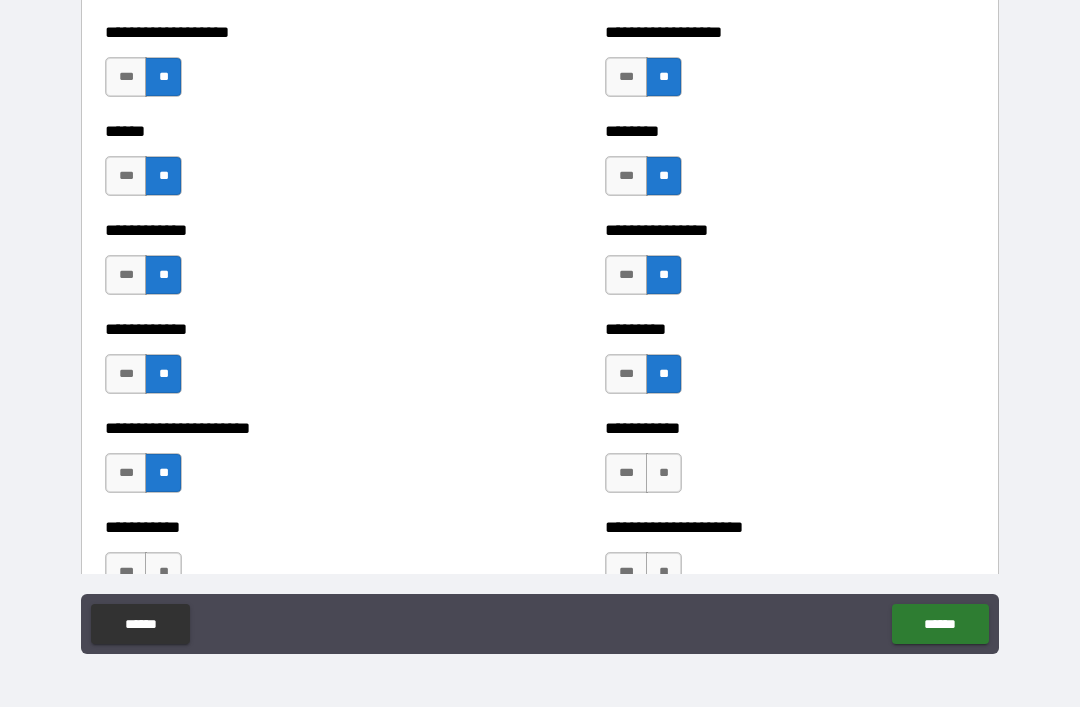 click on "**" at bounding box center (664, 473) 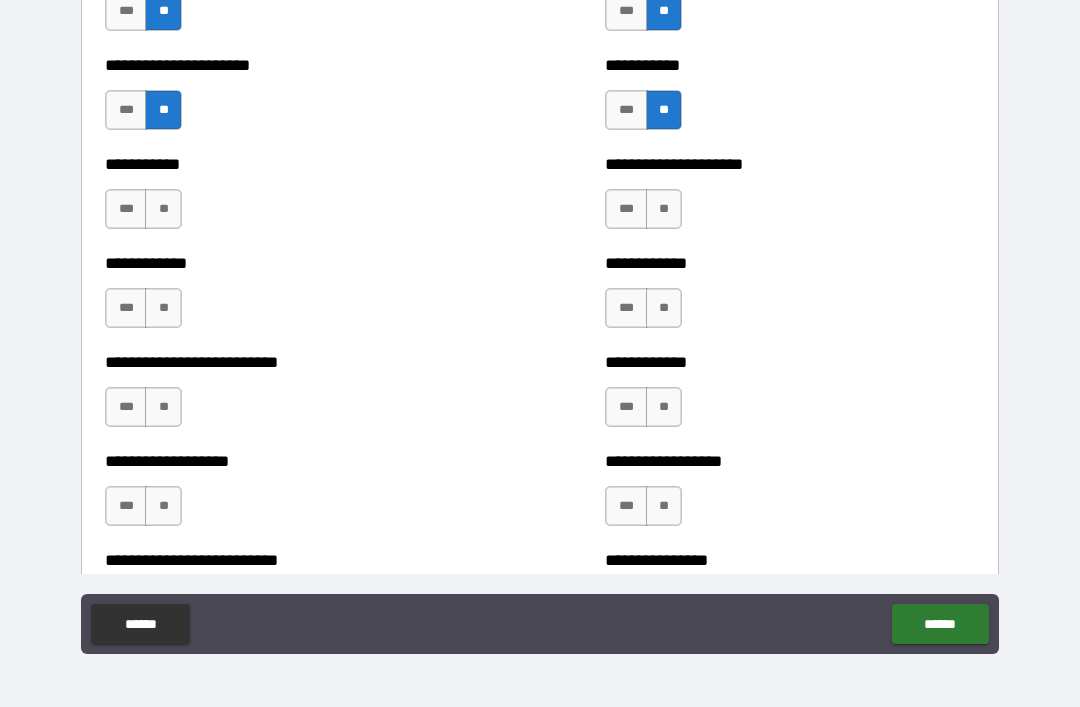 scroll, scrollTop: 5330, scrollLeft: 0, axis: vertical 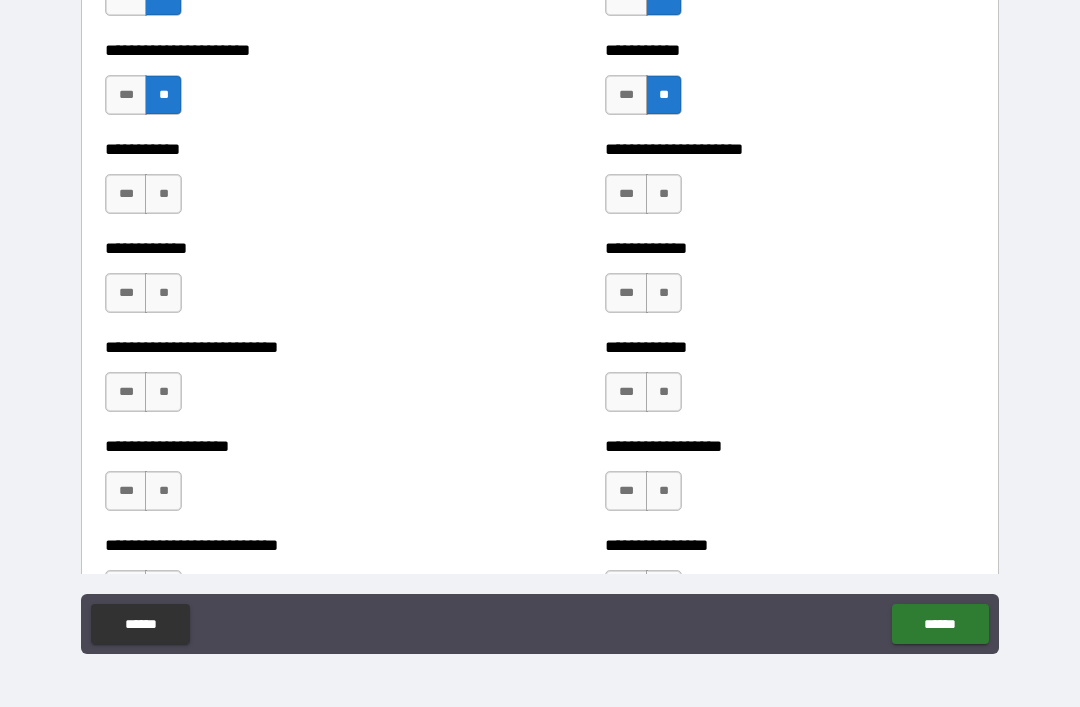 click on "**" at bounding box center [664, 194] 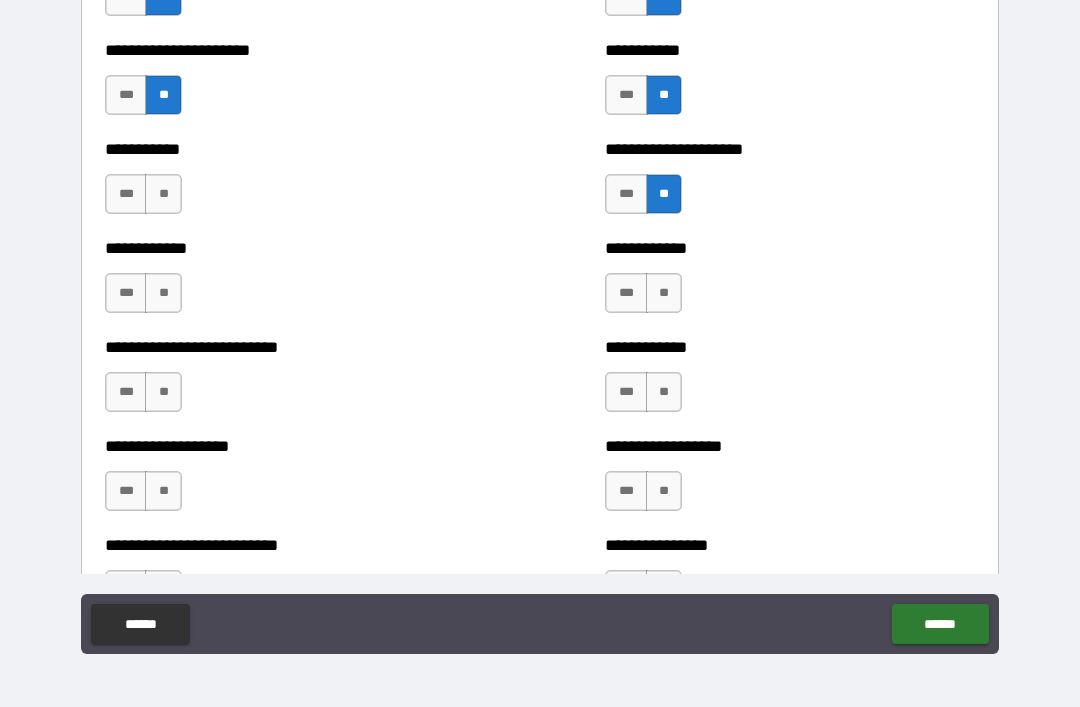 click on "**" at bounding box center (664, 293) 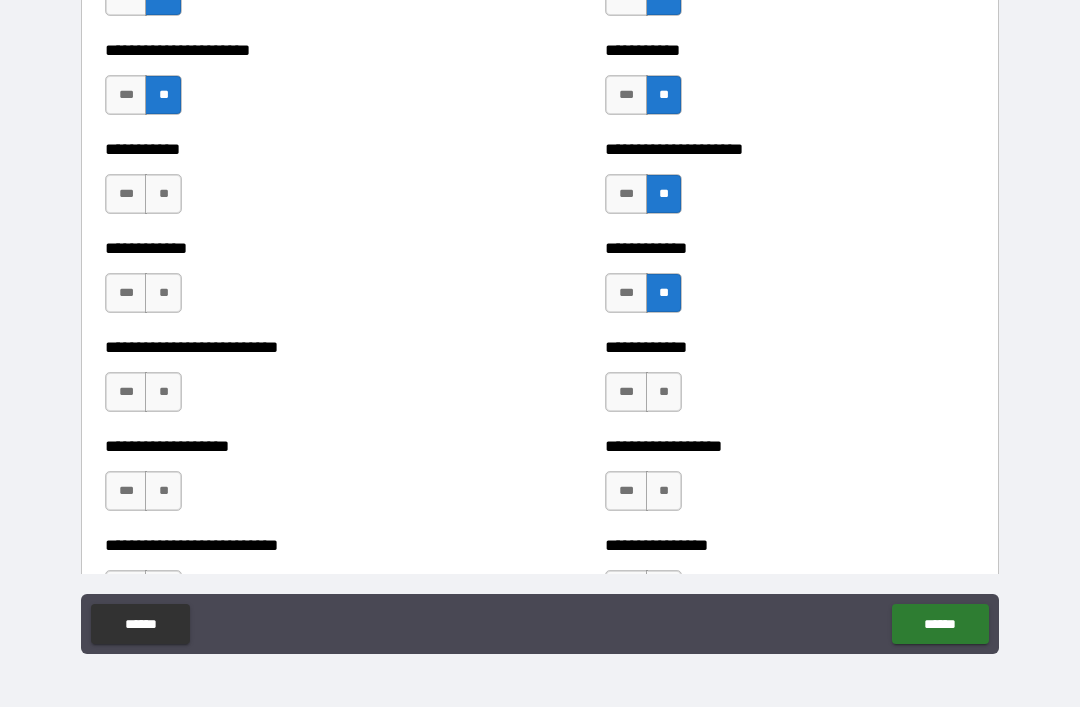 click on "**" at bounding box center [664, 392] 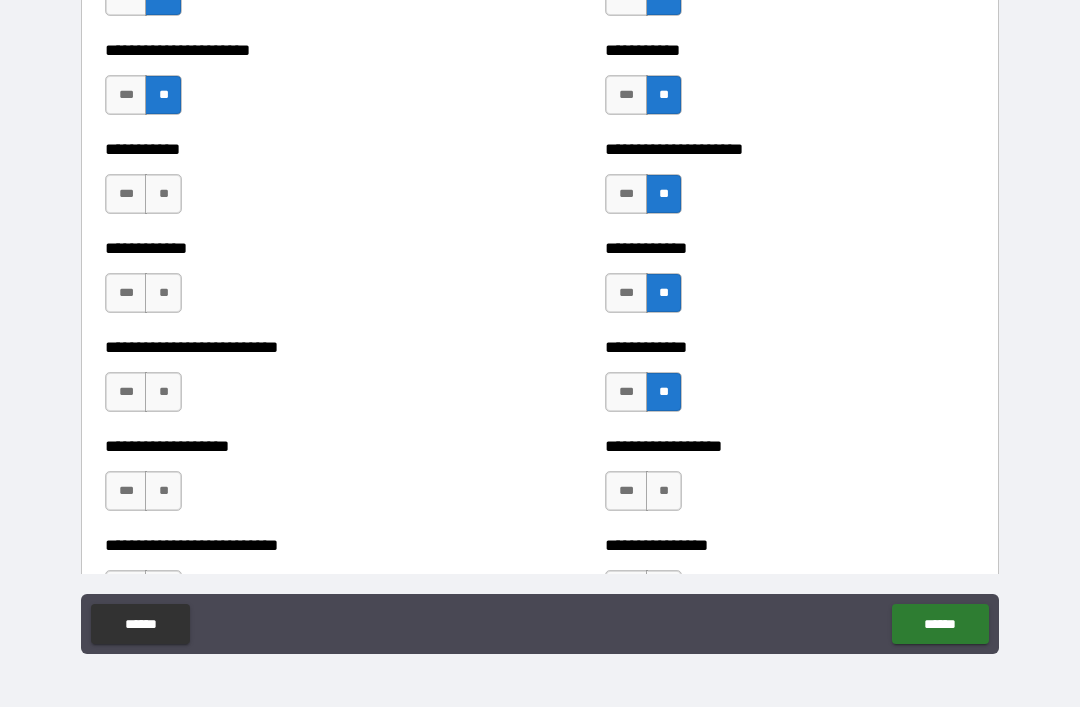 click on "**" at bounding box center [664, 491] 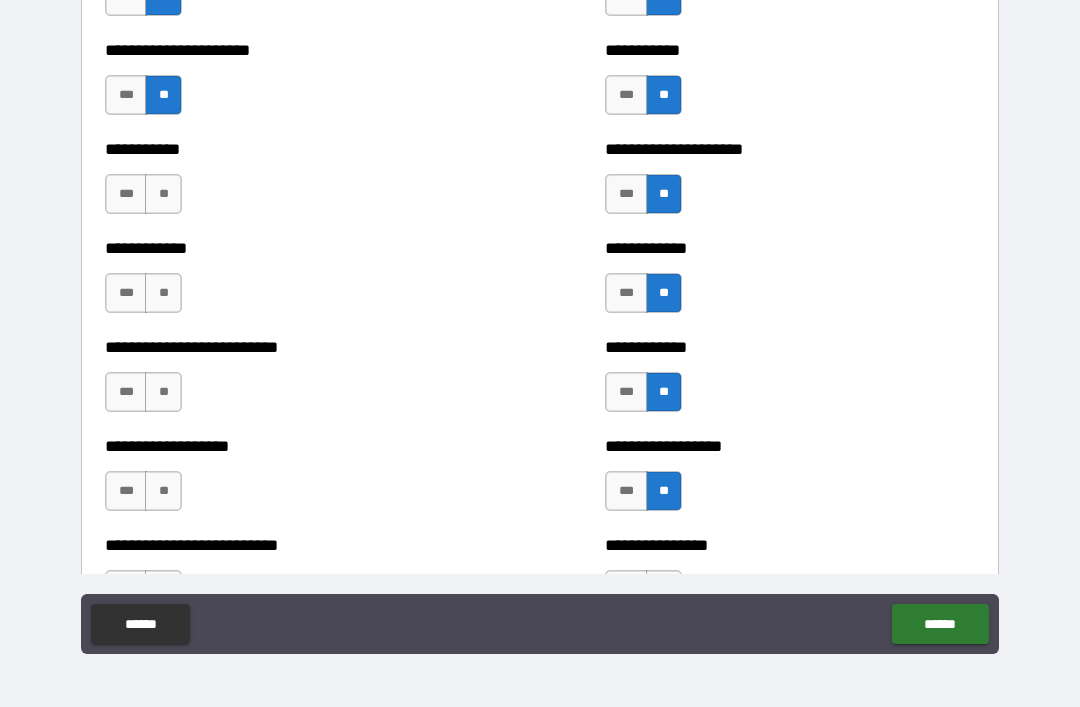 click on "***" at bounding box center (126, 491) 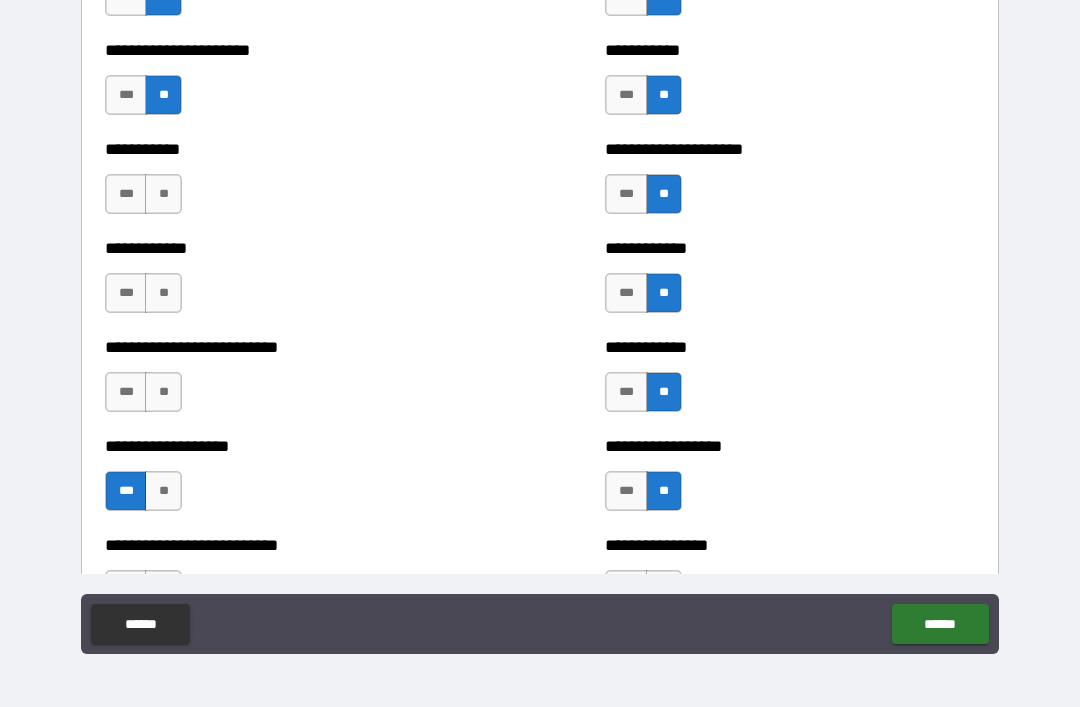 click on "**" at bounding box center [163, 392] 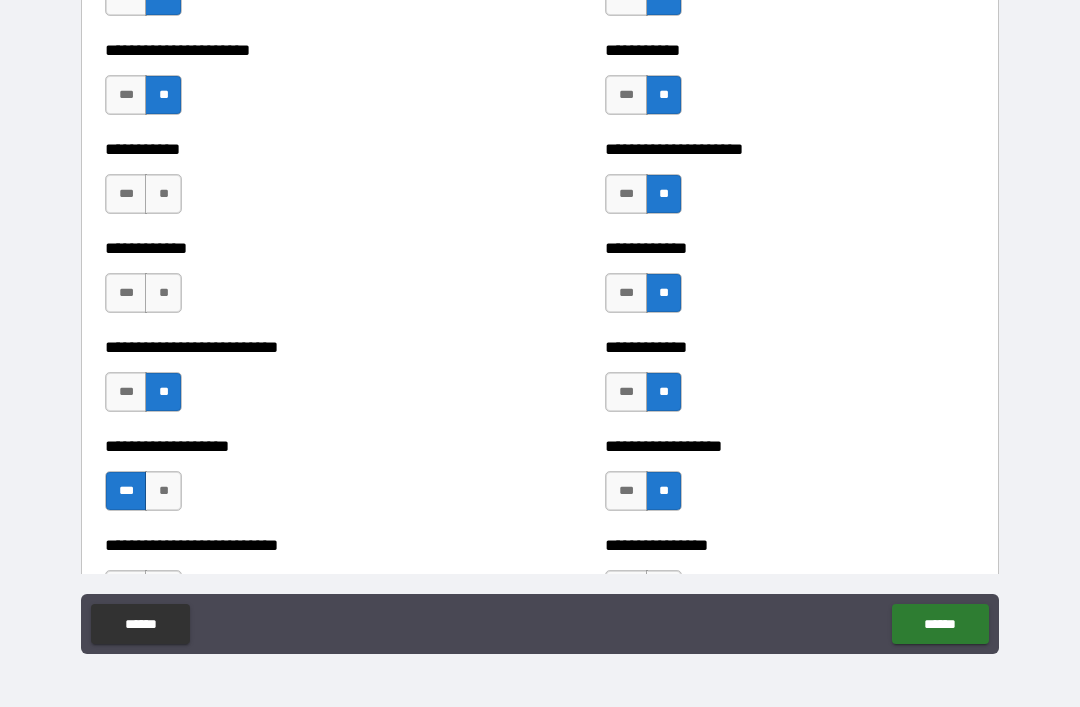 click on "**" at bounding box center [163, 293] 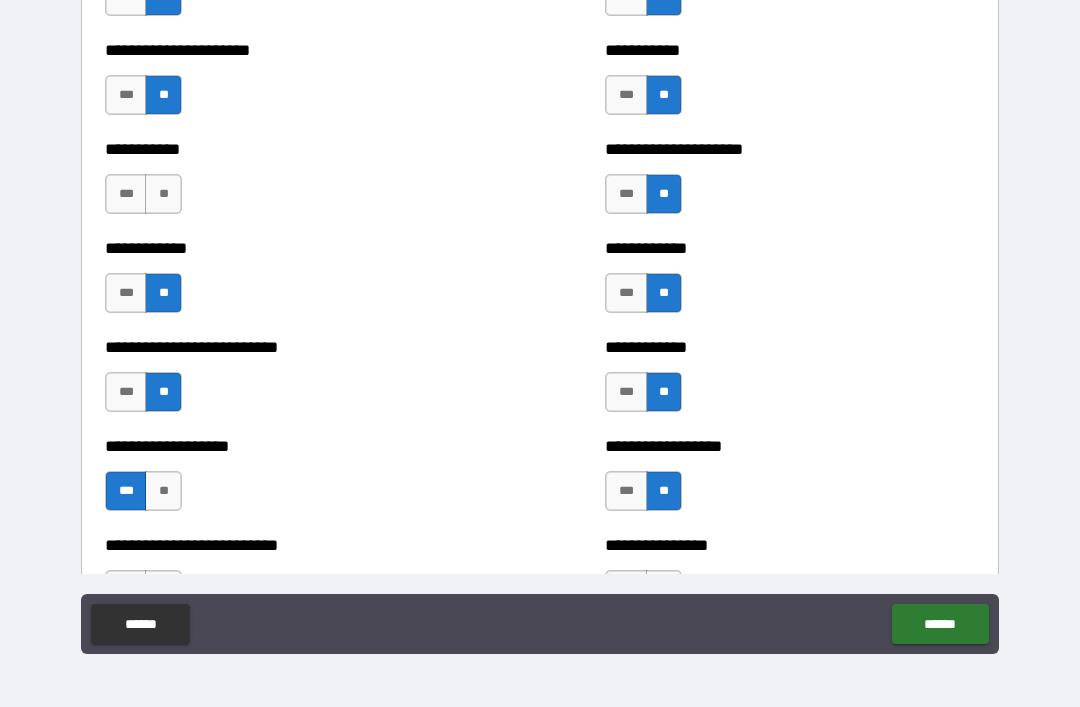 click on "**" at bounding box center [163, 194] 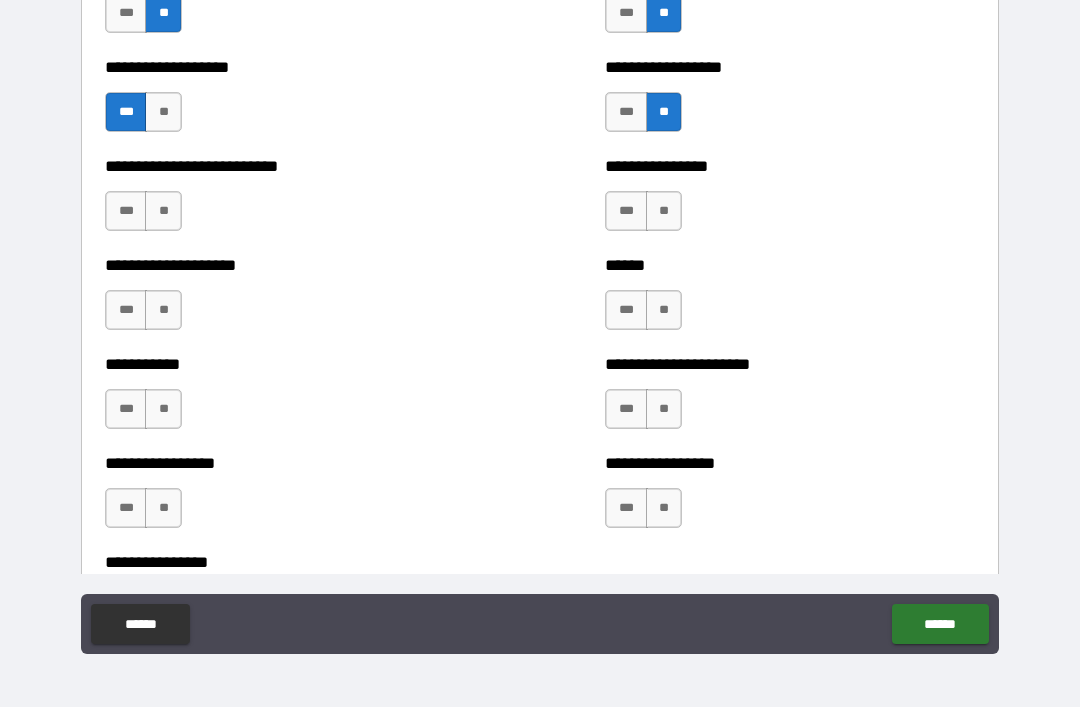 scroll, scrollTop: 5712, scrollLeft: 0, axis: vertical 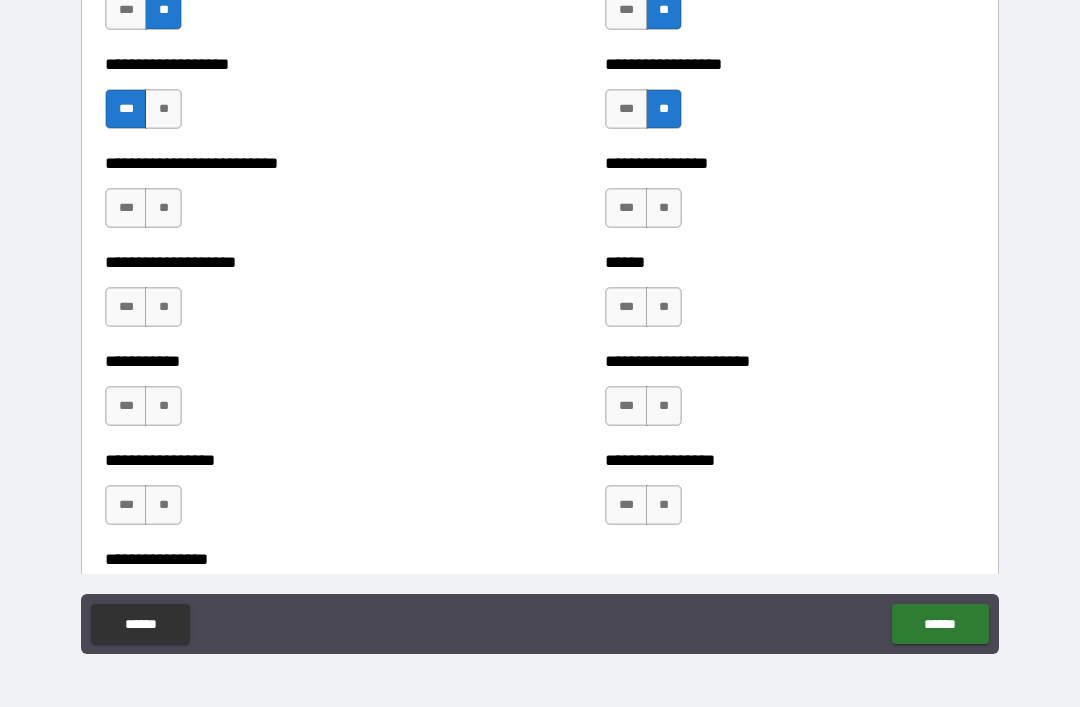 click on "**" at bounding box center (163, 208) 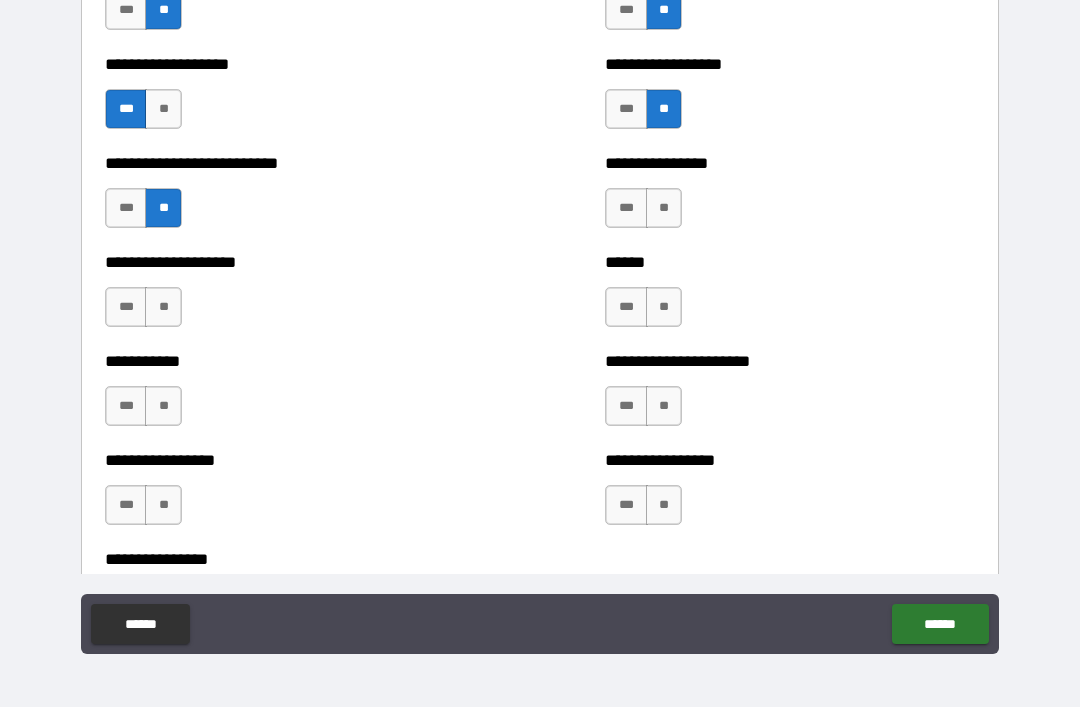 click on "**" at bounding box center (163, 307) 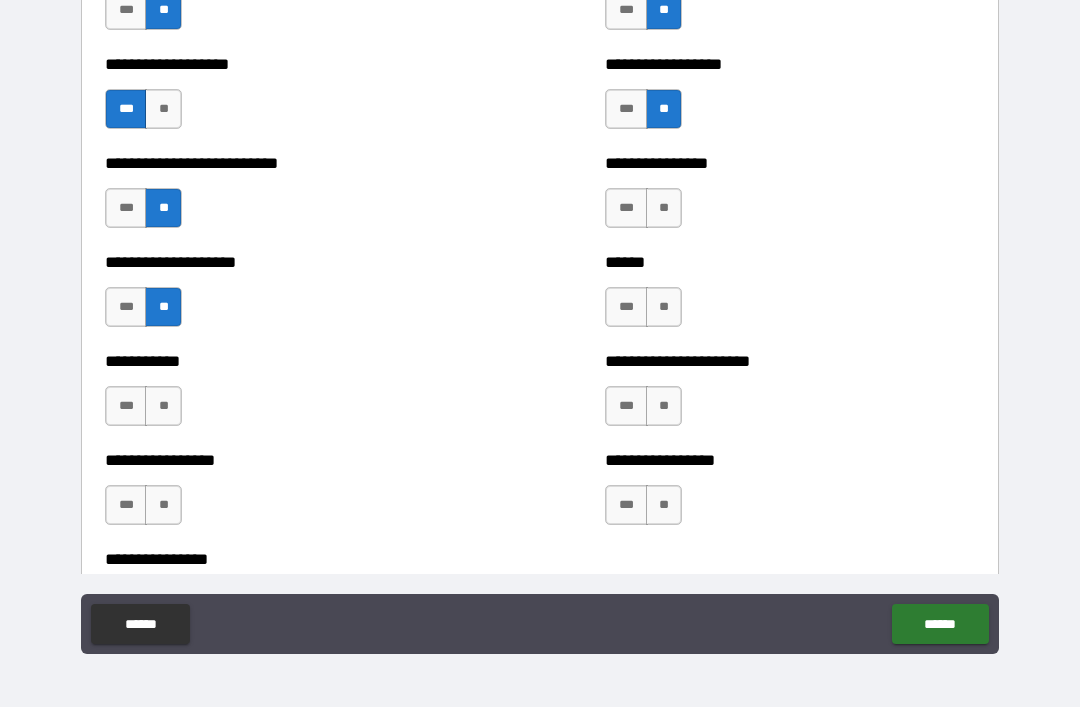 click on "**" at bounding box center [163, 406] 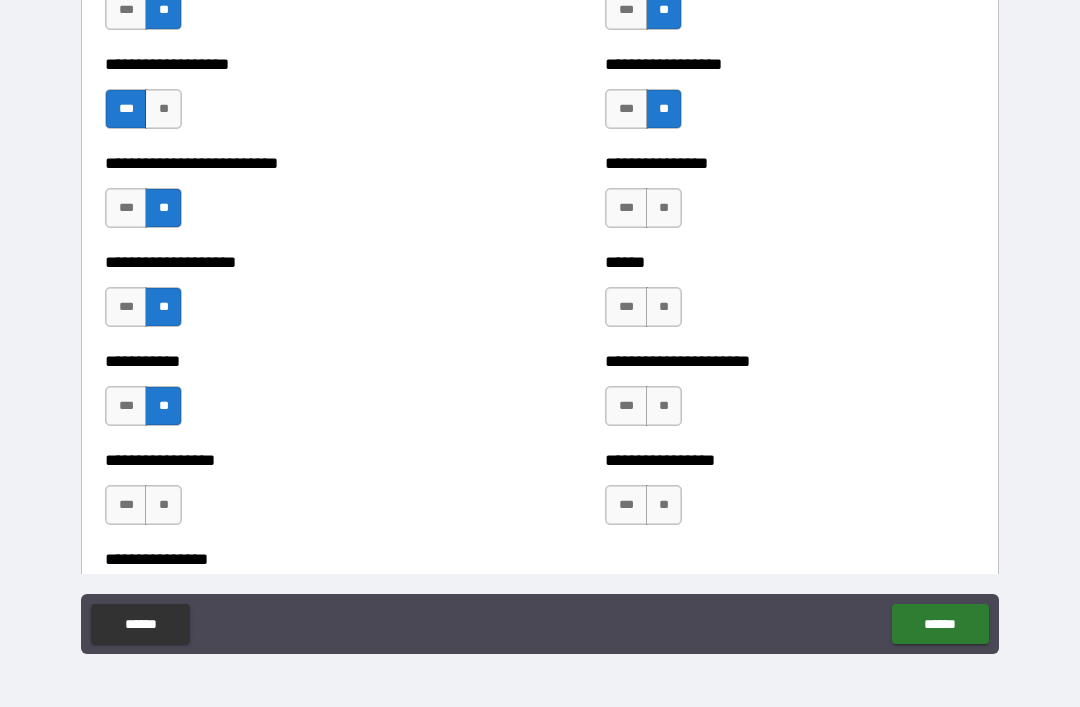 click on "**" at bounding box center (163, 505) 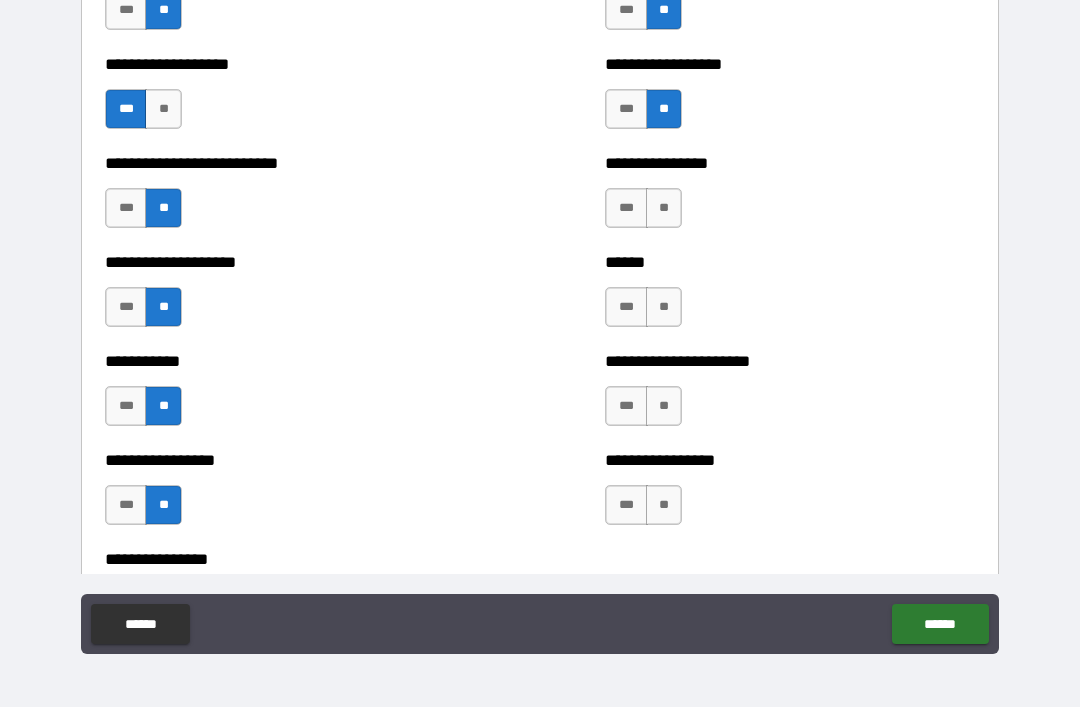 click on "**" at bounding box center [664, 208] 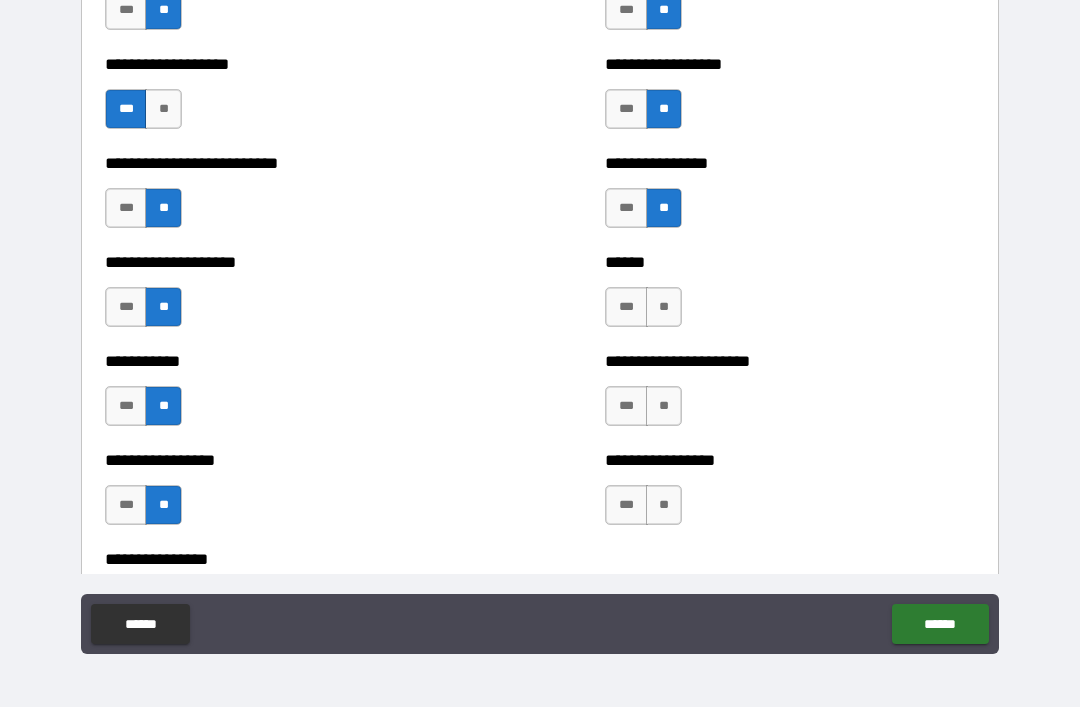 click on "**" at bounding box center (664, 307) 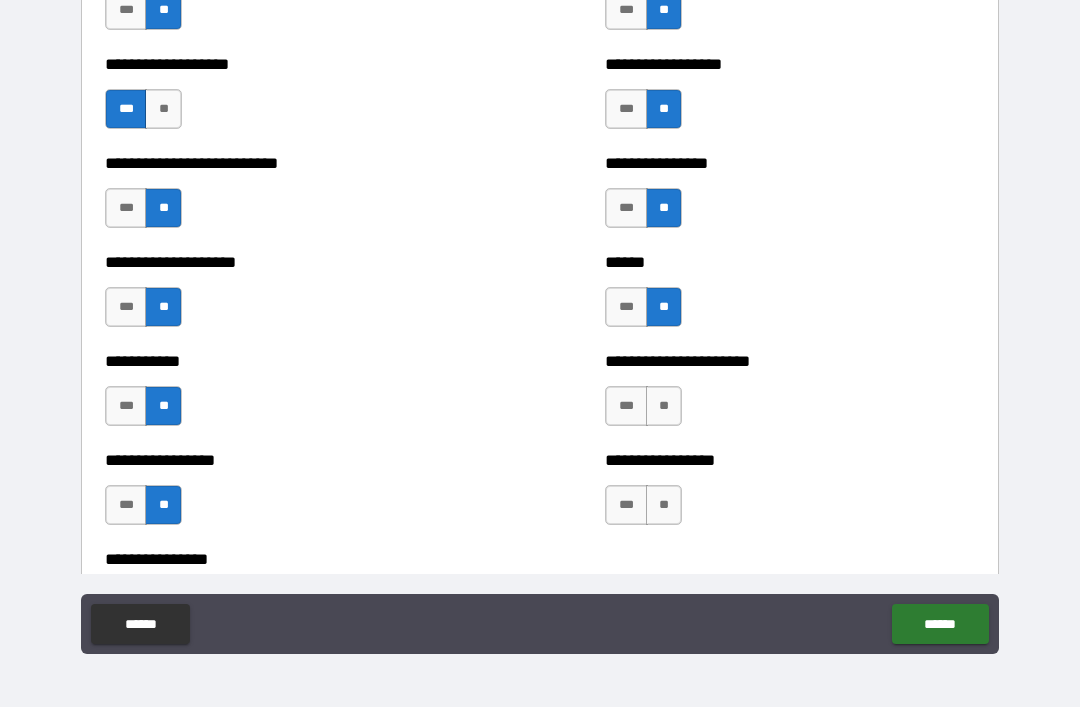click on "**" at bounding box center [664, 406] 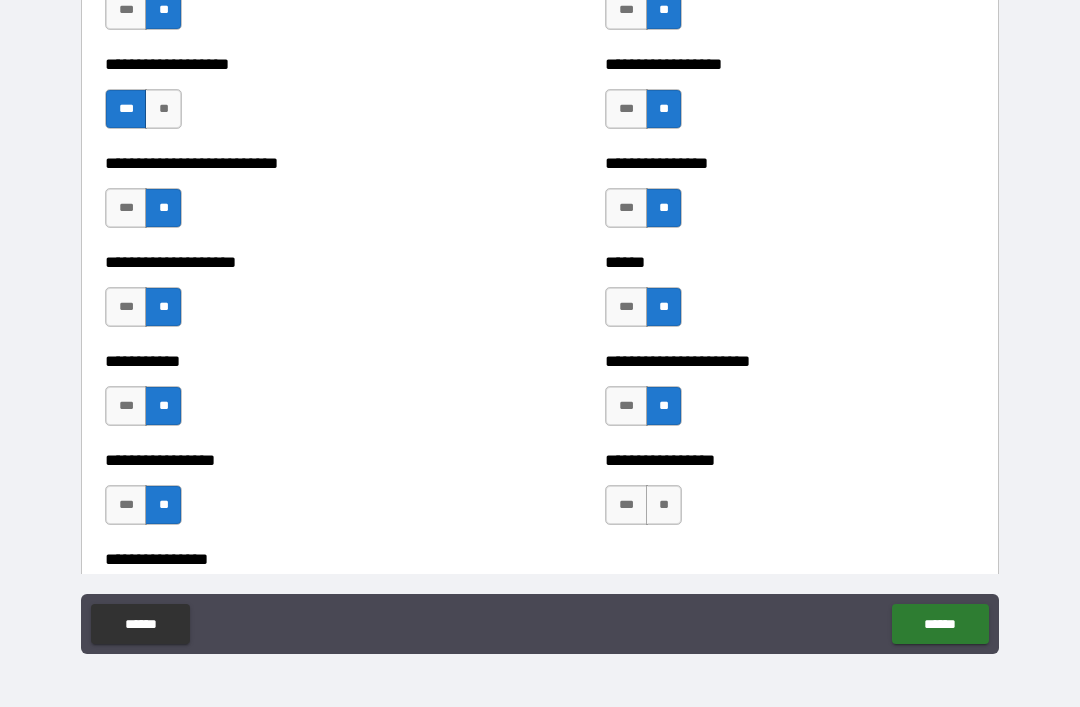 click on "**" at bounding box center [664, 505] 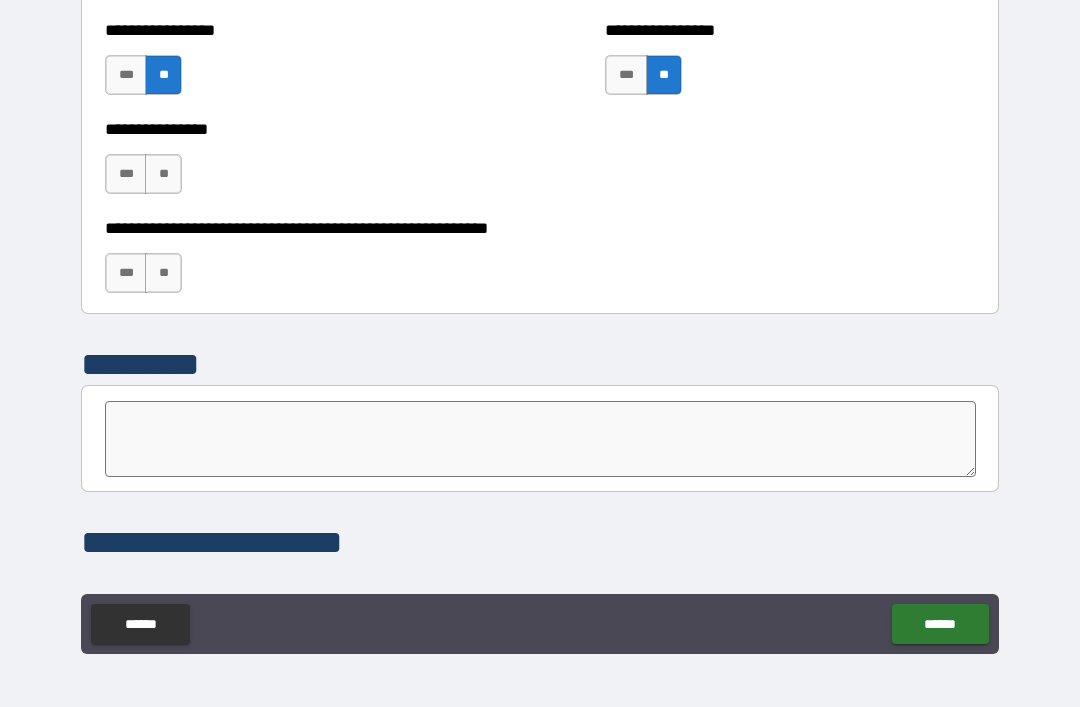 scroll, scrollTop: 6151, scrollLeft: 0, axis: vertical 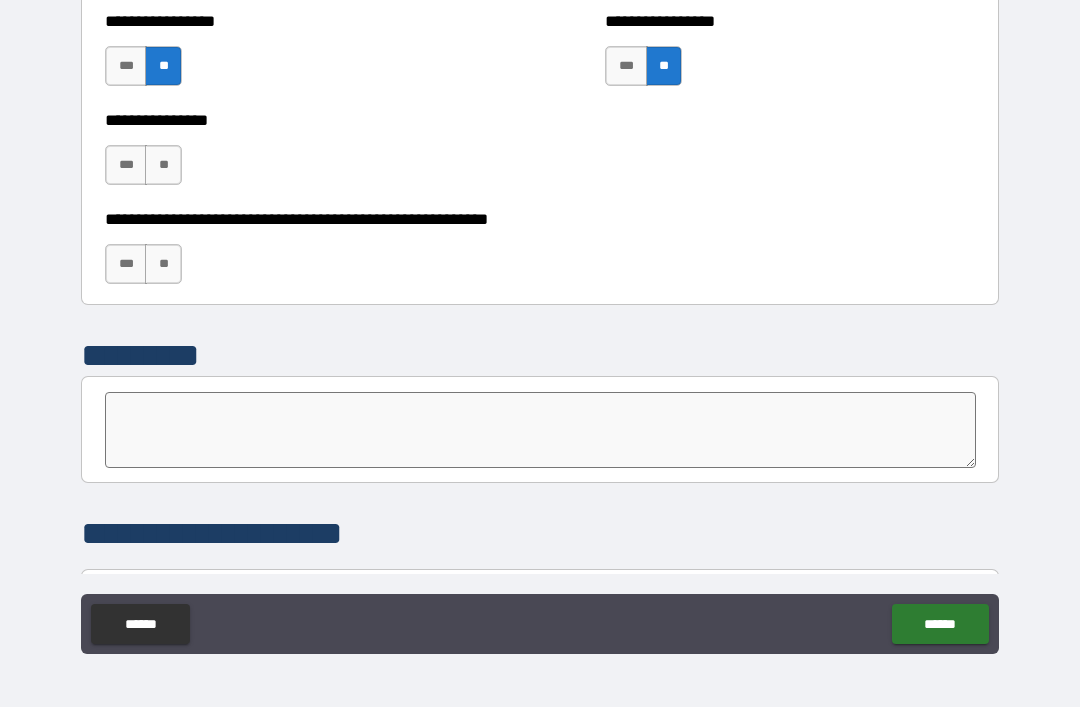 click on "**" at bounding box center [163, 264] 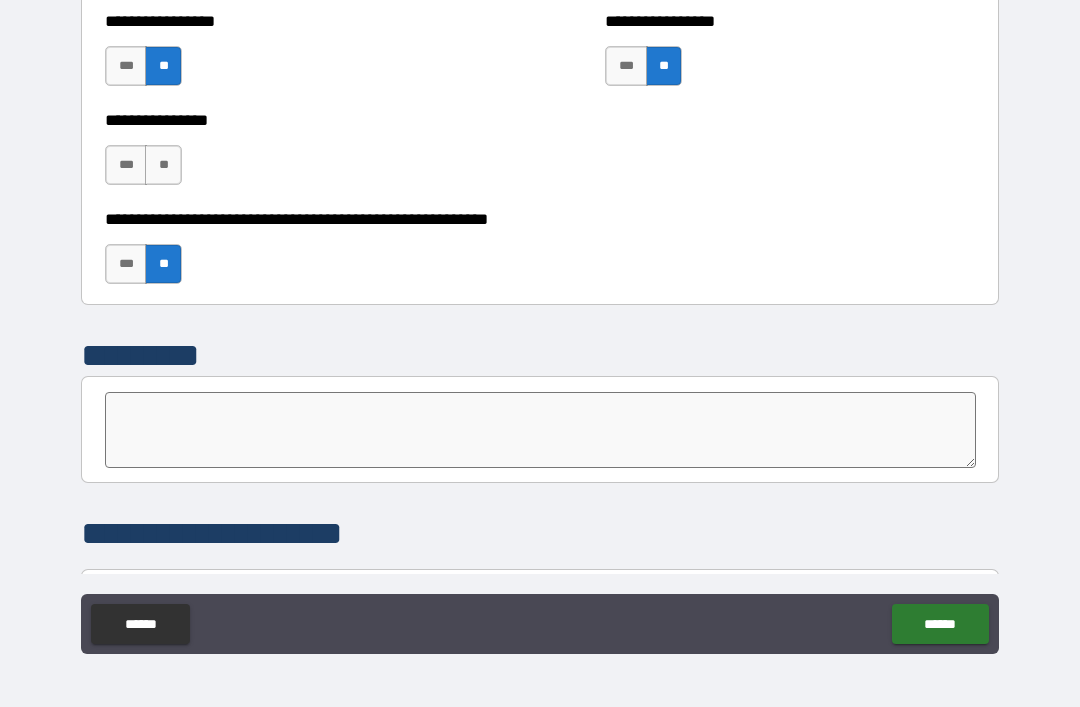 click on "**" at bounding box center [163, 165] 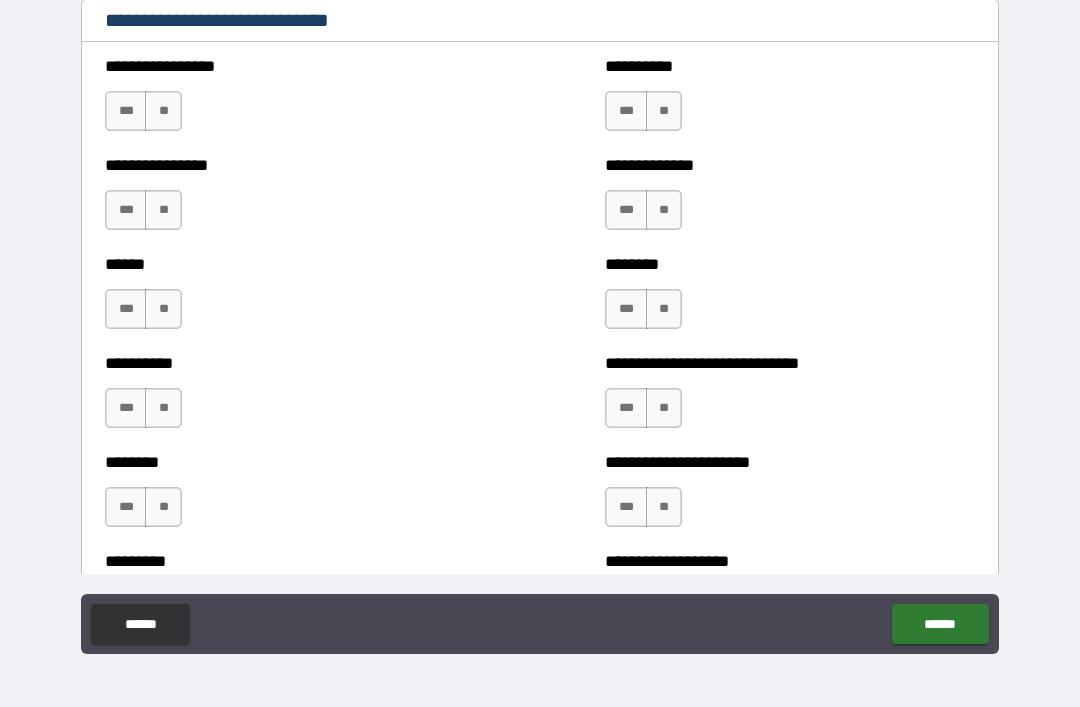 scroll, scrollTop: 6726, scrollLeft: 0, axis: vertical 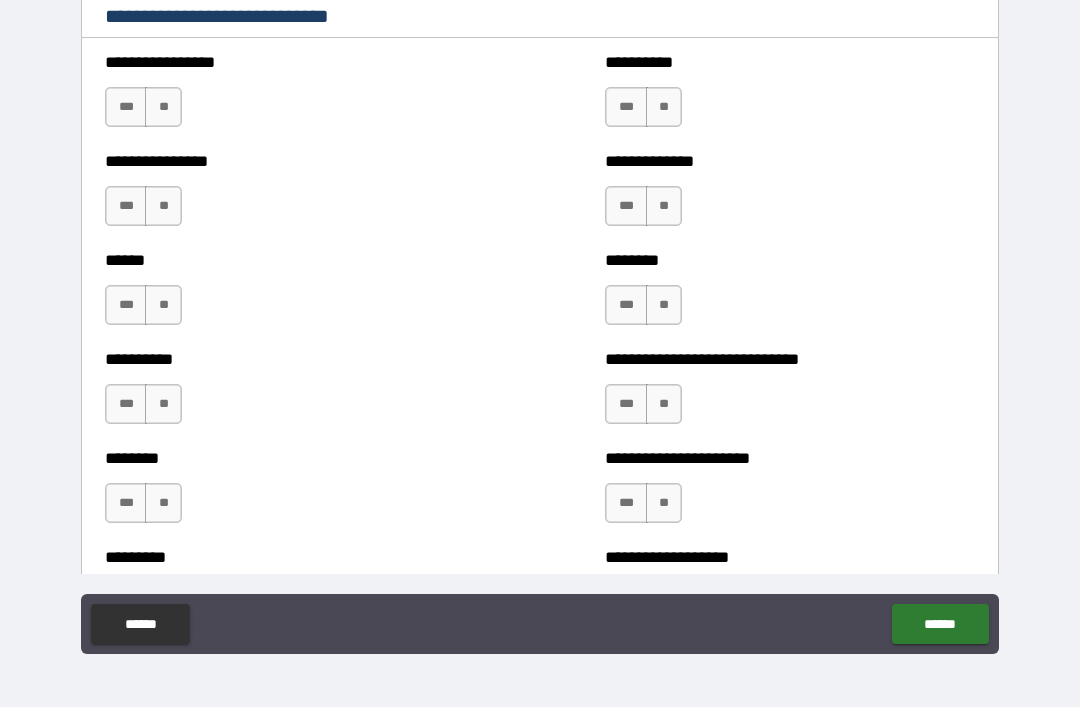 click on "***" at bounding box center (626, 305) 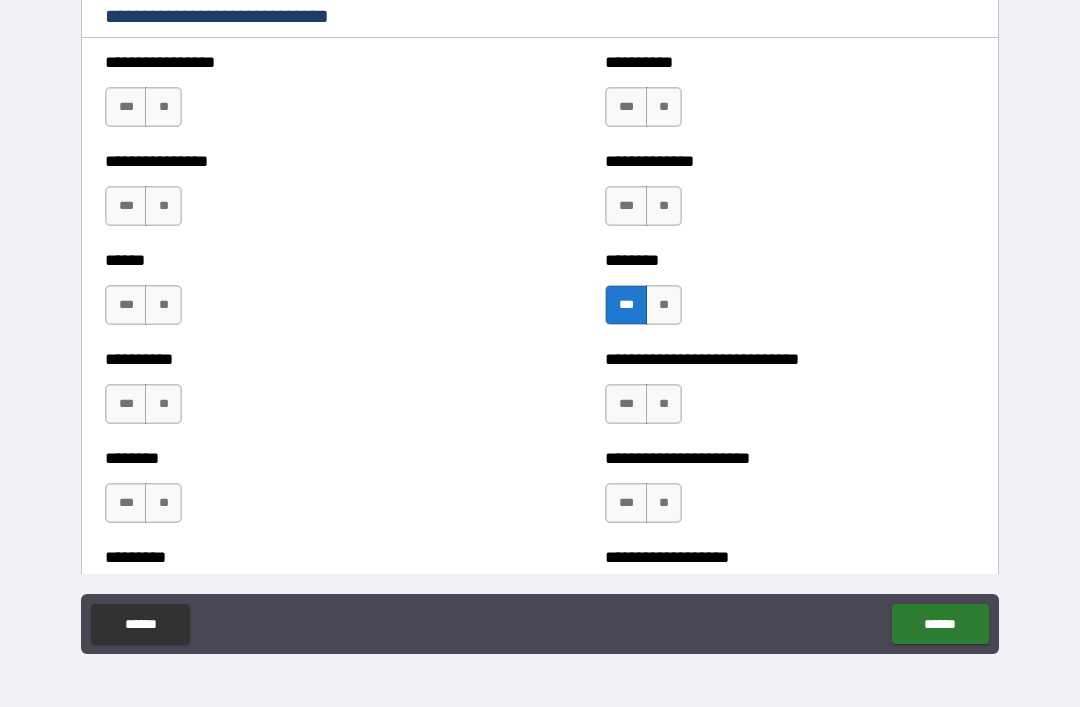 click on "***" at bounding box center [626, 404] 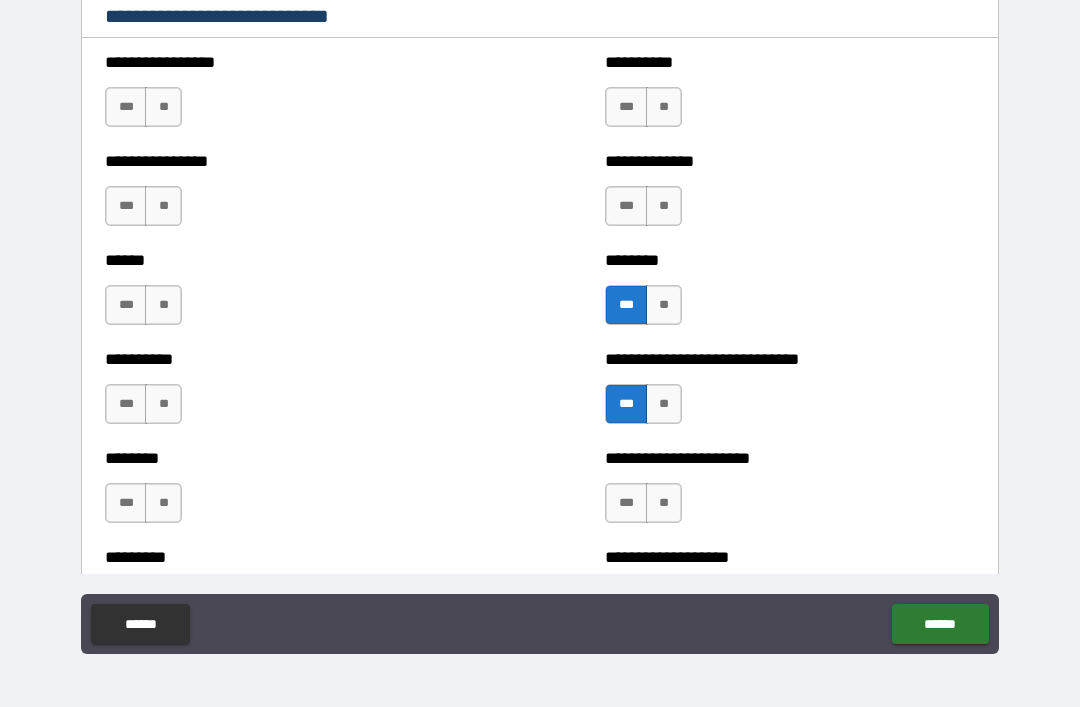 click on "***" at bounding box center (626, 503) 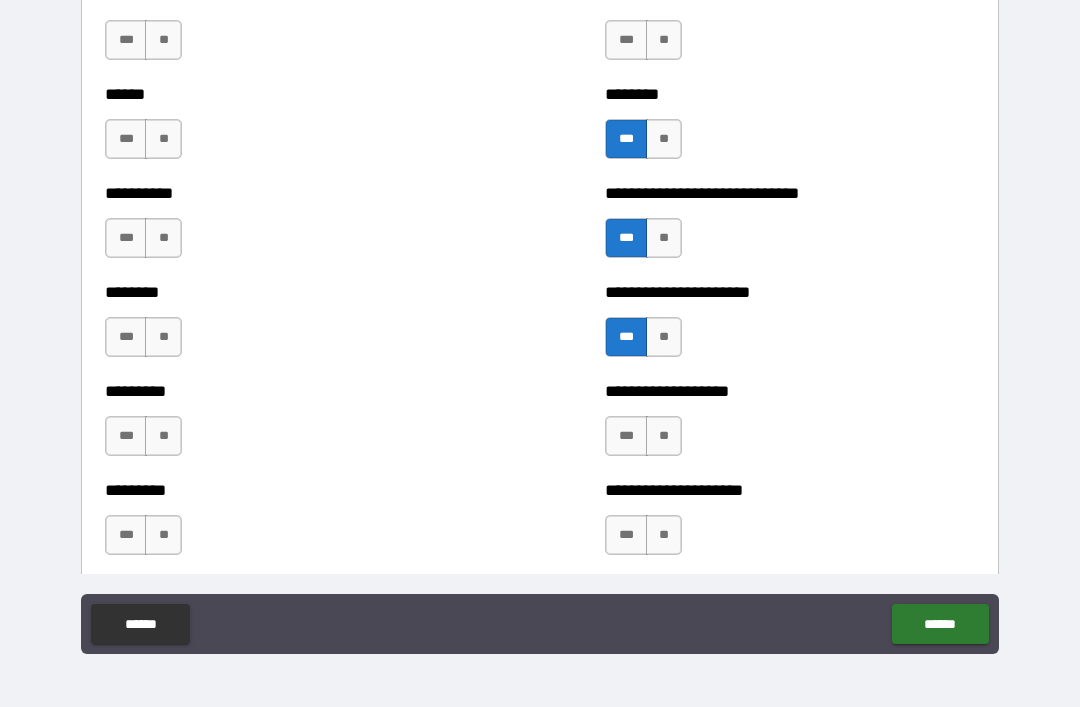 scroll, scrollTop: 6899, scrollLeft: 0, axis: vertical 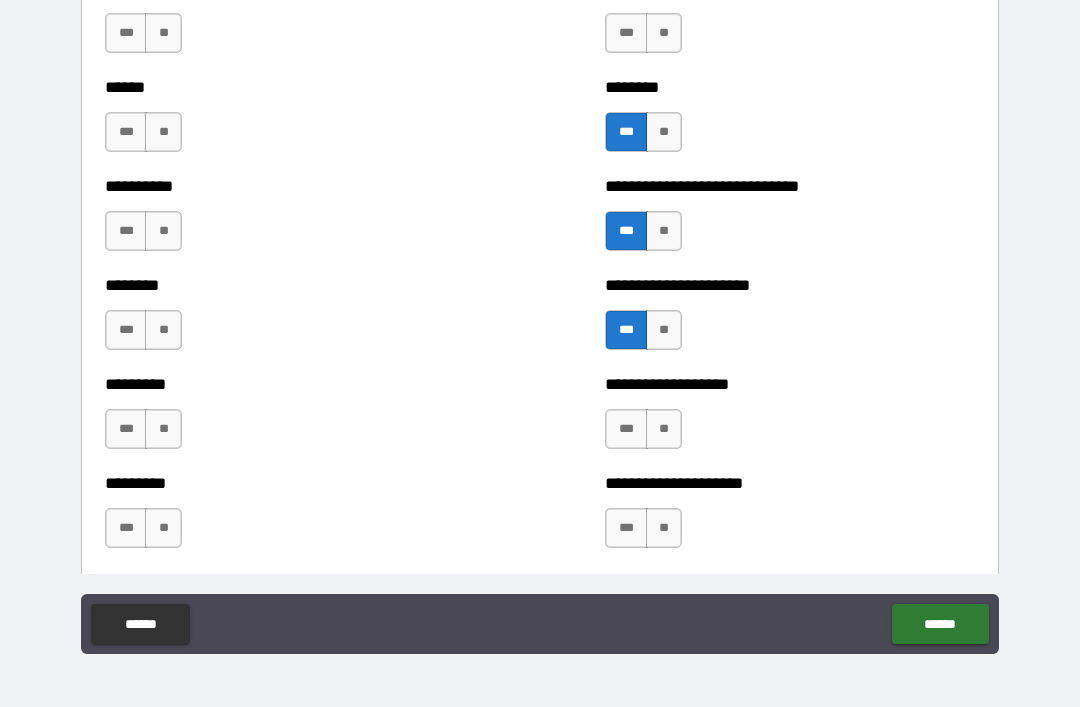 click on "***" at bounding box center [626, 429] 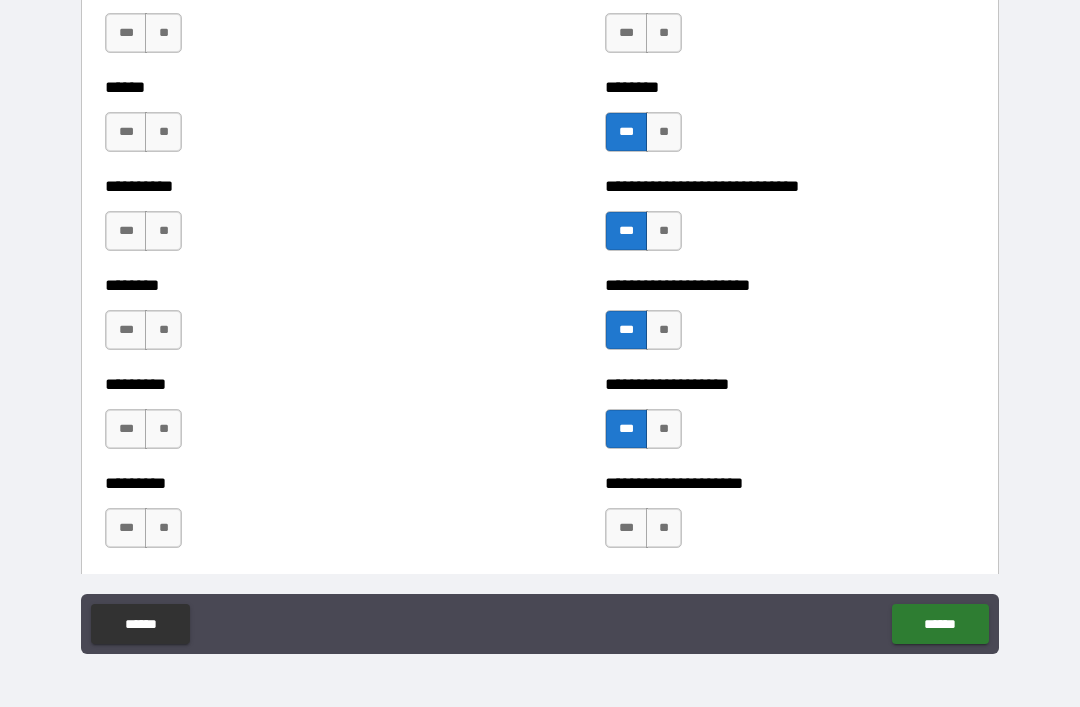 click on "***" at bounding box center (126, 528) 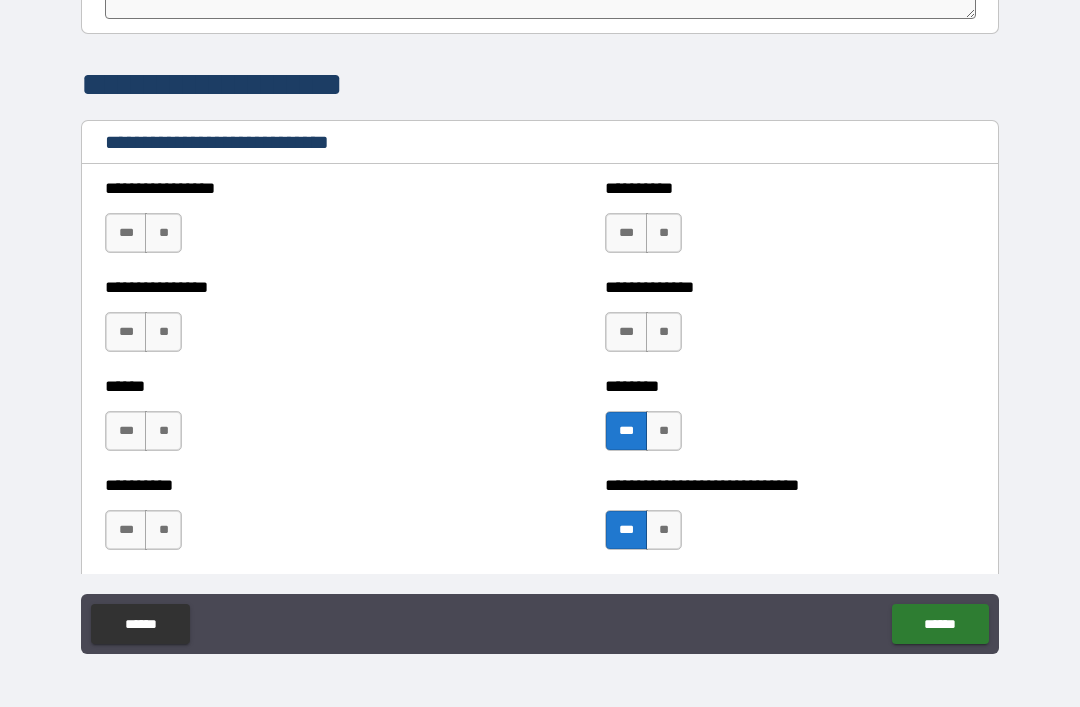 scroll, scrollTop: 6601, scrollLeft: 0, axis: vertical 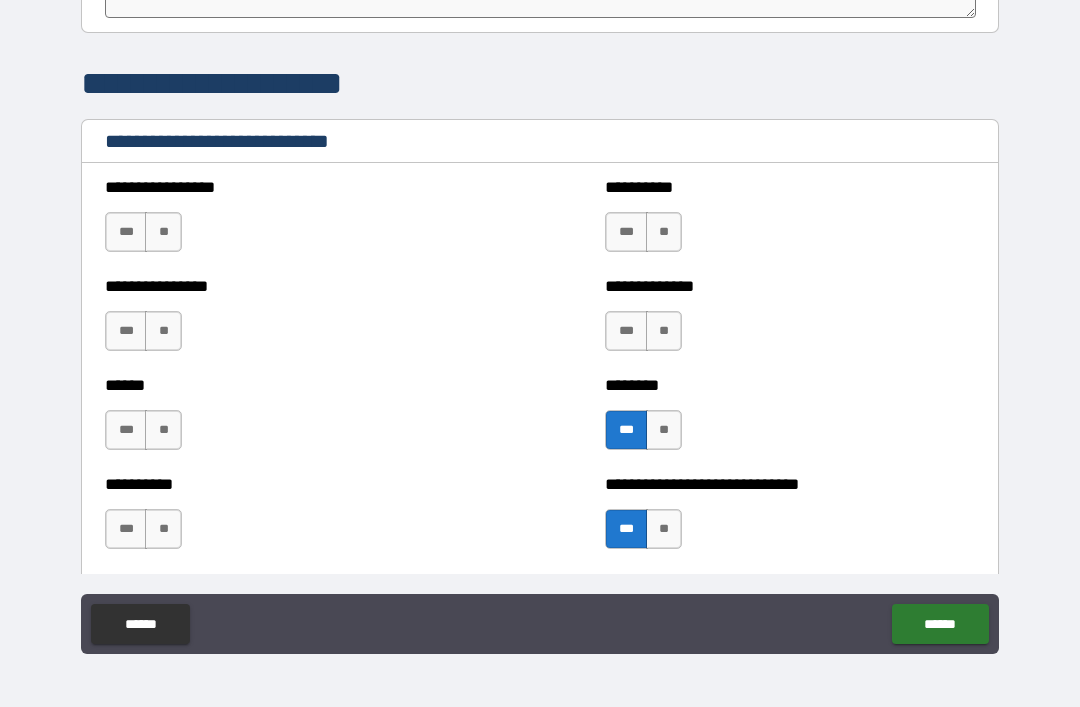 click on "**" at bounding box center [163, 331] 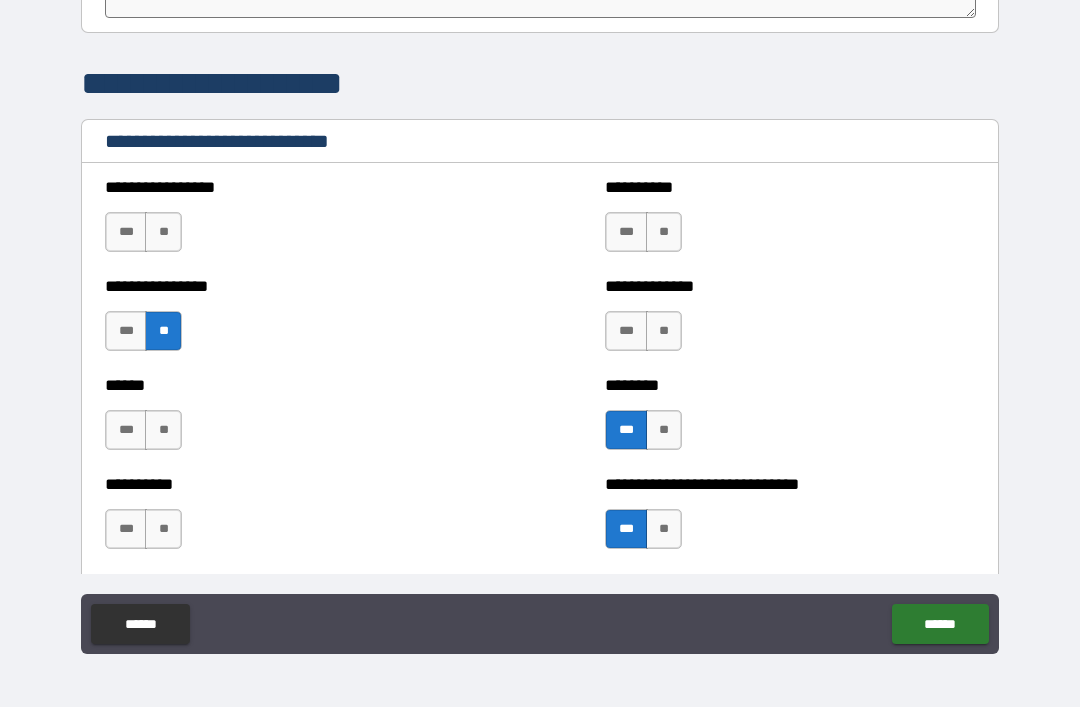 click on "**" at bounding box center (163, 430) 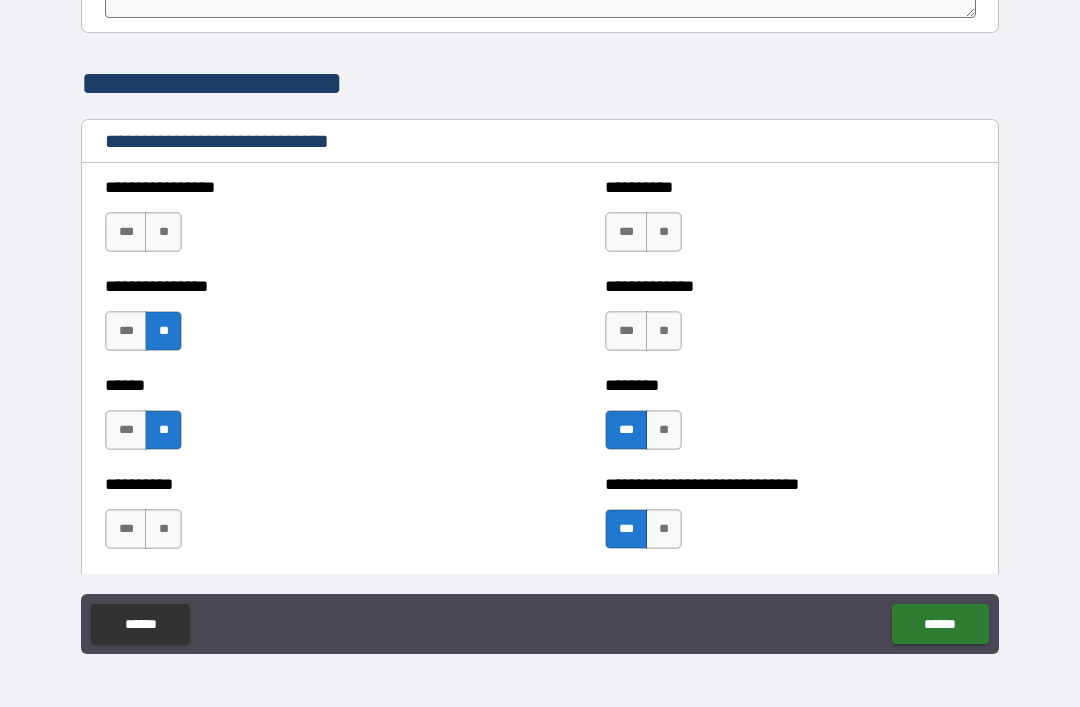 click on "***" at bounding box center [126, 430] 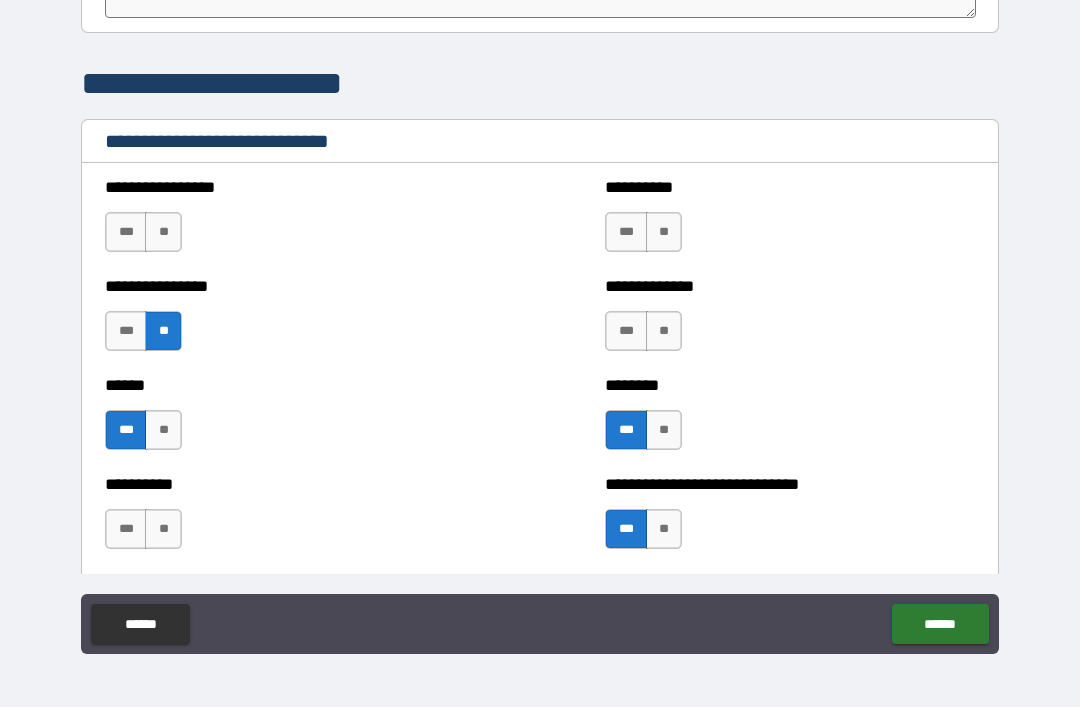 click on "**" at bounding box center (664, 232) 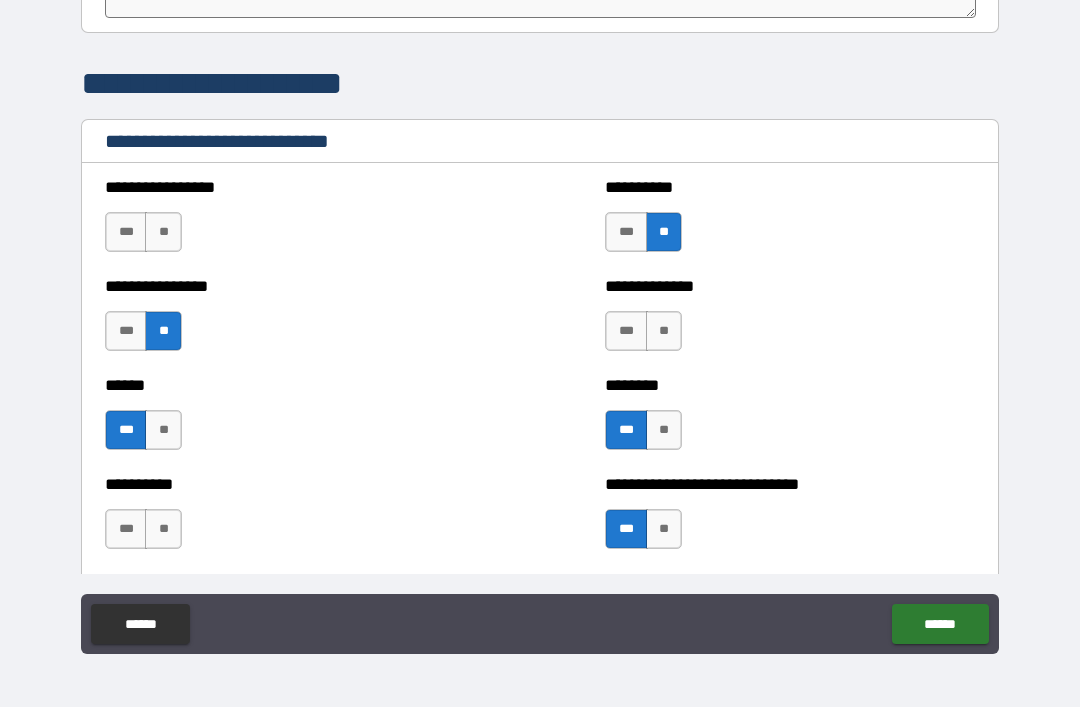 click on "**" at bounding box center (664, 331) 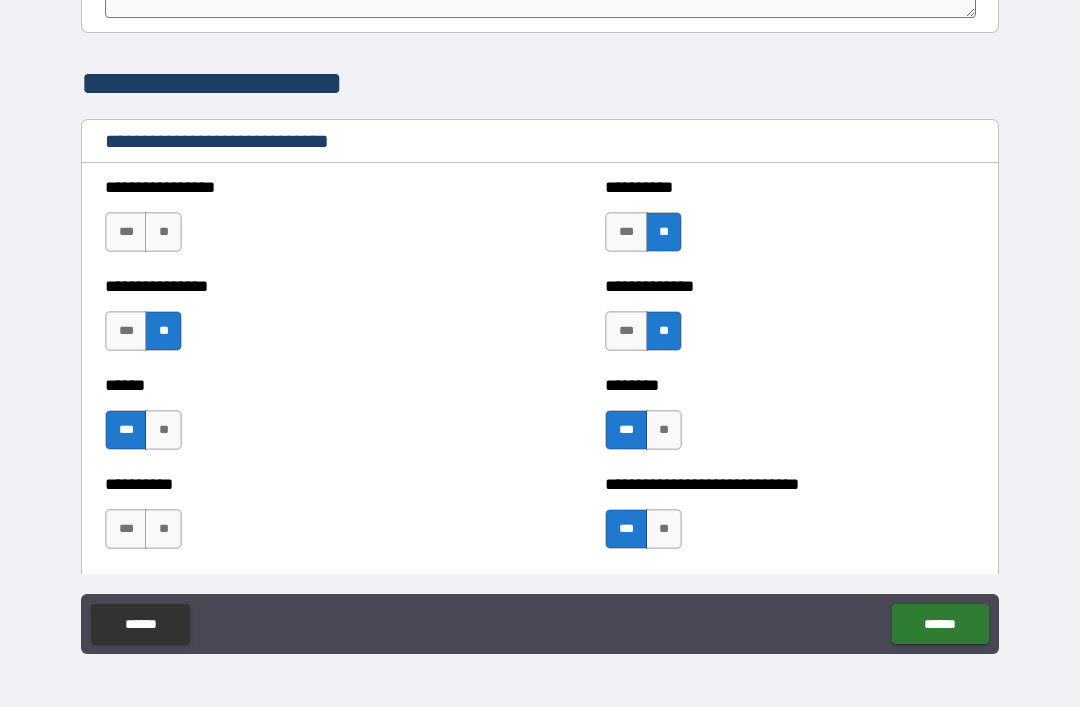click on "**" at bounding box center (163, 232) 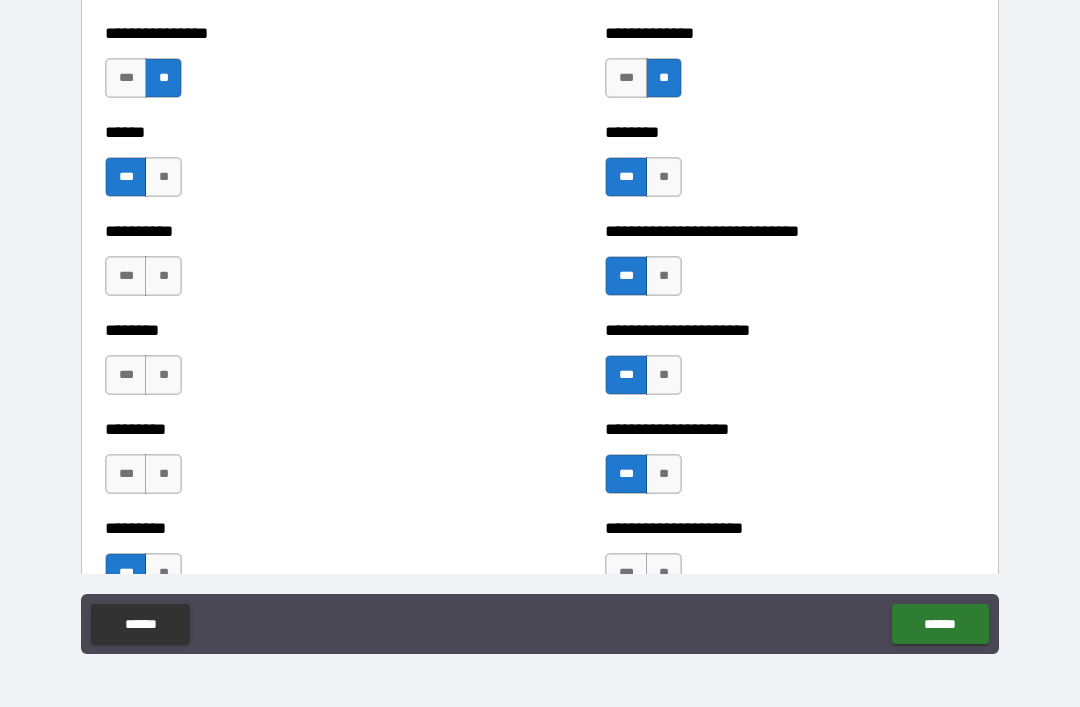 scroll, scrollTop: 6855, scrollLeft: 0, axis: vertical 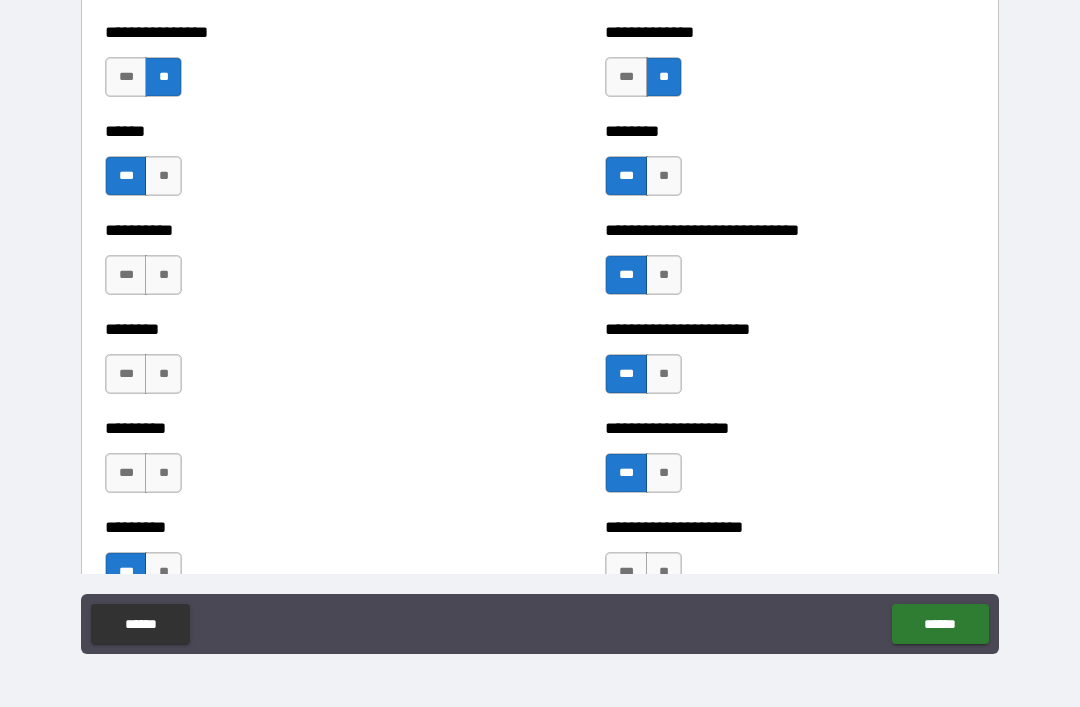 click on "**" at bounding box center (163, 275) 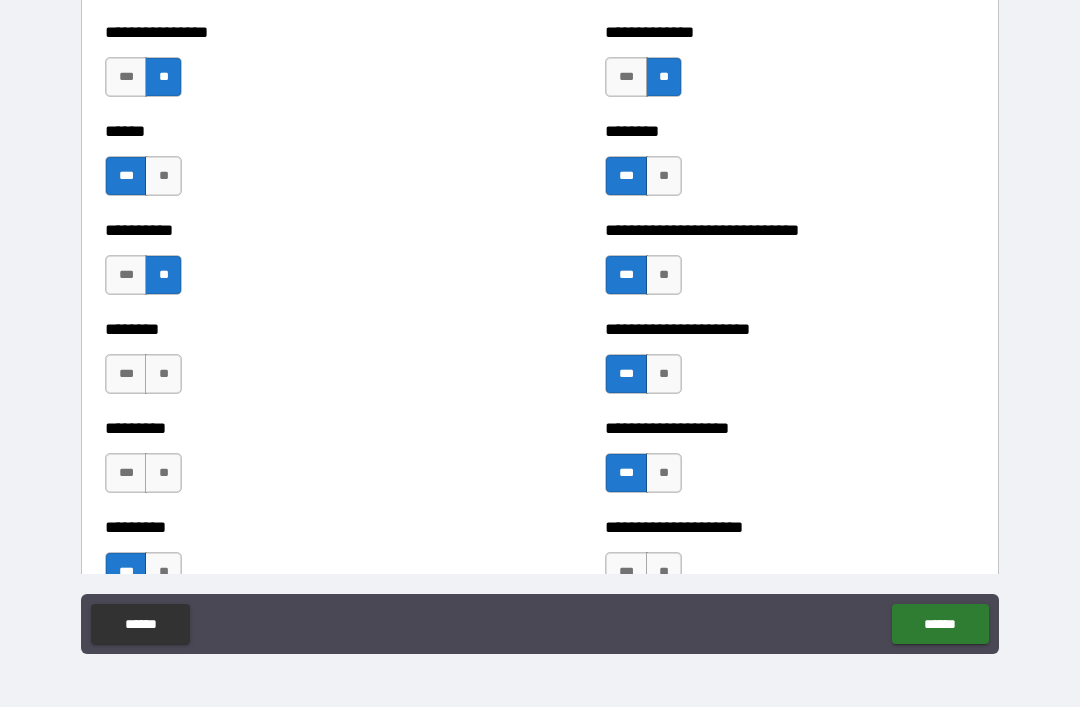 click on "**" at bounding box center (163, 374) 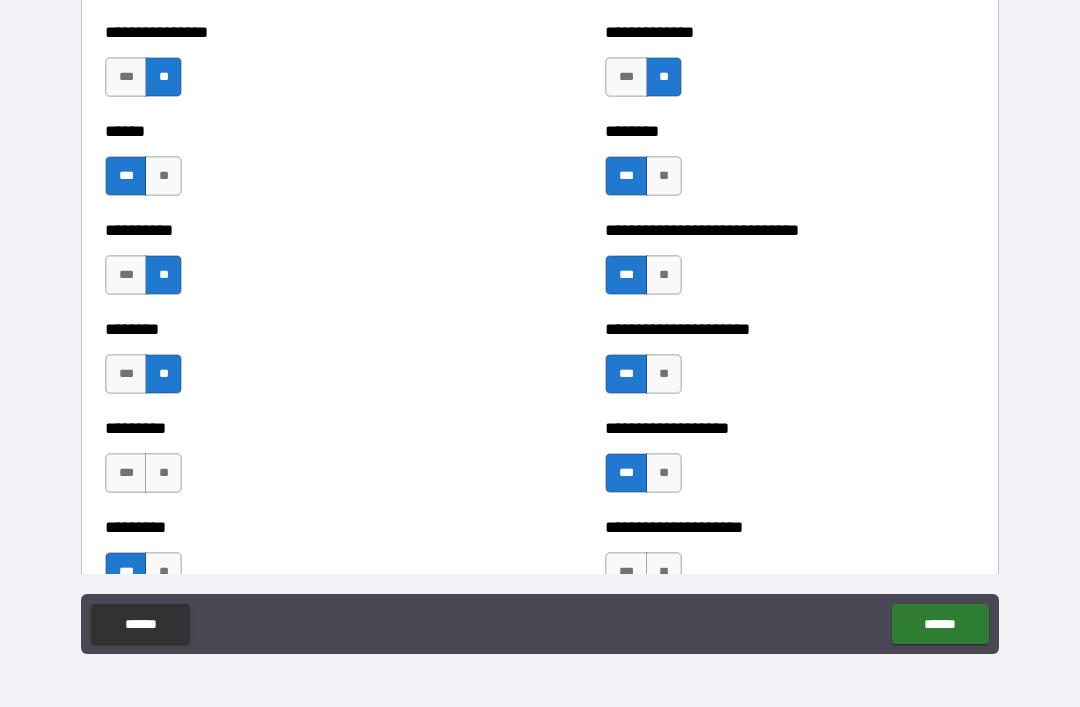 click on "**" at bounding box center (163, 473) 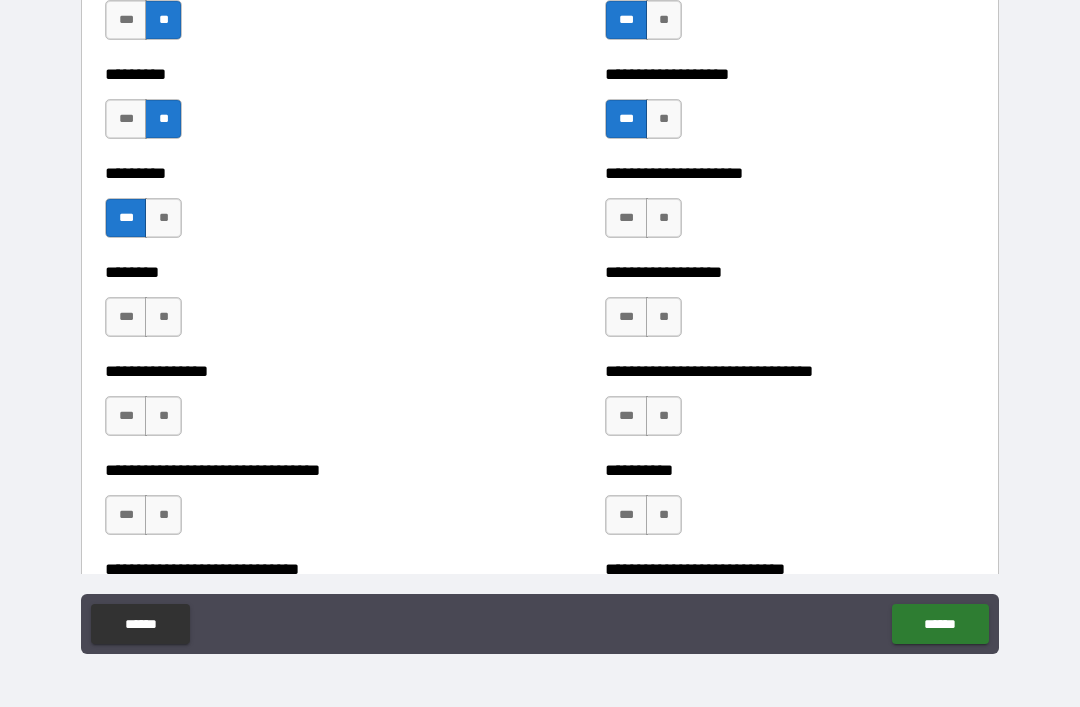 scroll, scrollTop: 7210, scrollLeft: 0, axis: vertical 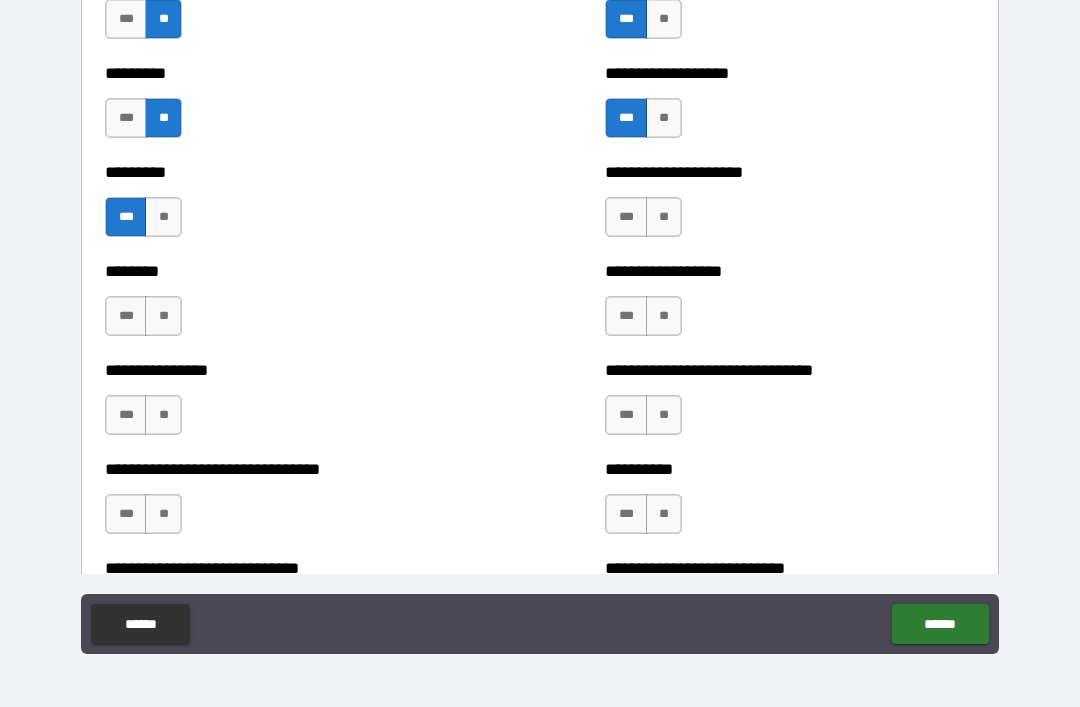 click on "**" at bounding box center (664, 217) 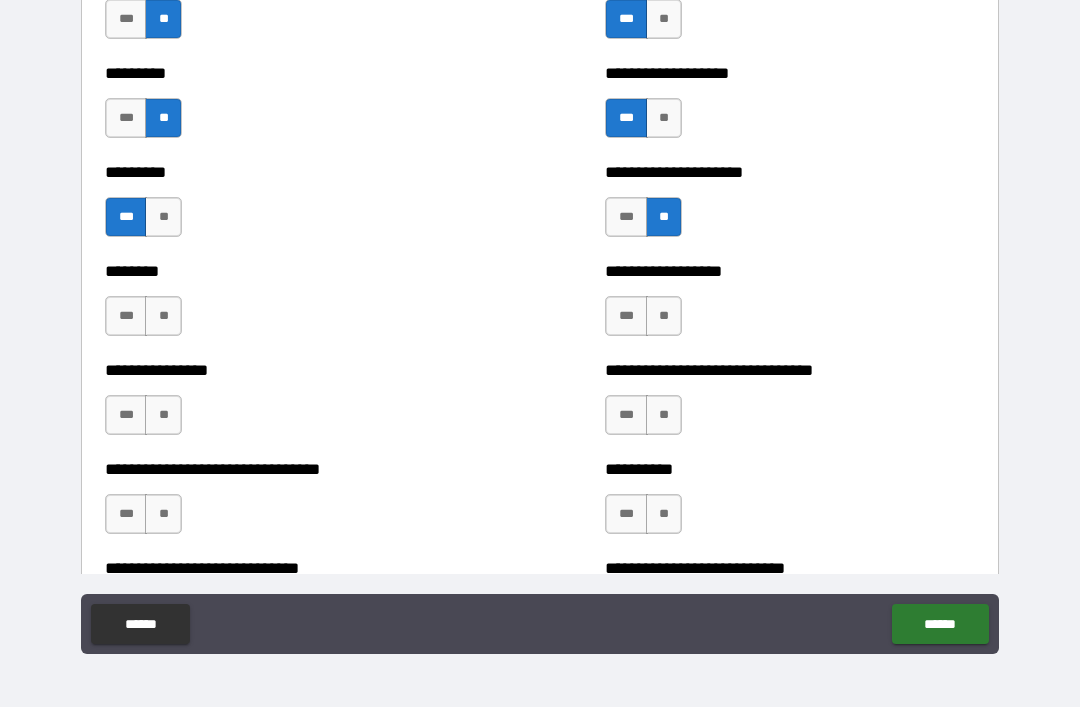 click on "**" at bounding box center [664, 316] 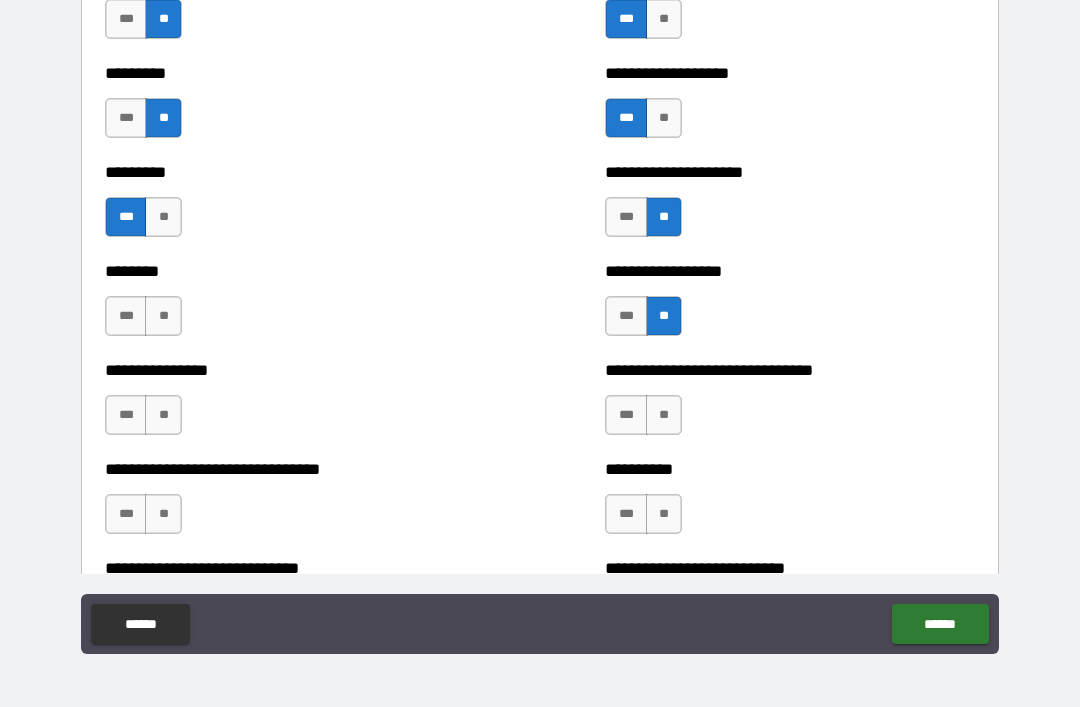 click on "**" at bounding box center [664, 415] 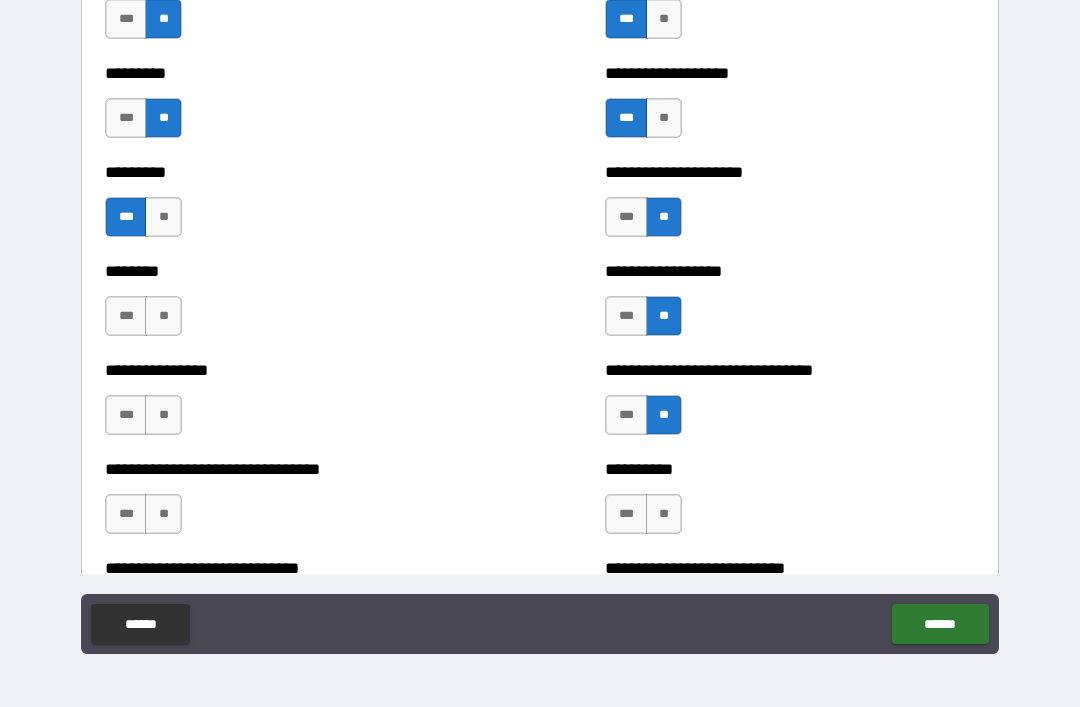 click on "**" at bounding box center [664, 514] 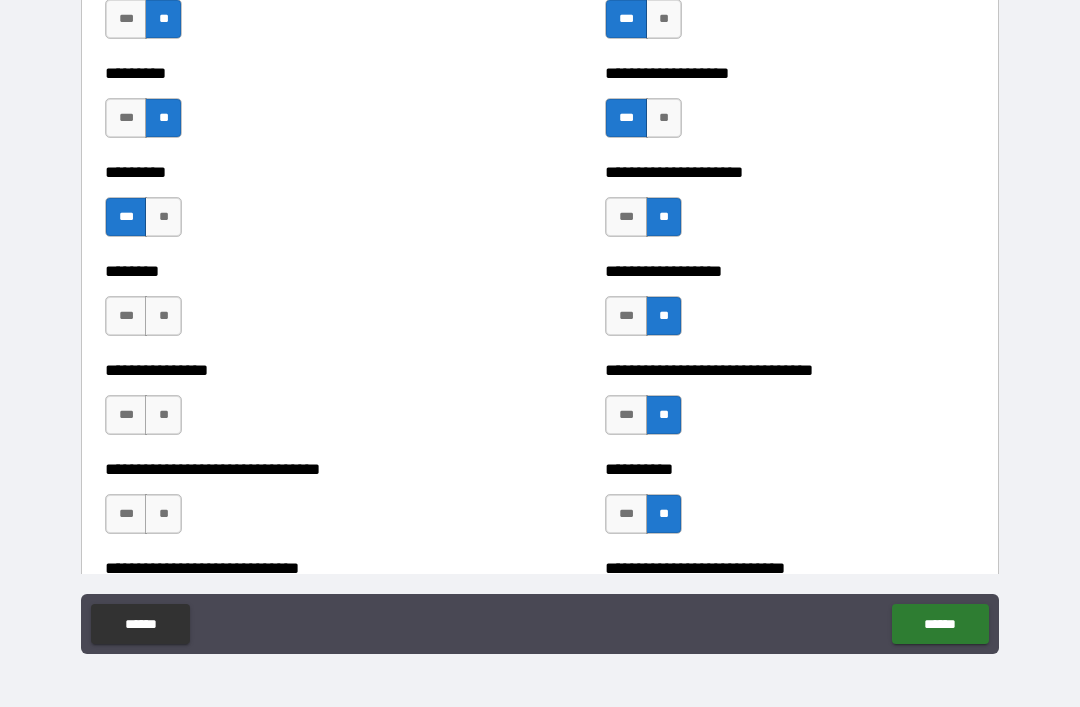 click on "***" at bounding box center (126, 514) 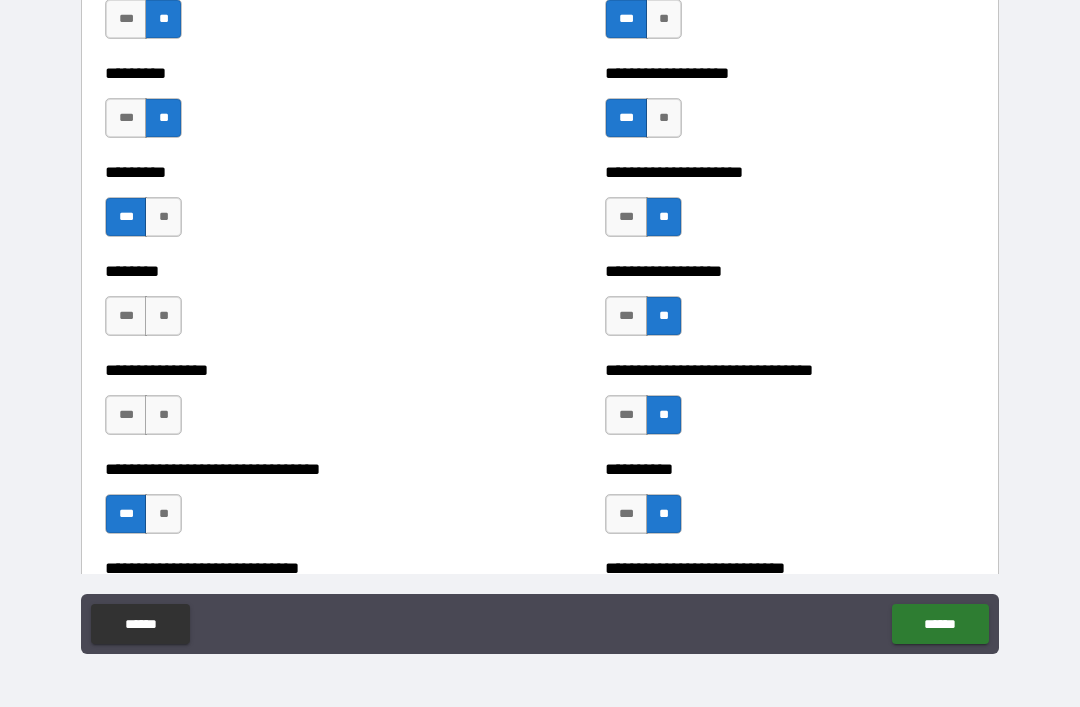 click on "**" at bounding box center [163, 415] 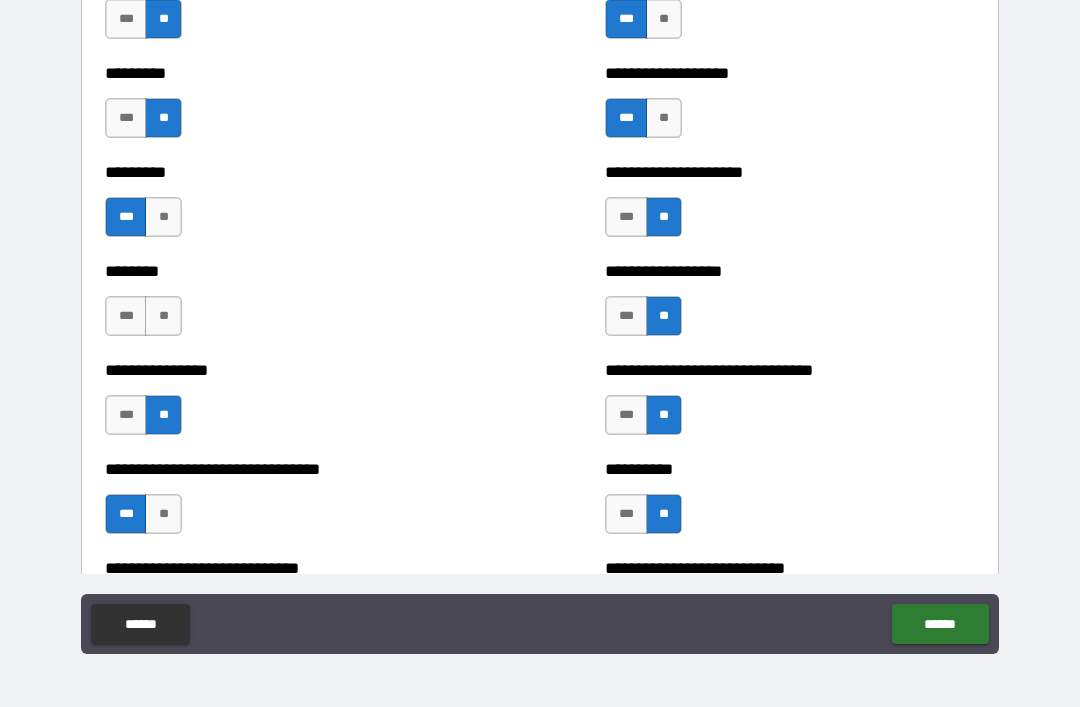 click on "**" at bounding box center (163, 316) 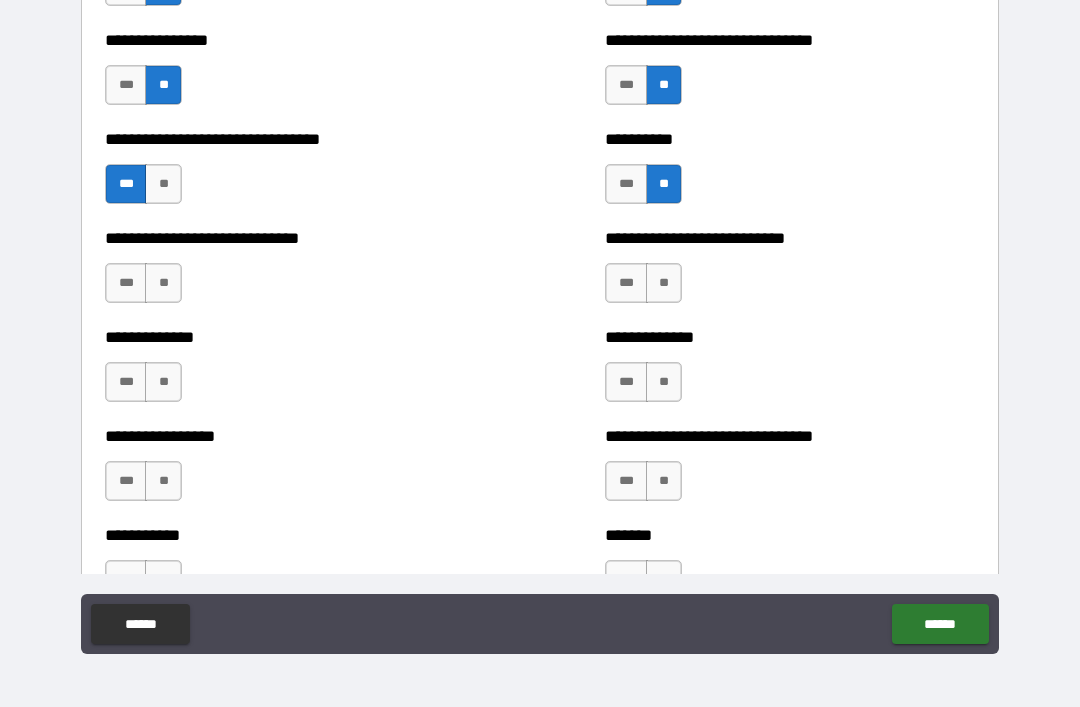 scroll, scrollTop: 7559, scrollLeft: 0, axis: vertical 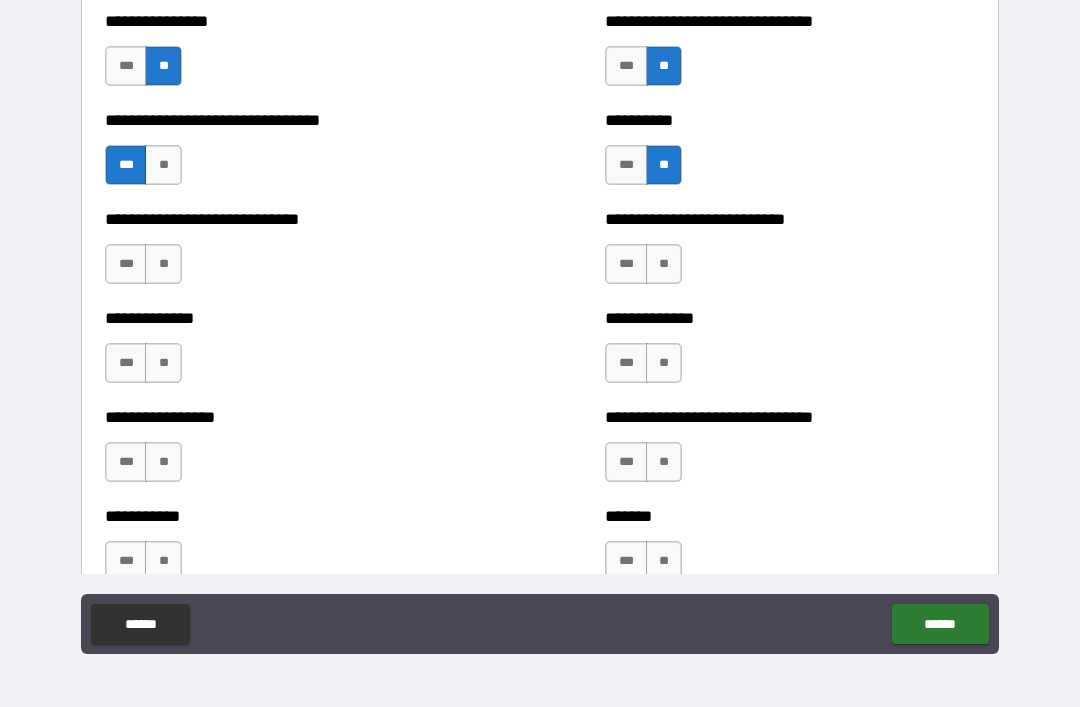 click on "**" at bounding box center (163, 264) 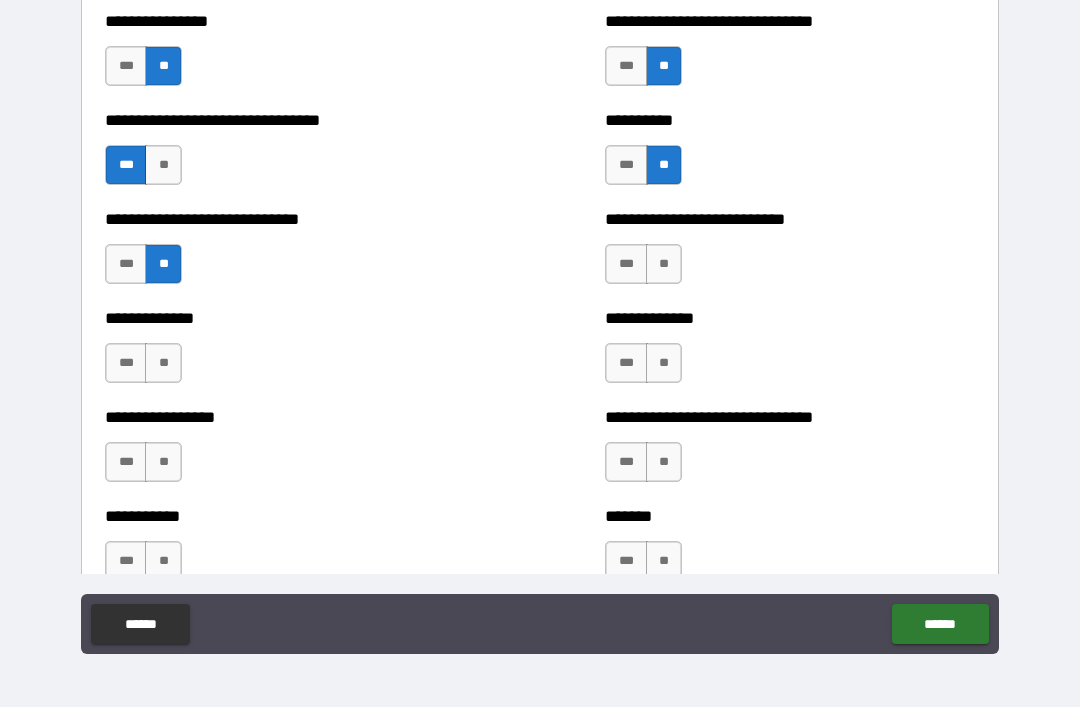 click on "**" at bounding box center [163, 363] 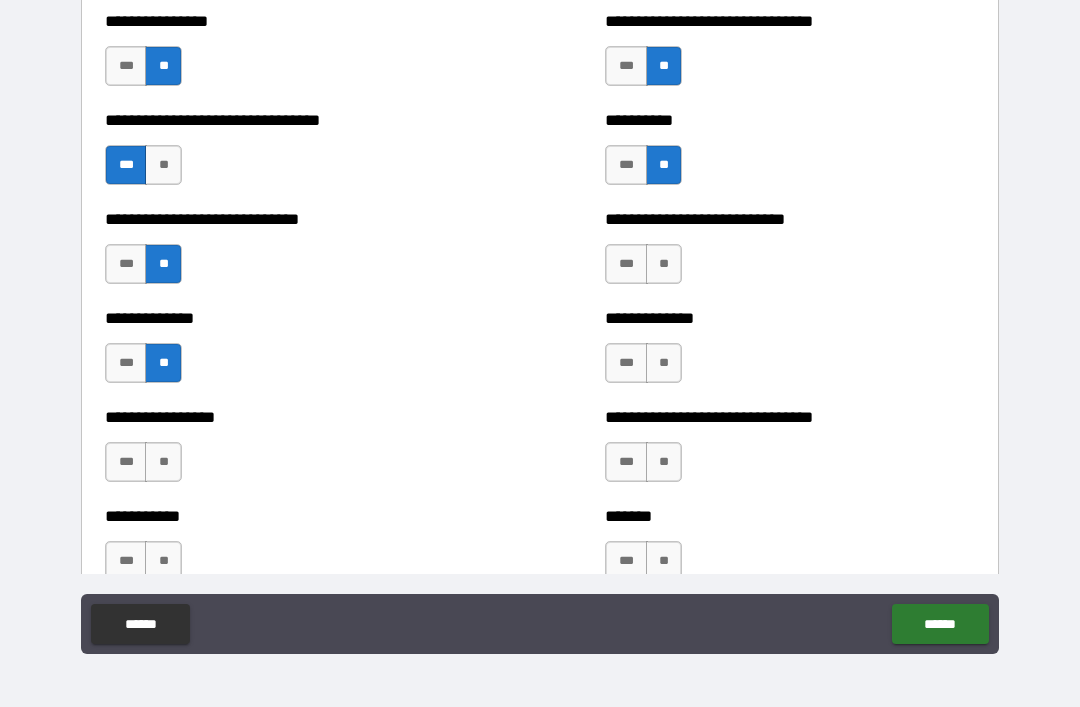 click on "**" at bounding box center [163, 462] 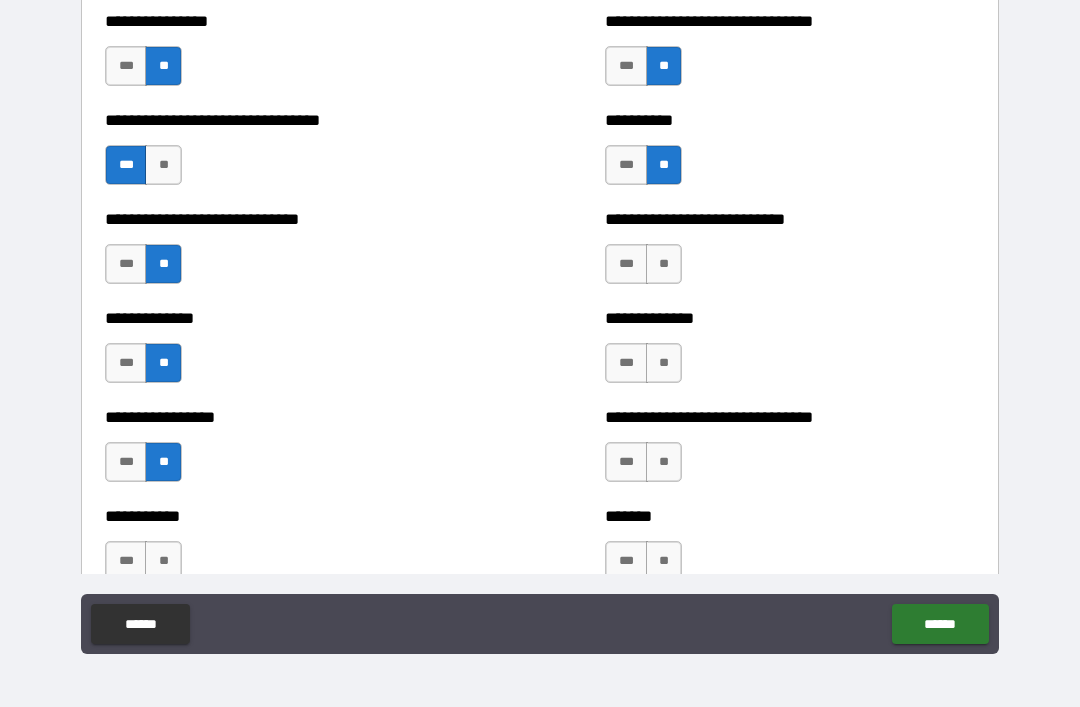 click on "**" at bounding box center [664, 264] 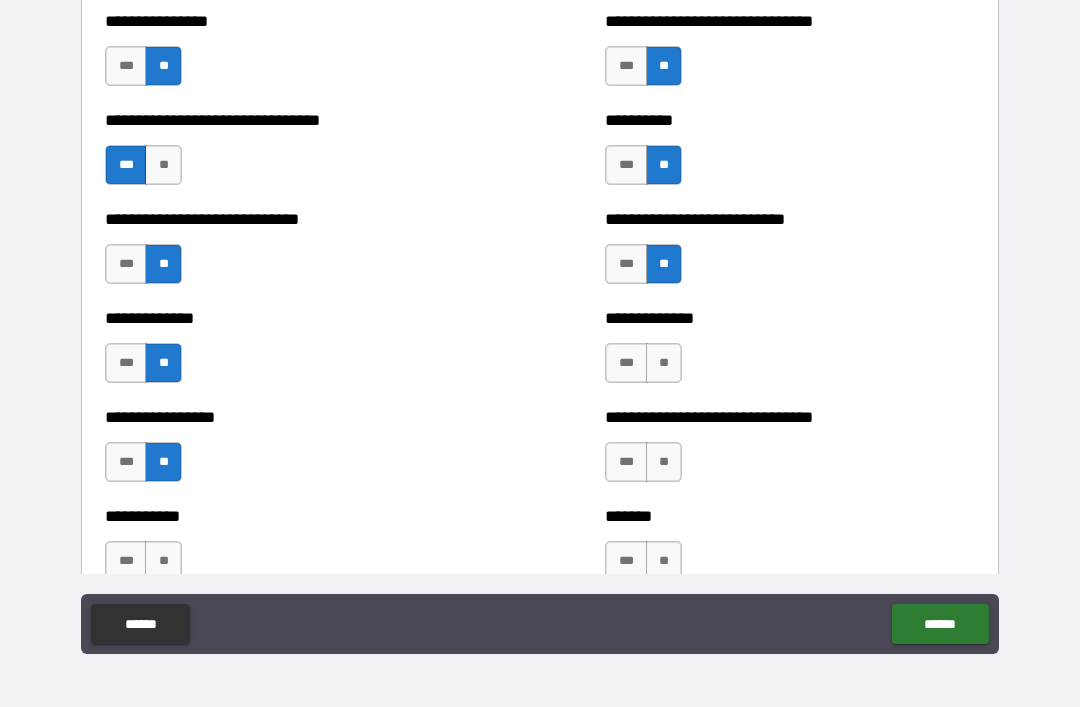 click on "**" at bounding box center [664, 363] 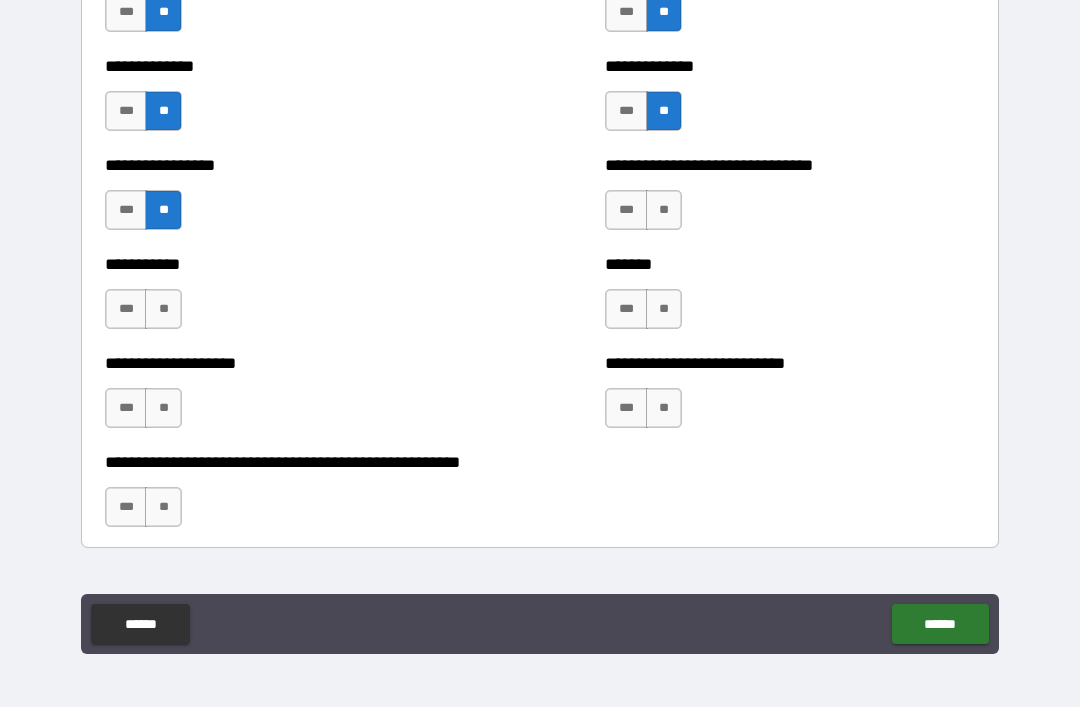 scroll, scrollTop: 7812, scrollLeft: 0, axis: vertical 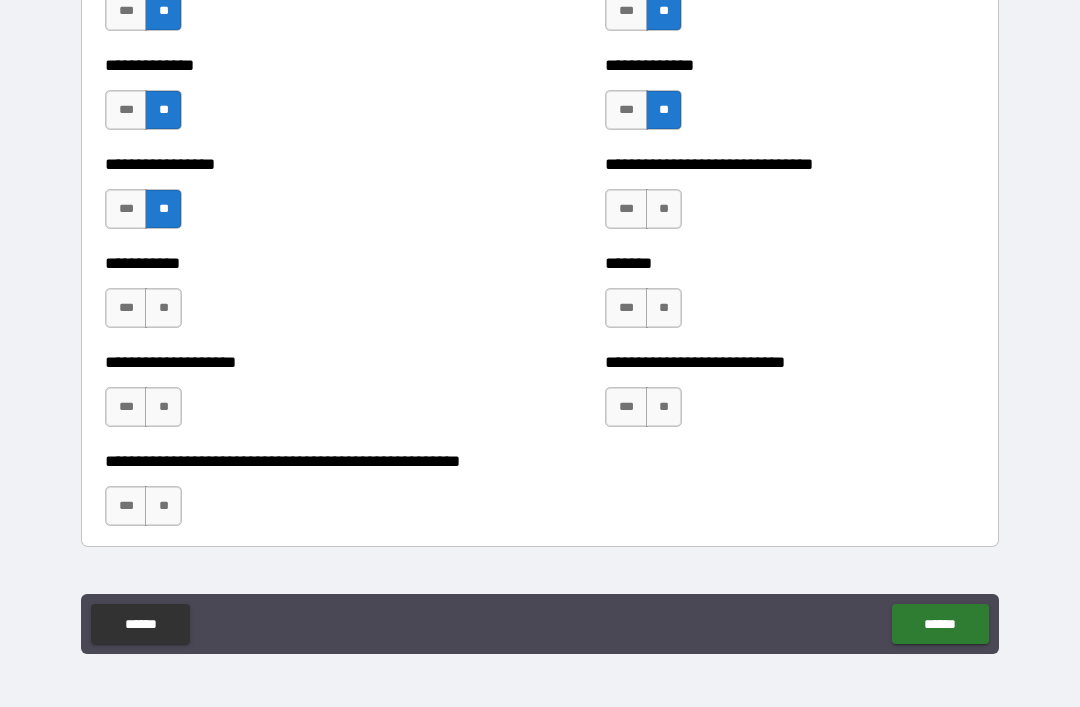 click on "**" at bounding box center [163, 506] 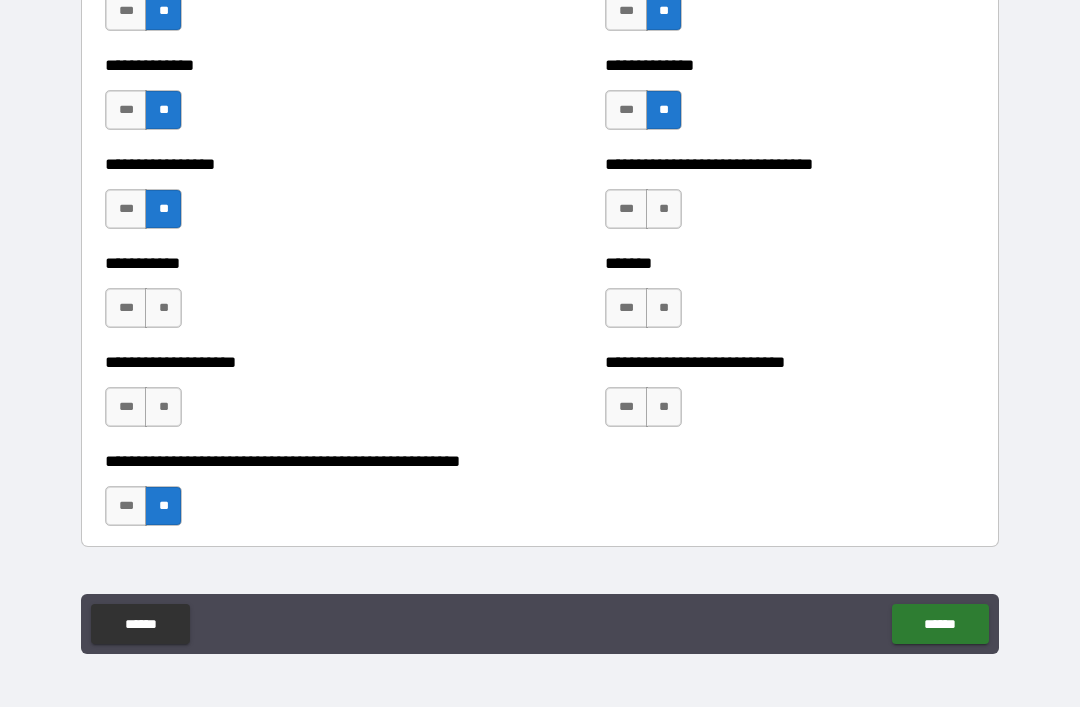 click on "**" at bounding box center [163, 407] 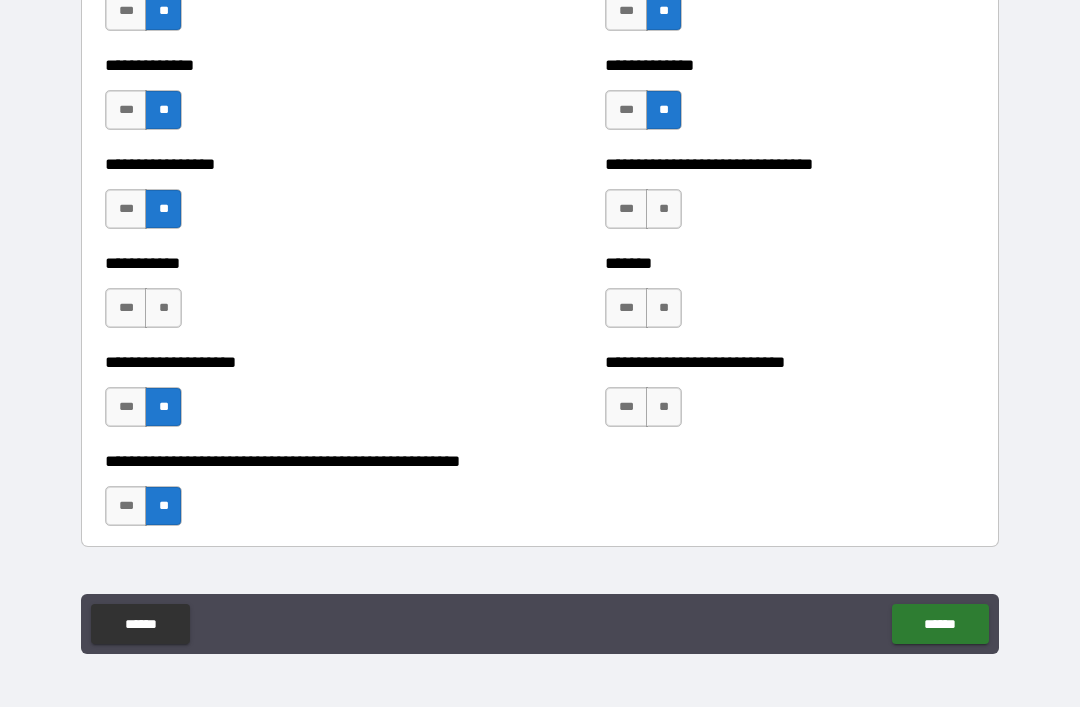 click on "***" at bounding box center (126, 407) 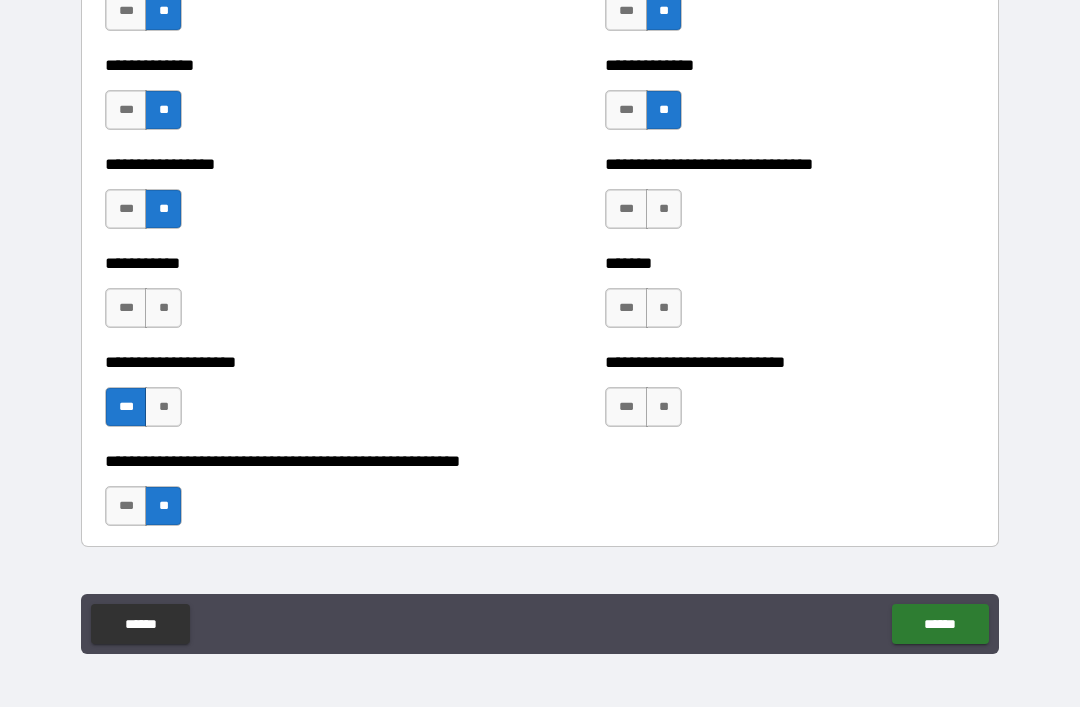 click on "**" at bounding box center (163, 308) 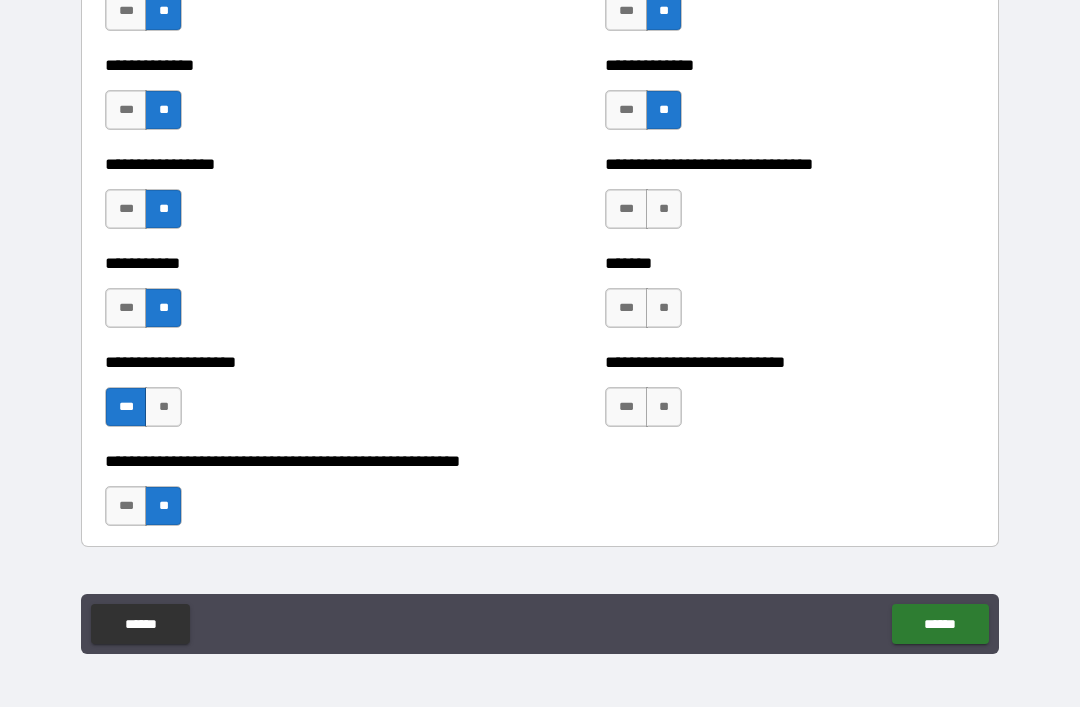 click on "**" at bounding box center (163, 407) 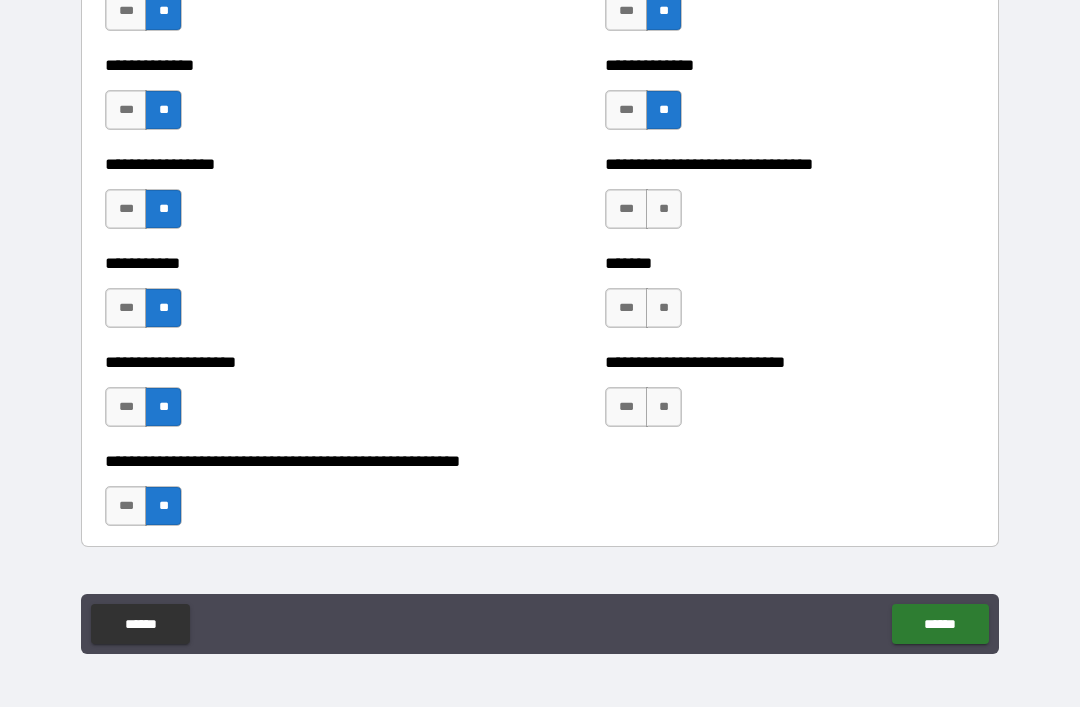 click on "***" at bounding box center (626, 209) 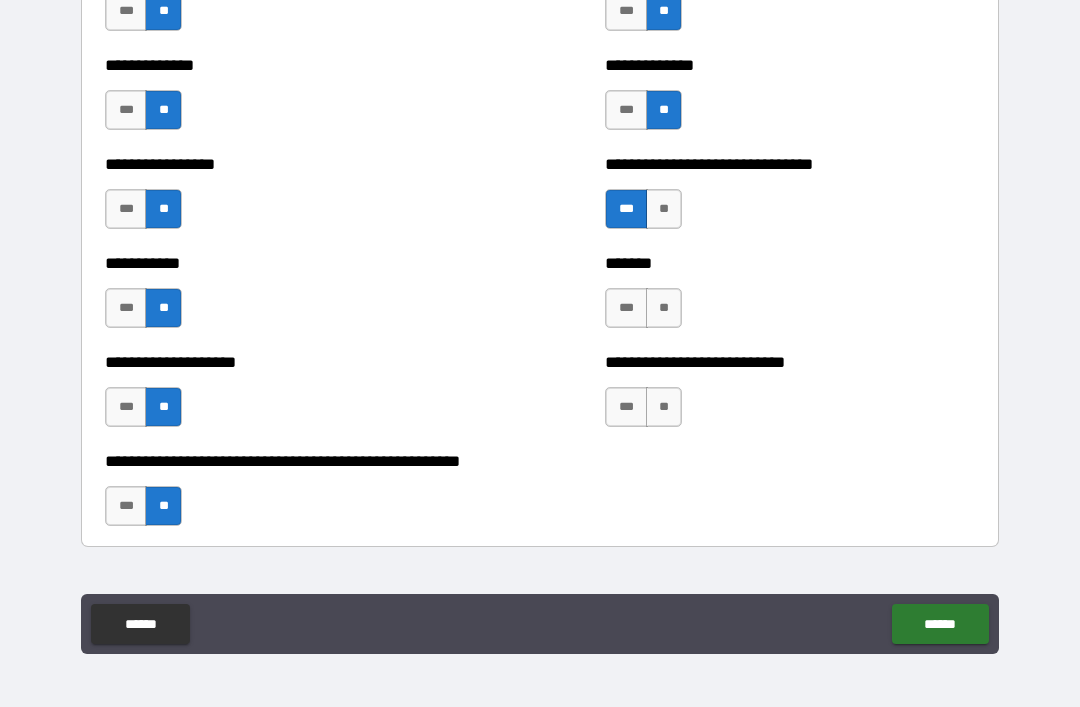 click on "**" at bounding box center [664, 308] 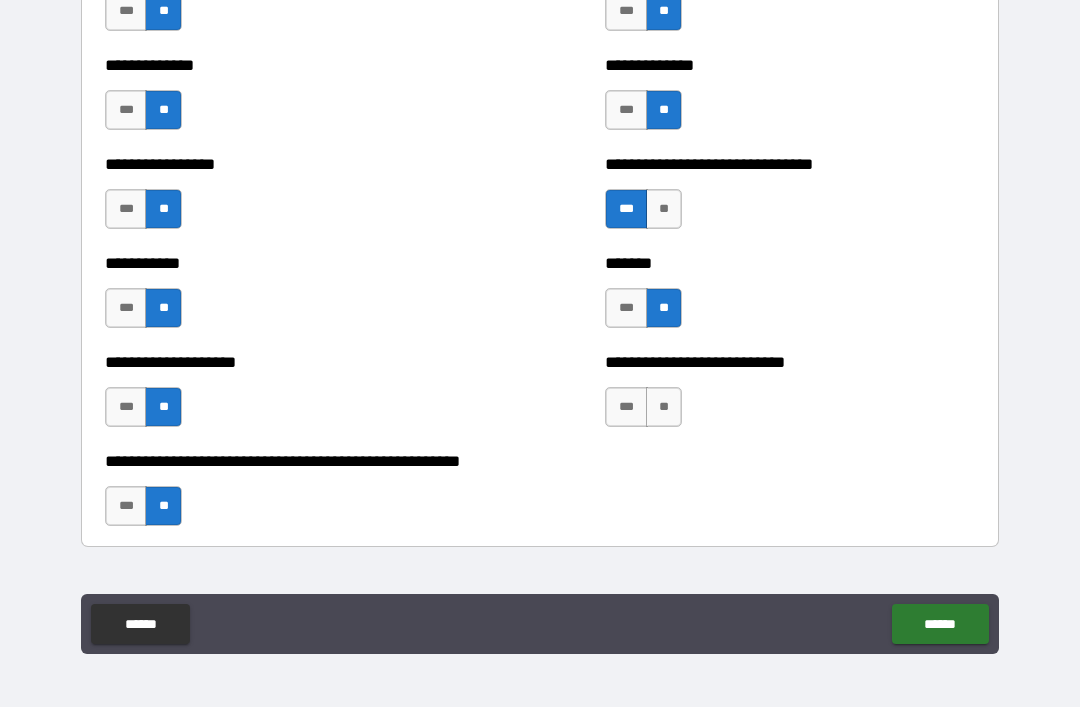 click on "**" at bounding box center (664, 407) 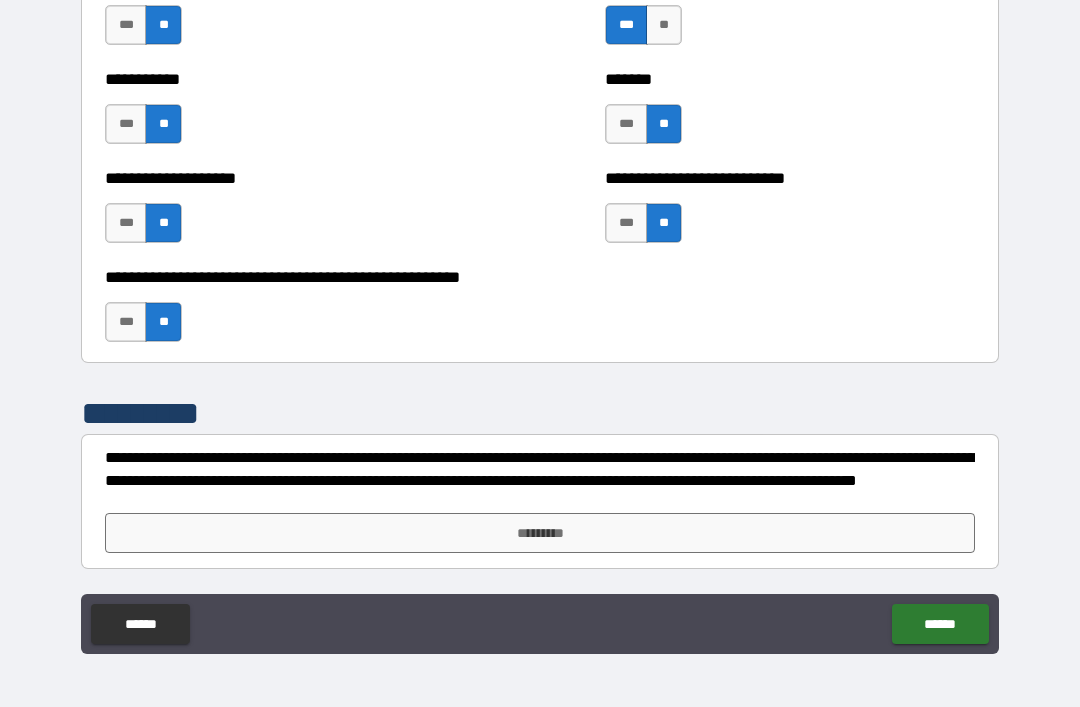 scroll, scrollTop: 7996, scrollLeft: 0, axis: vertical 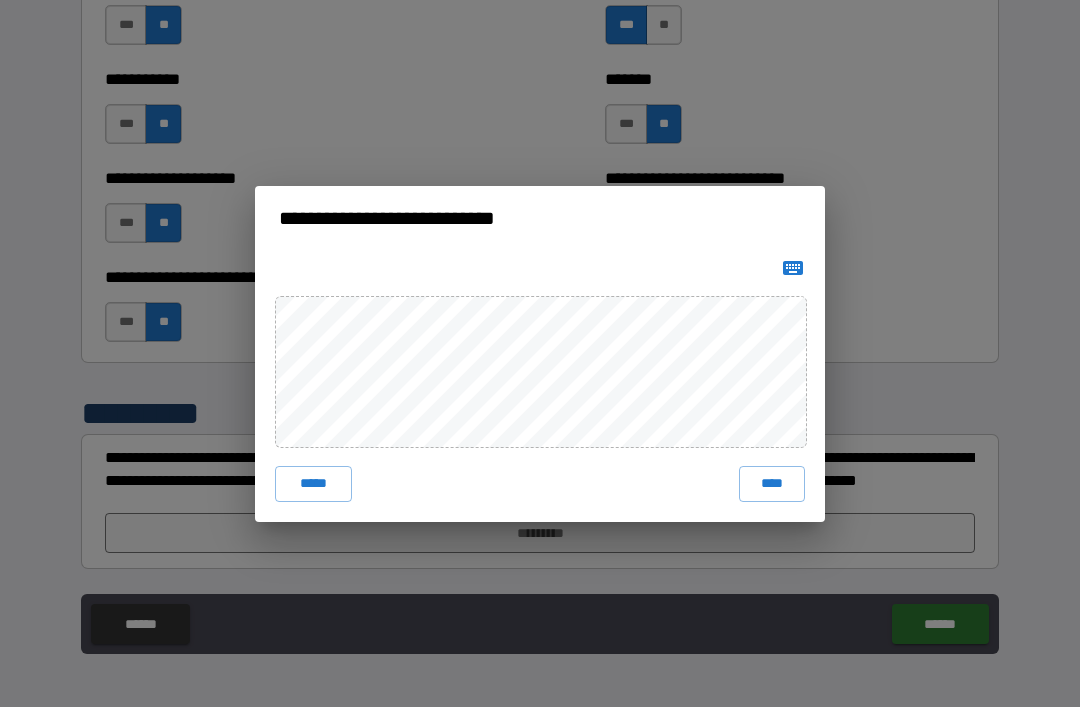 click on "****" at bounding box center (772, 484) 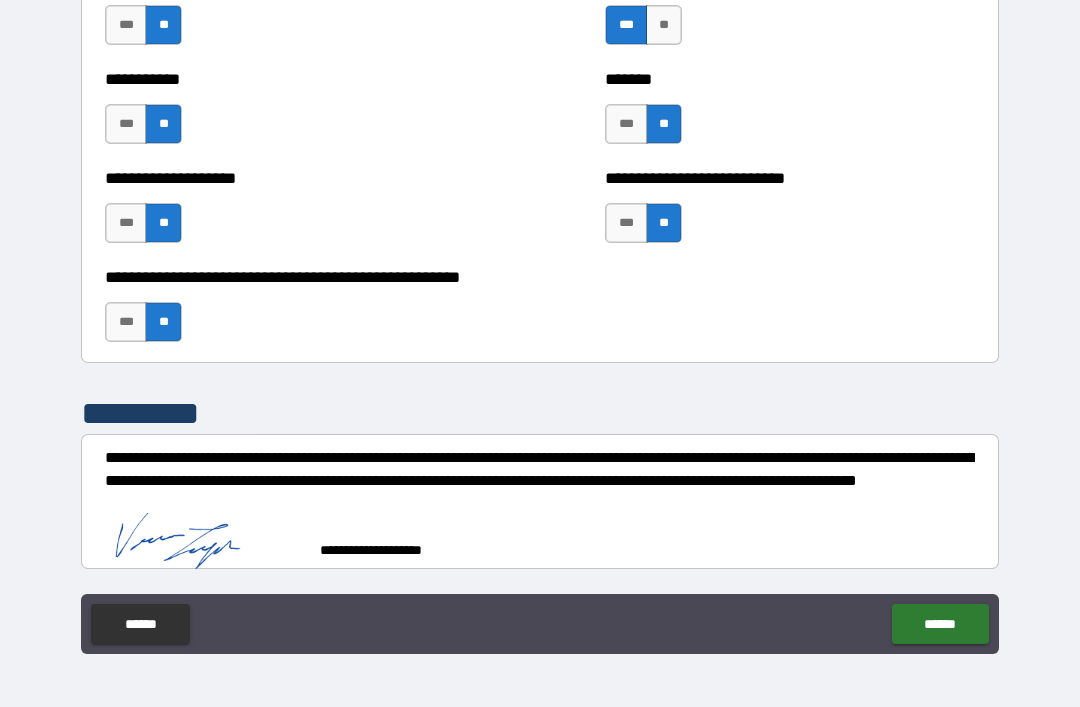 scroll, scrollTop: 7986, scrollLeft: 0, axis: vertical 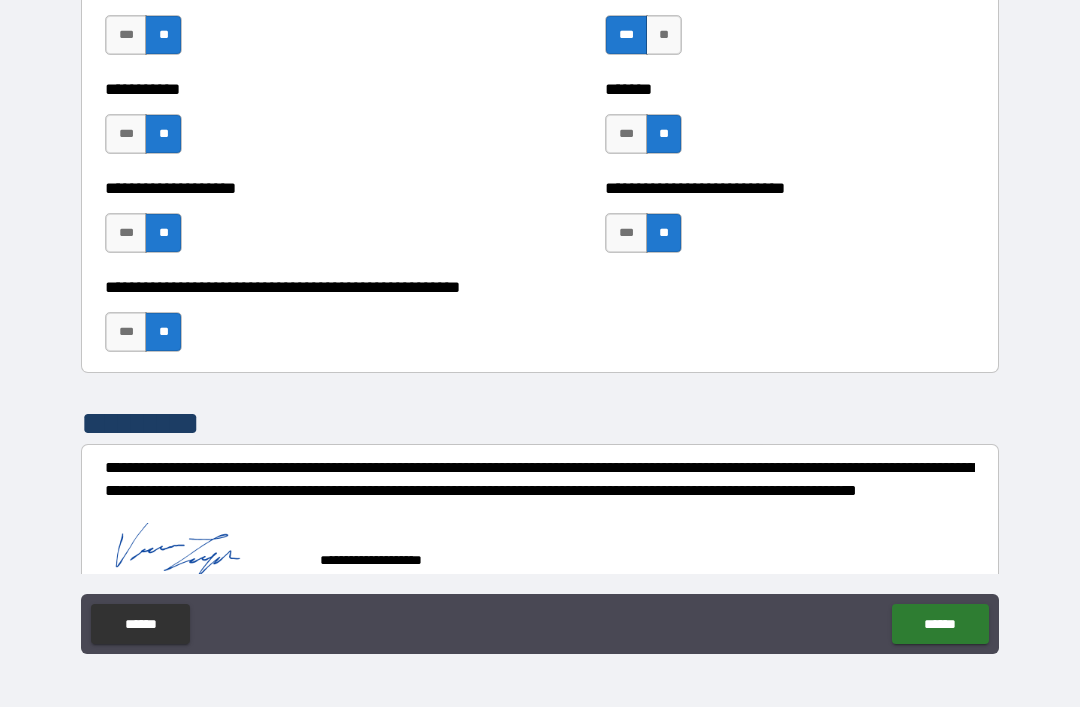 click on "******" at bounding box center (940, 624) 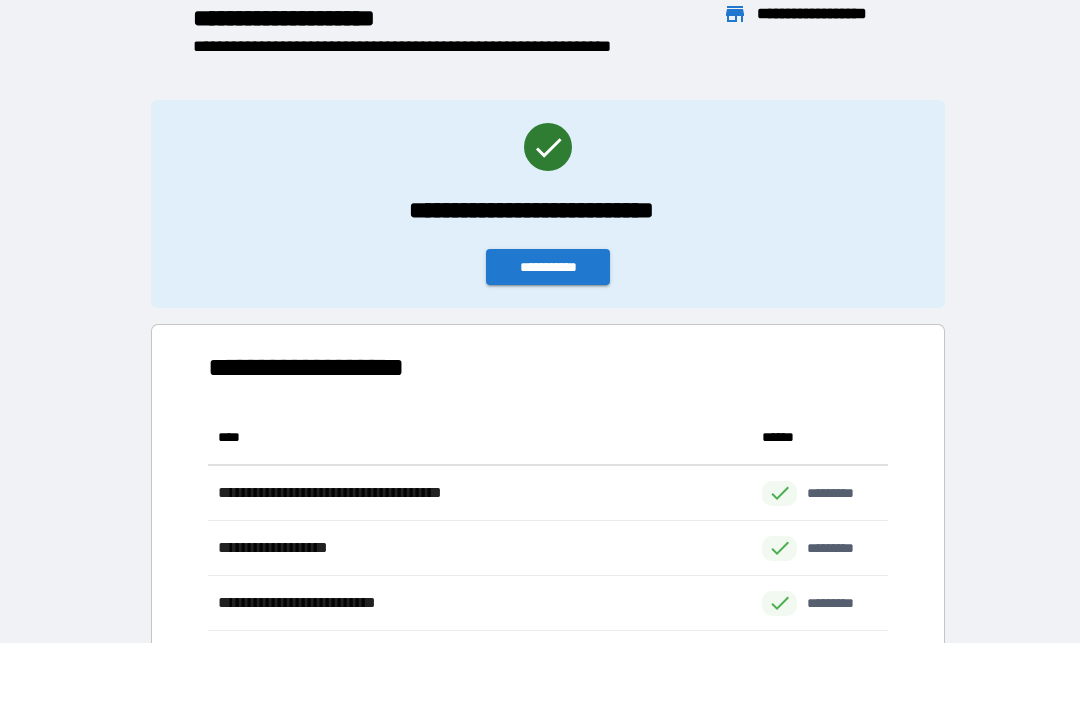 scroll, scrollTop: 386, scrollLeft: 680, axis: both 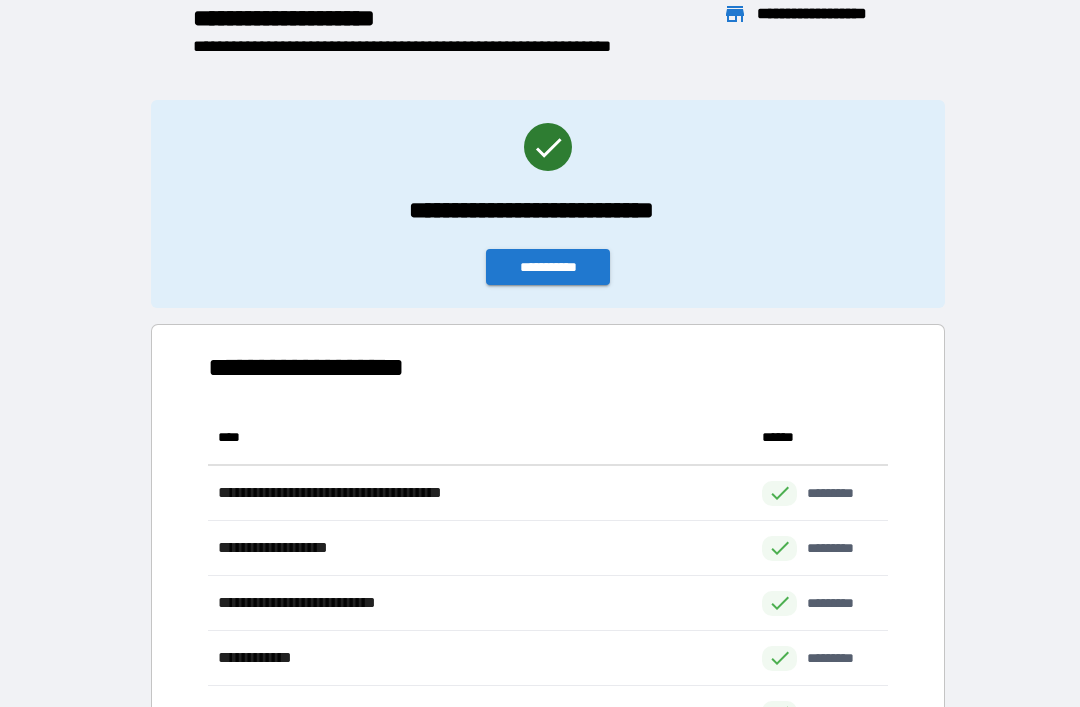 click on "**********" at bounding box center [548, 267] 